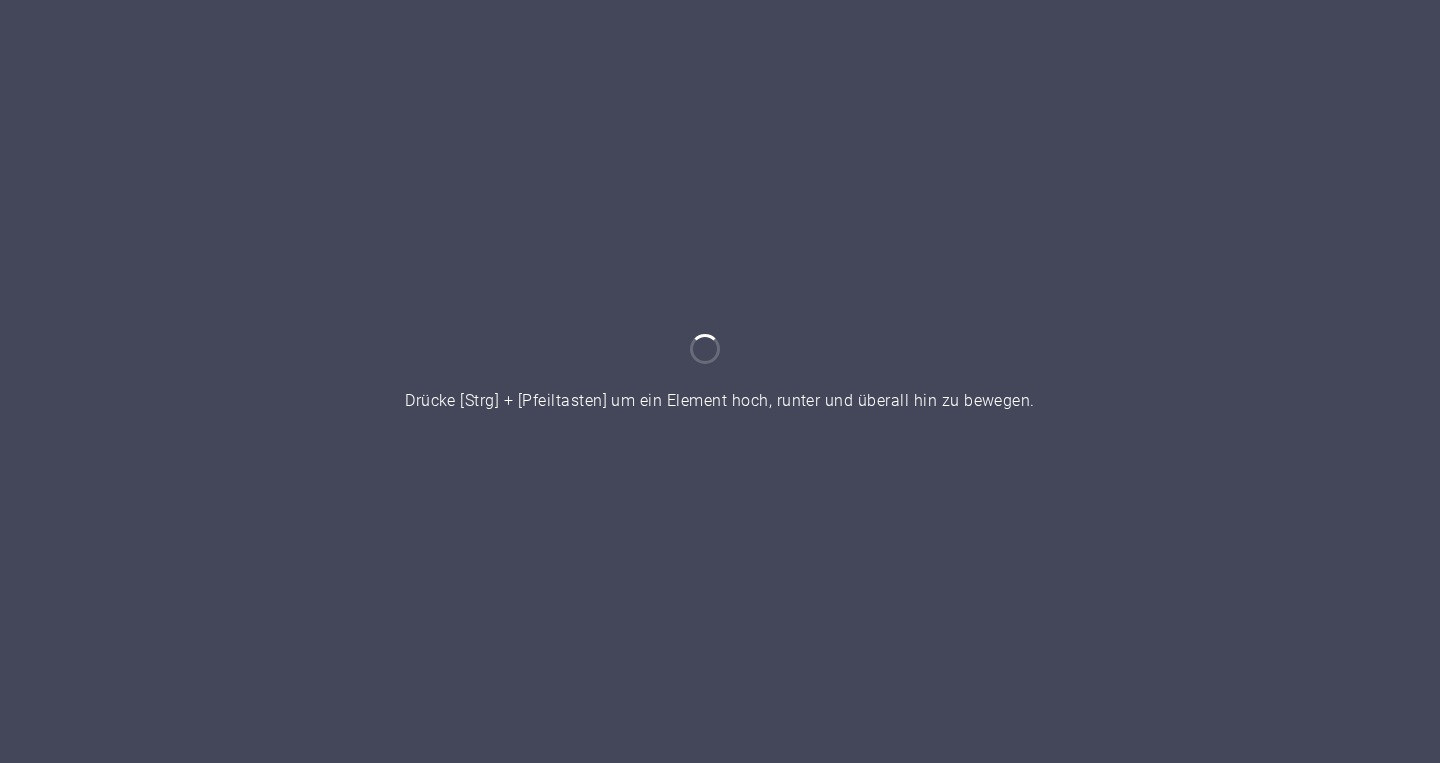 scroll, scrollTop: 0, scrollLeft: 0, axis: both 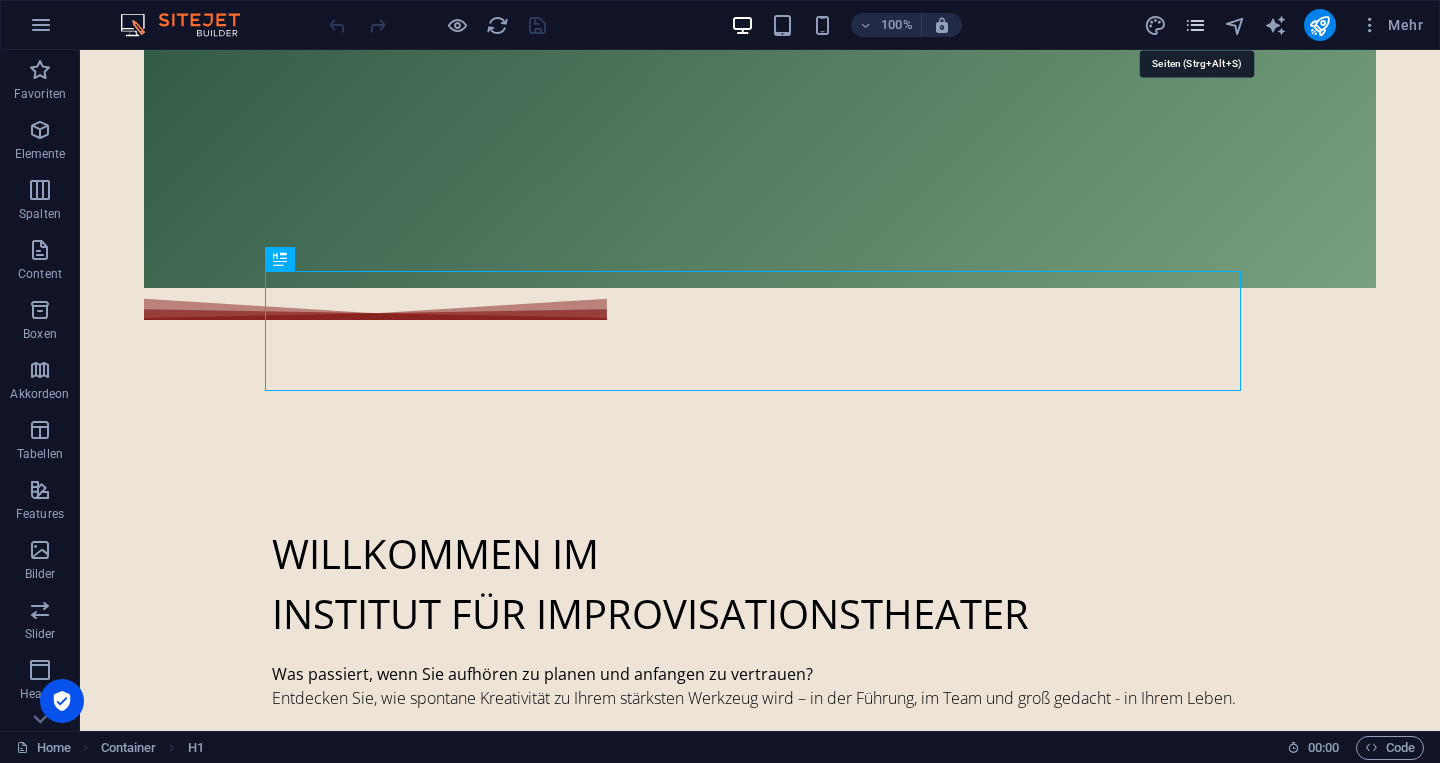 click at bounding box center (1195, 25) 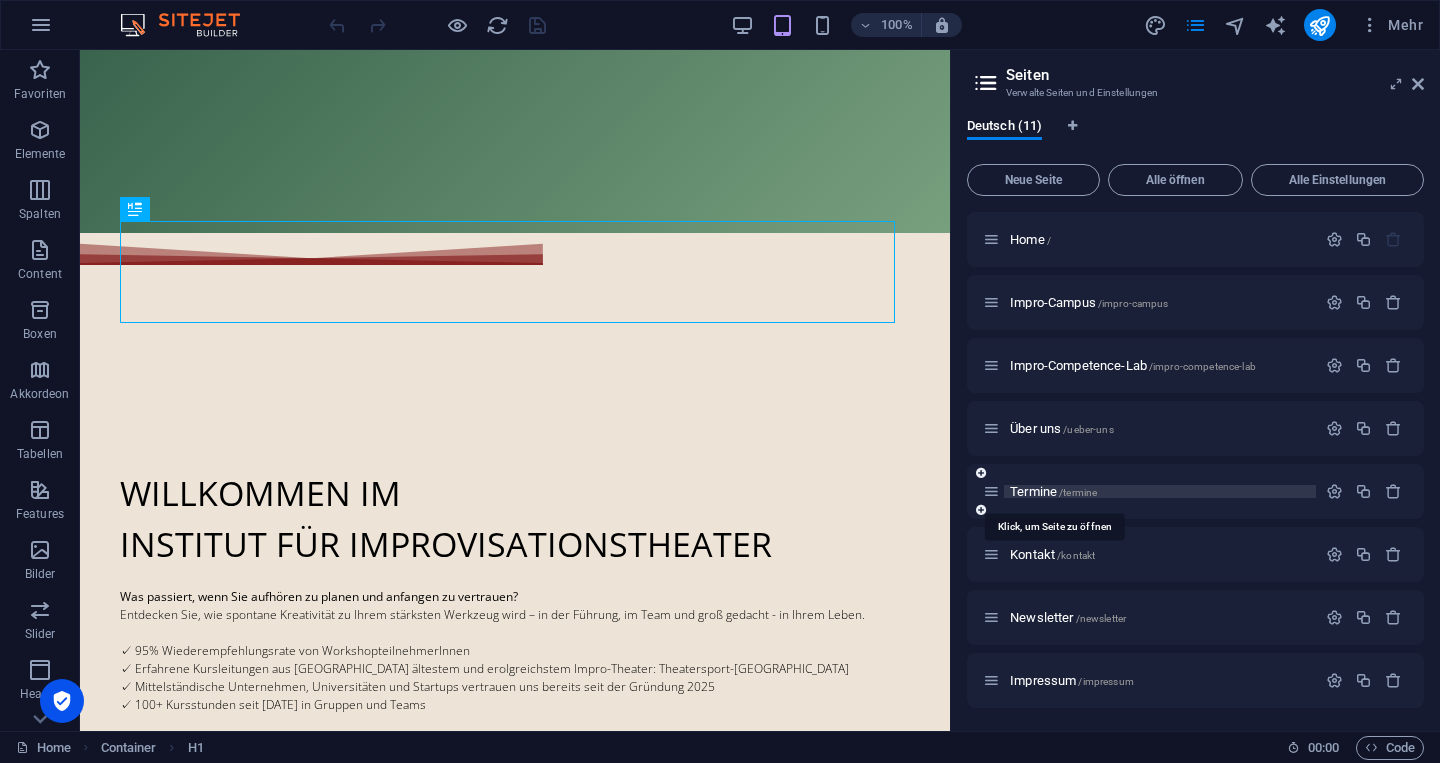 click on "Termine /termine" at bounding box center [1053, 491] 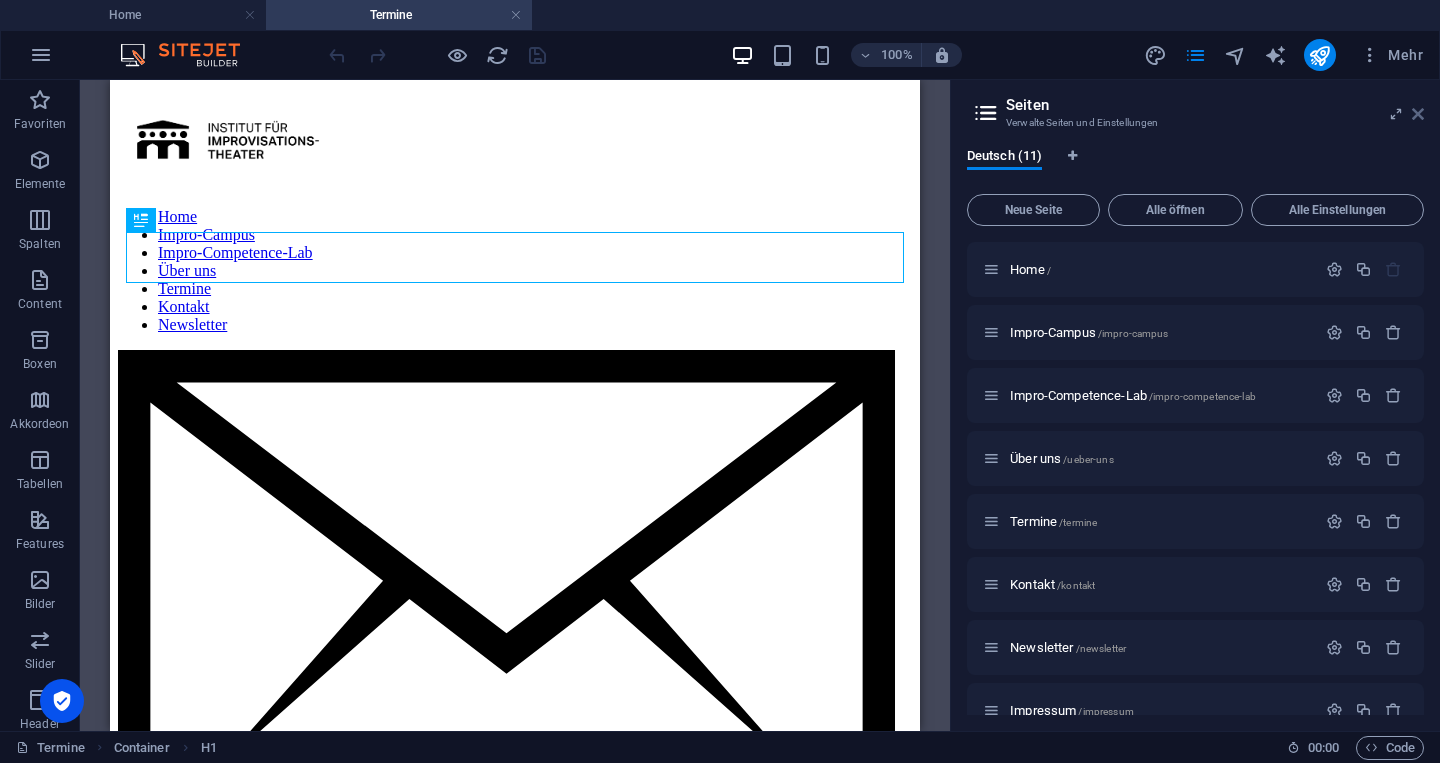 click on "Mehr" at bounding box center (1391, 55) 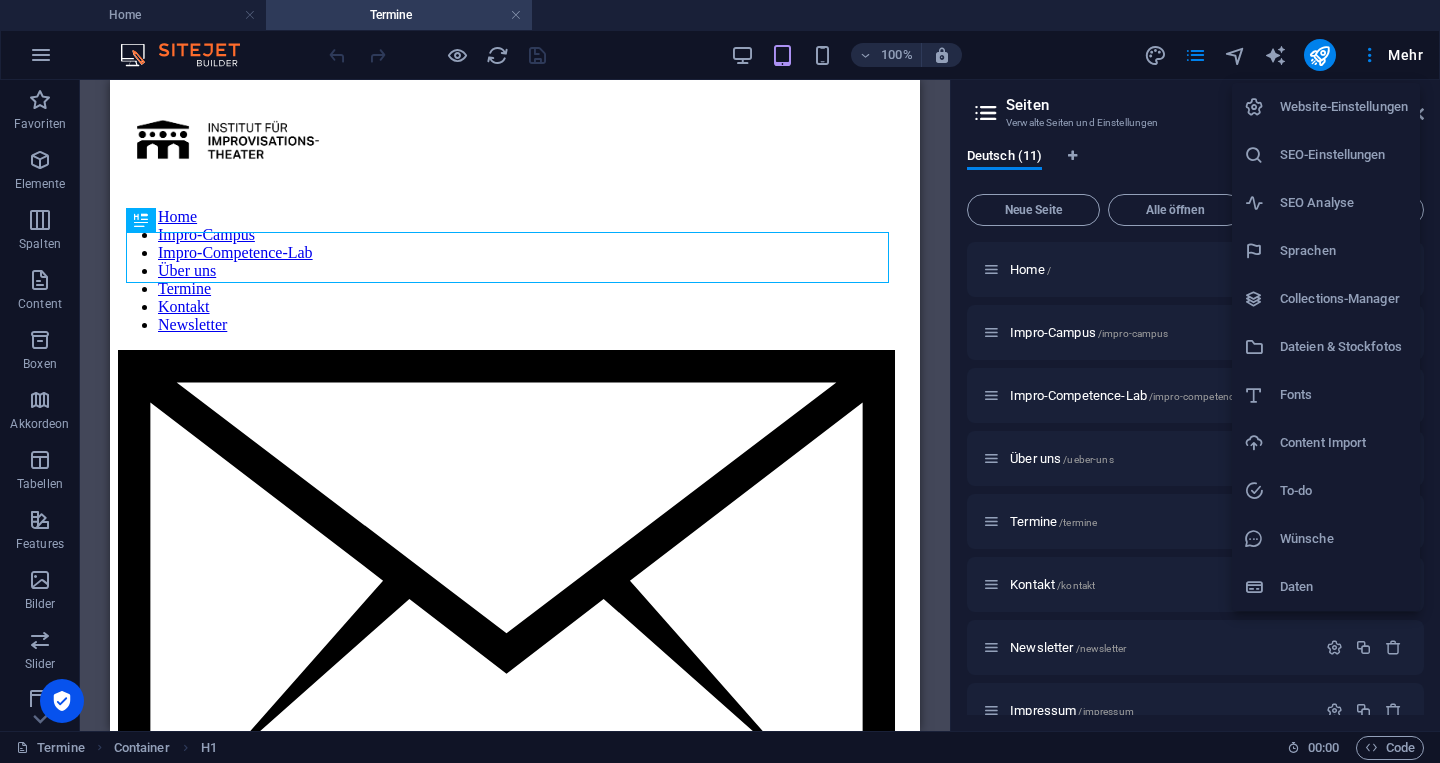 click at bounding box center [720, 381] 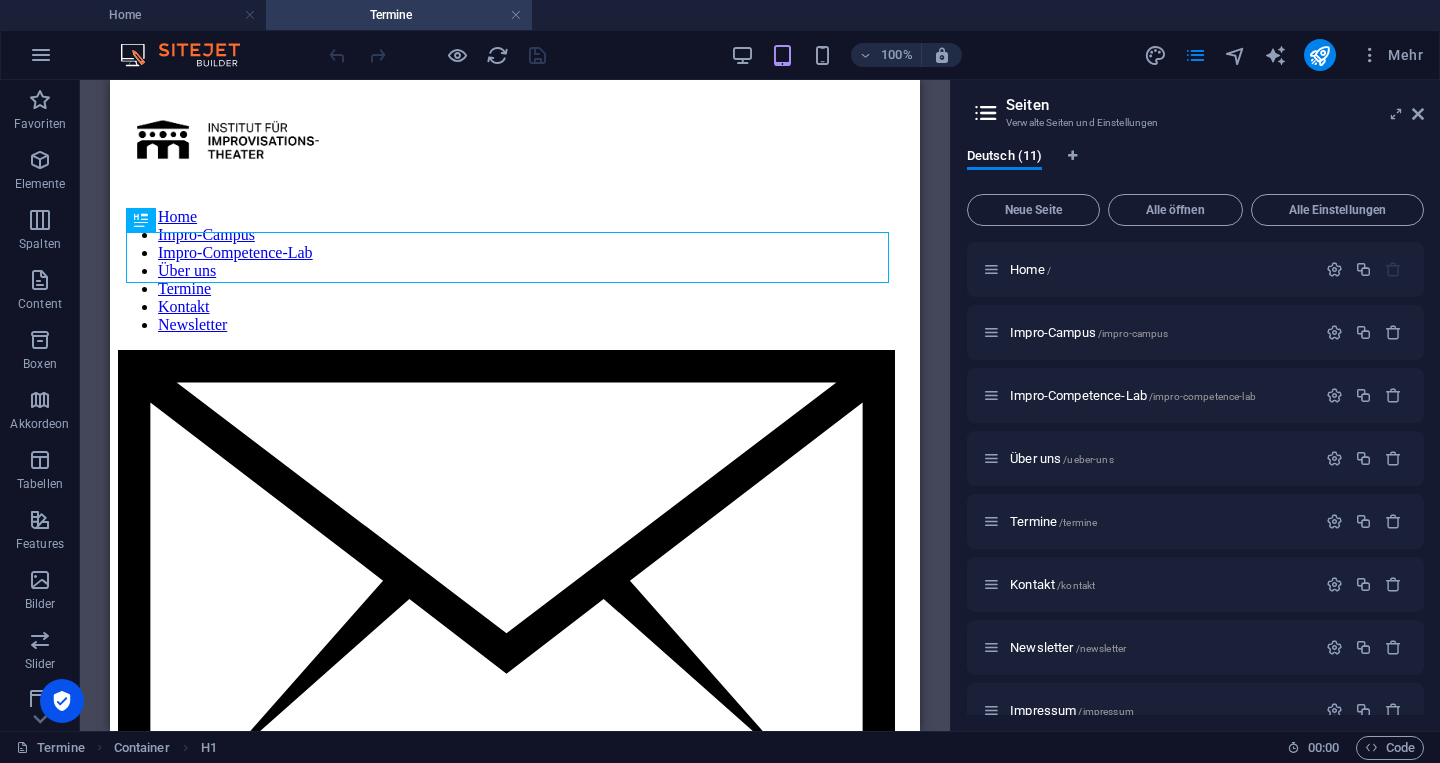 click on "Seiten Verwalte Seiten und Einstellungen" at bounding box center [1197, 106] 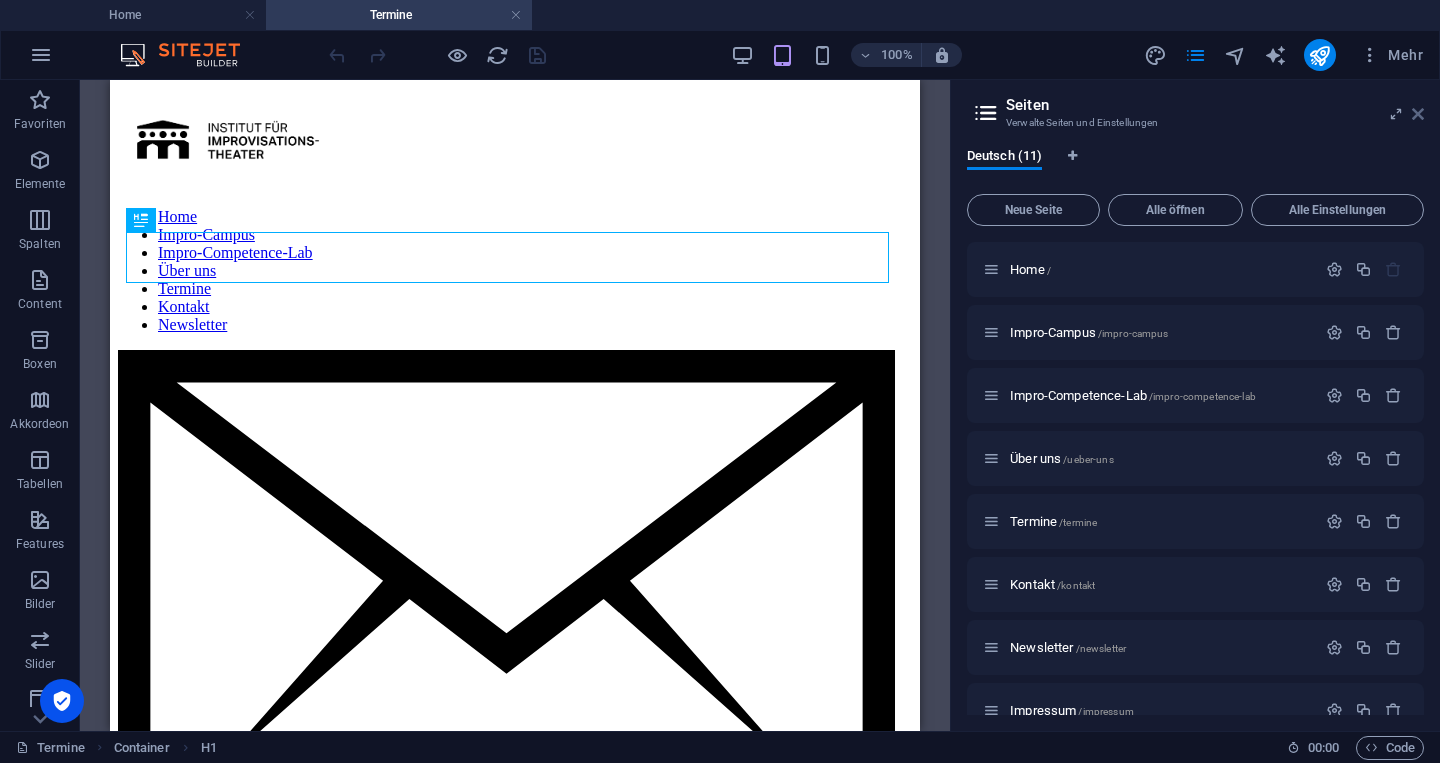 click at bounding box center [1418, 114] 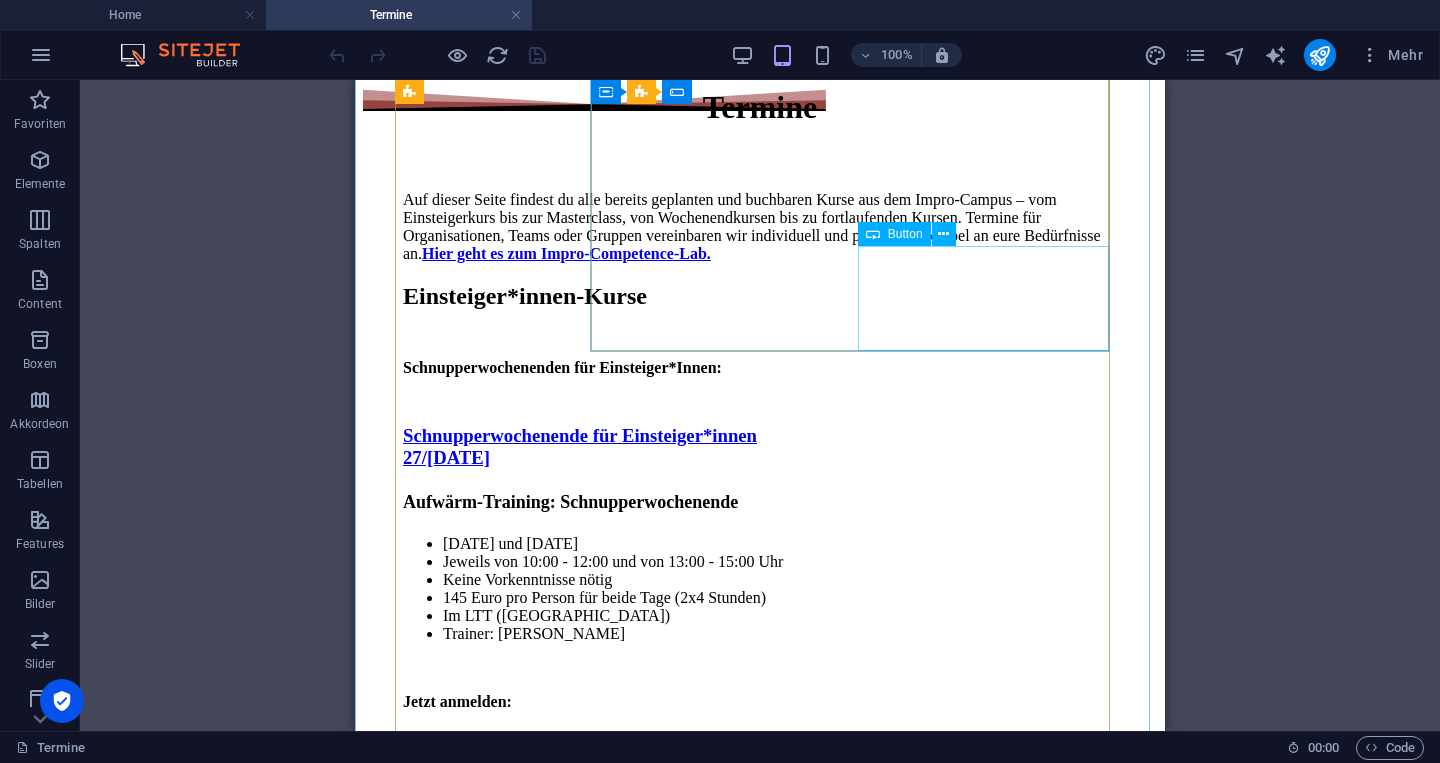 scroll, scrollTop: 797, scrollLeft: 0, axis: vertical 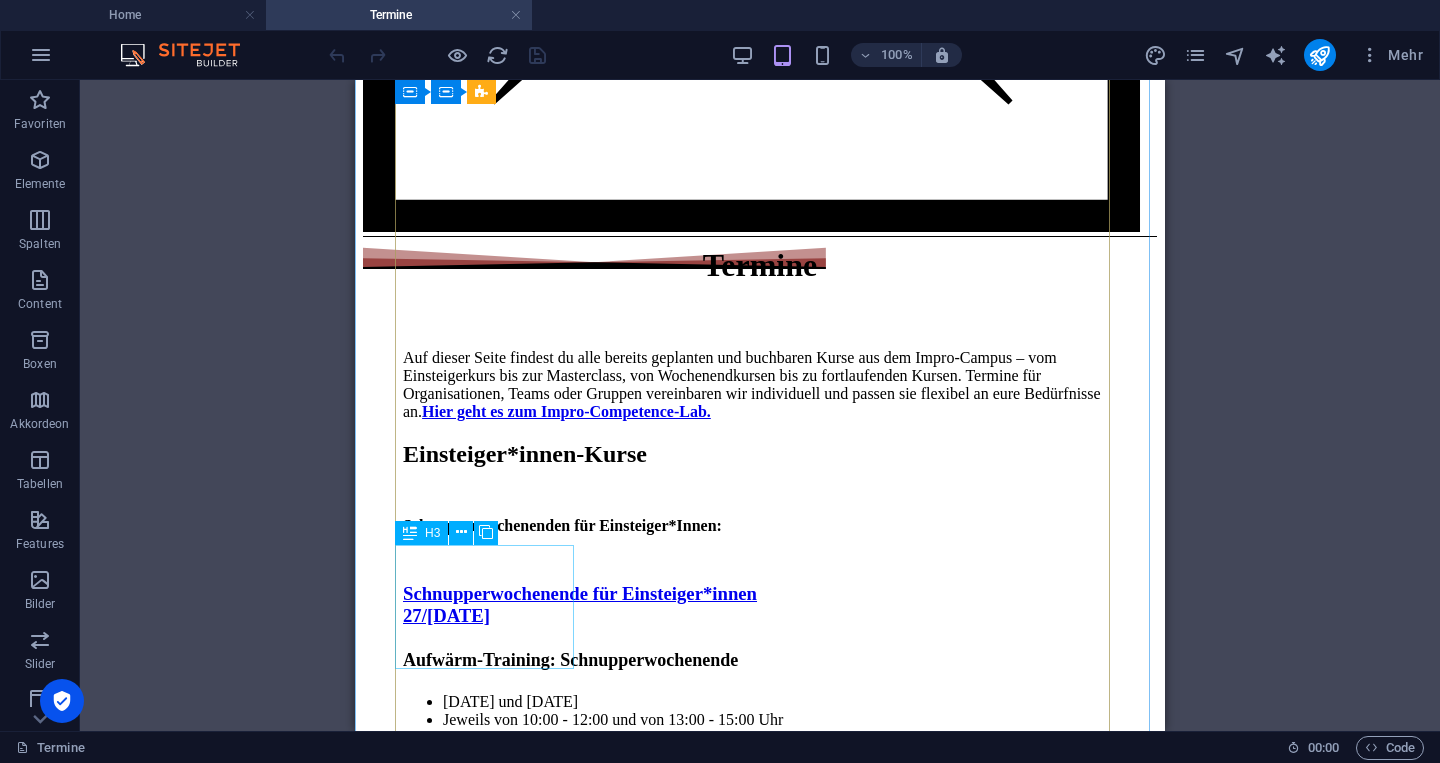 click on "Schnupperwochenende für Einsteiger*innen 15/[DATE]" at bounding box center [760, 1390] 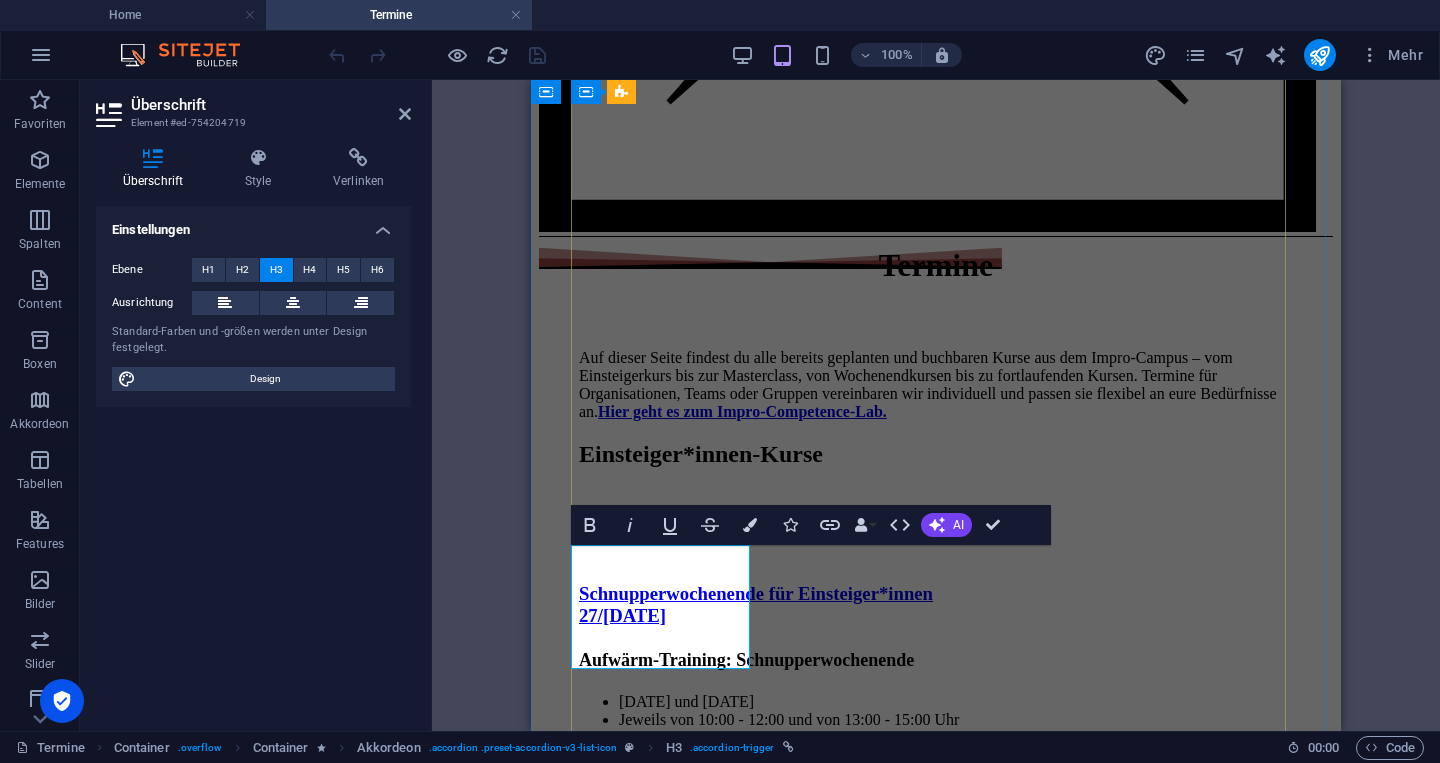 click on "Schnupperwochenende für Einsteiger*innen 15/[DATE]" at bounding box center (756, 1389) 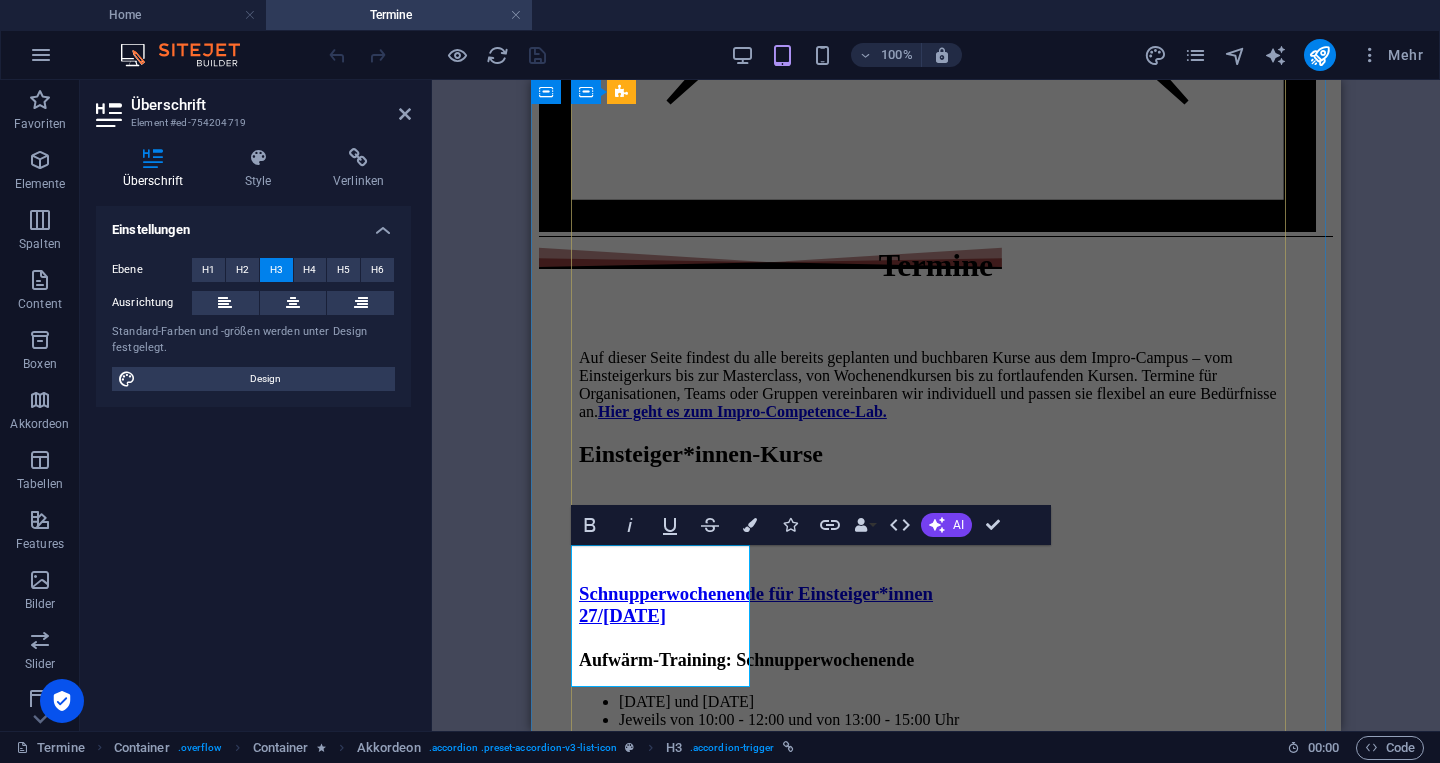 type 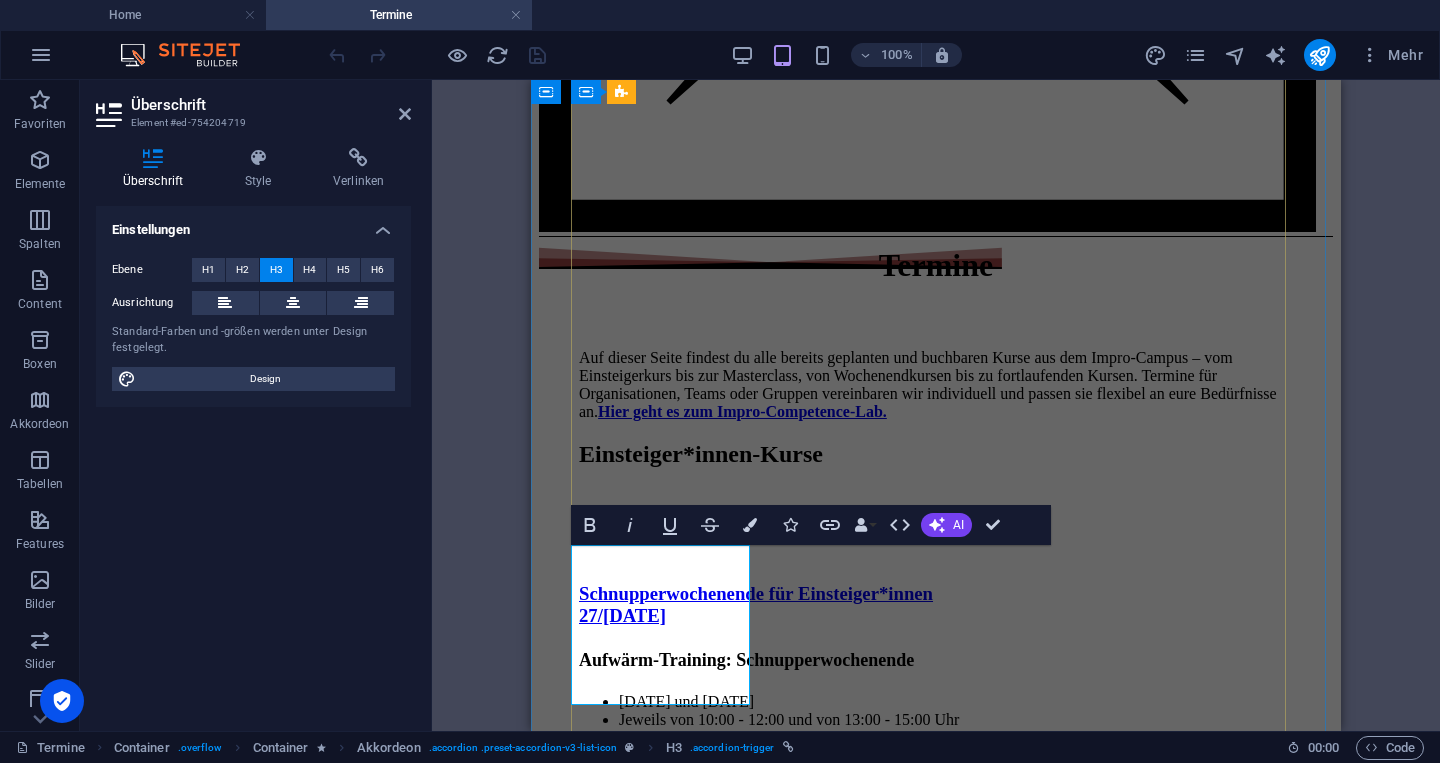 click on "Schnupperwochenende für Einsteiger*innen 15/[DATE] ‌-nur noch 3 freie plätze -" at bounding box center (756, 1400) 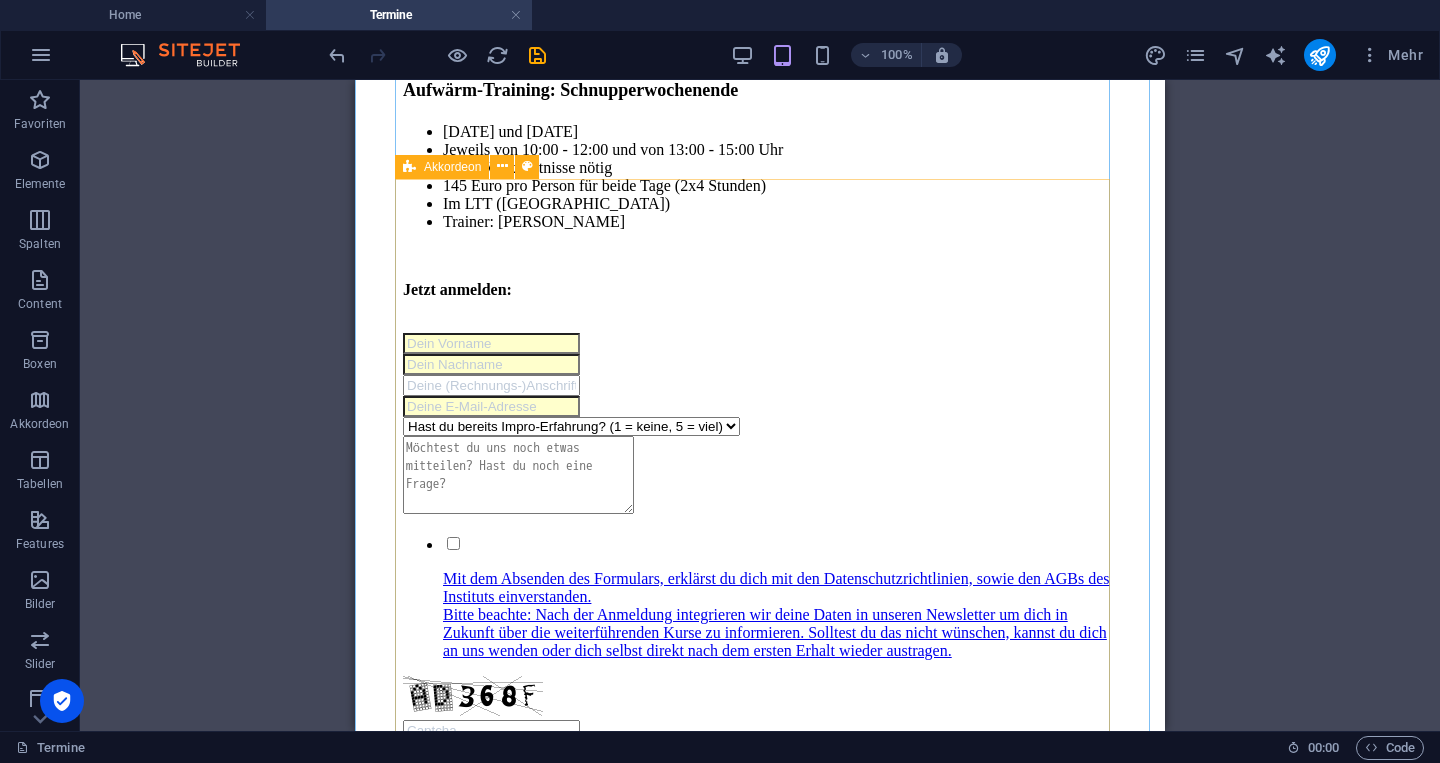 scroll, scrollTop: 2017, scrollLeft: 0, axis: vertical 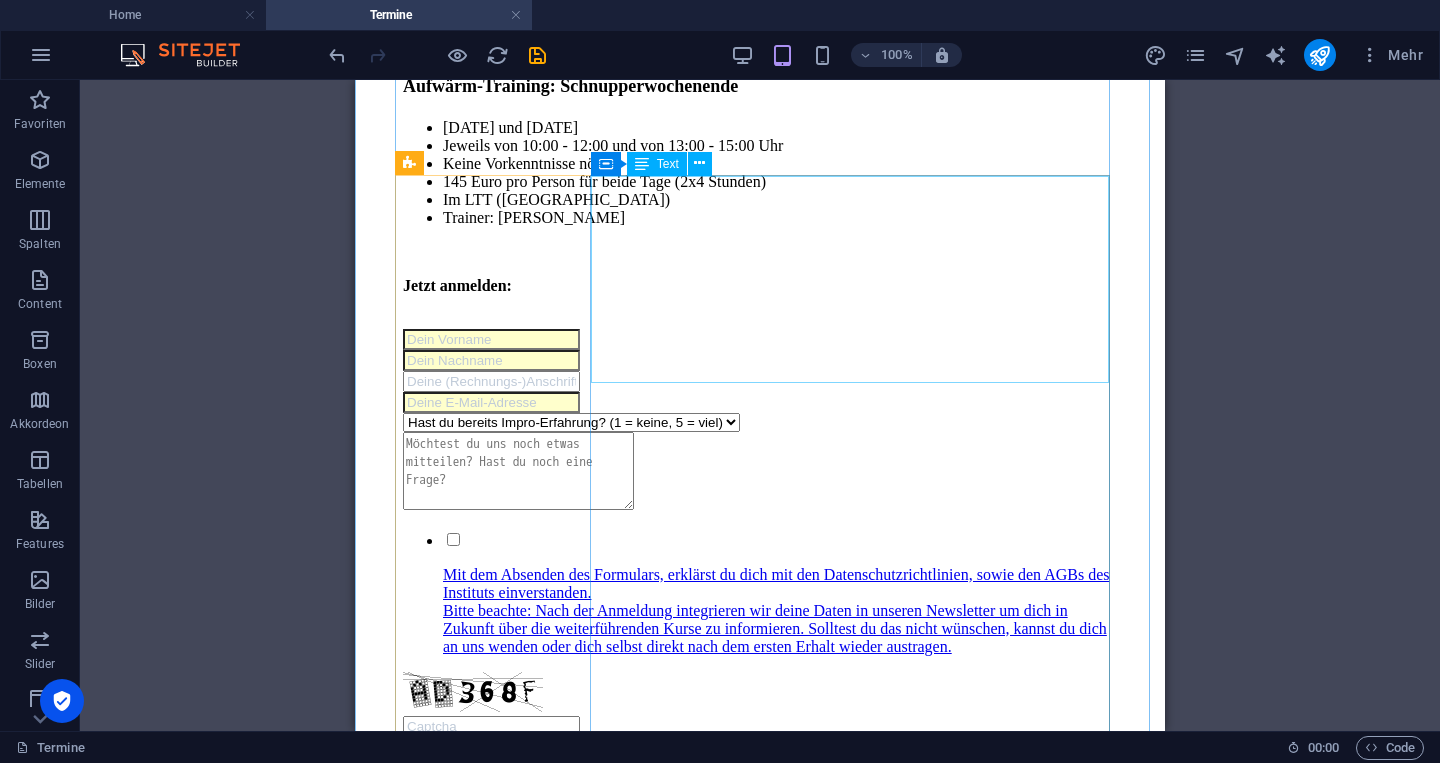 click on "Impro-Trainingscamp für Einsteiger: Wochenend-Kurs Am [DATE] und [DATE] (zweitägig) Jeweils von 10:00 - 12:30 und 13:30 bis 16:00 (2x 5 Stunden + Pause) Keine Vorkenntnisse nötig, Als Aufbaukurs für Schnupperwochenend-TeilnehmerInnen geeignet 165 Euro pro Person für beide Tage (2x5 Stunden)  Im LTT (Landestheater [GEOGRAPHIC_DATA]) Trainerin: [PERSON_NAME] Jetzt anmelden:" at bounding box center [760, 1386] 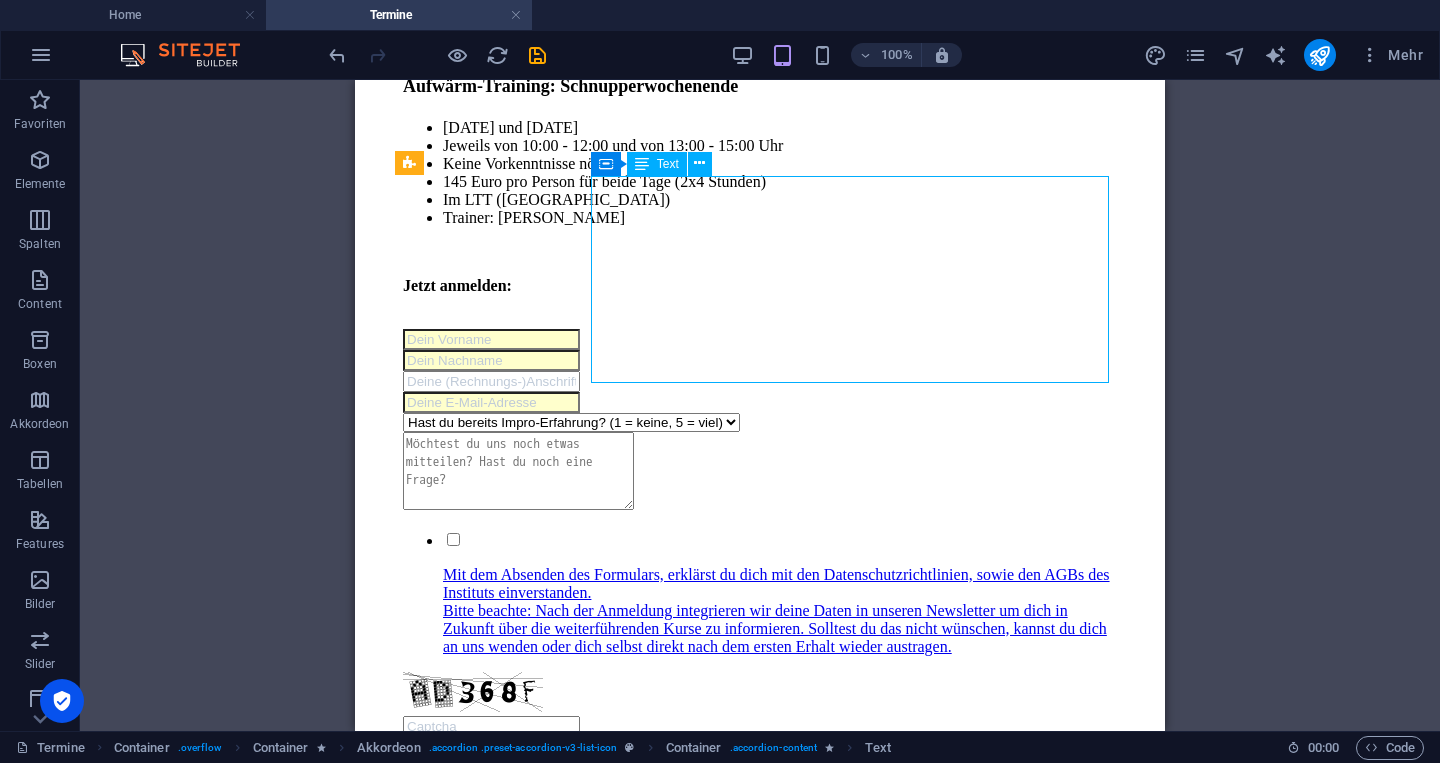click on "Impro-Trainingscamp für Einsteiger: Wochenend-Kurs Am [DATE] und [DATE] (zweitägig) Jeweils von 10:00 - 12:30 und 13:30 bis 16:00 (2x 5 Stunden + Pause) Keine Vorkenntnisse nötig, Als Aufbaukurs für Schnupperwochenend-TeilnehmerInnen geeignet 165 Euro pro Person für beide Tage (2x5 Stunden)  Im LTT (Landestheater [GEOGRAPHIC_DATA]) Trainerin: [PERSON_NAME] Jetzt anmelden:" at bounding box center [760, 1386] 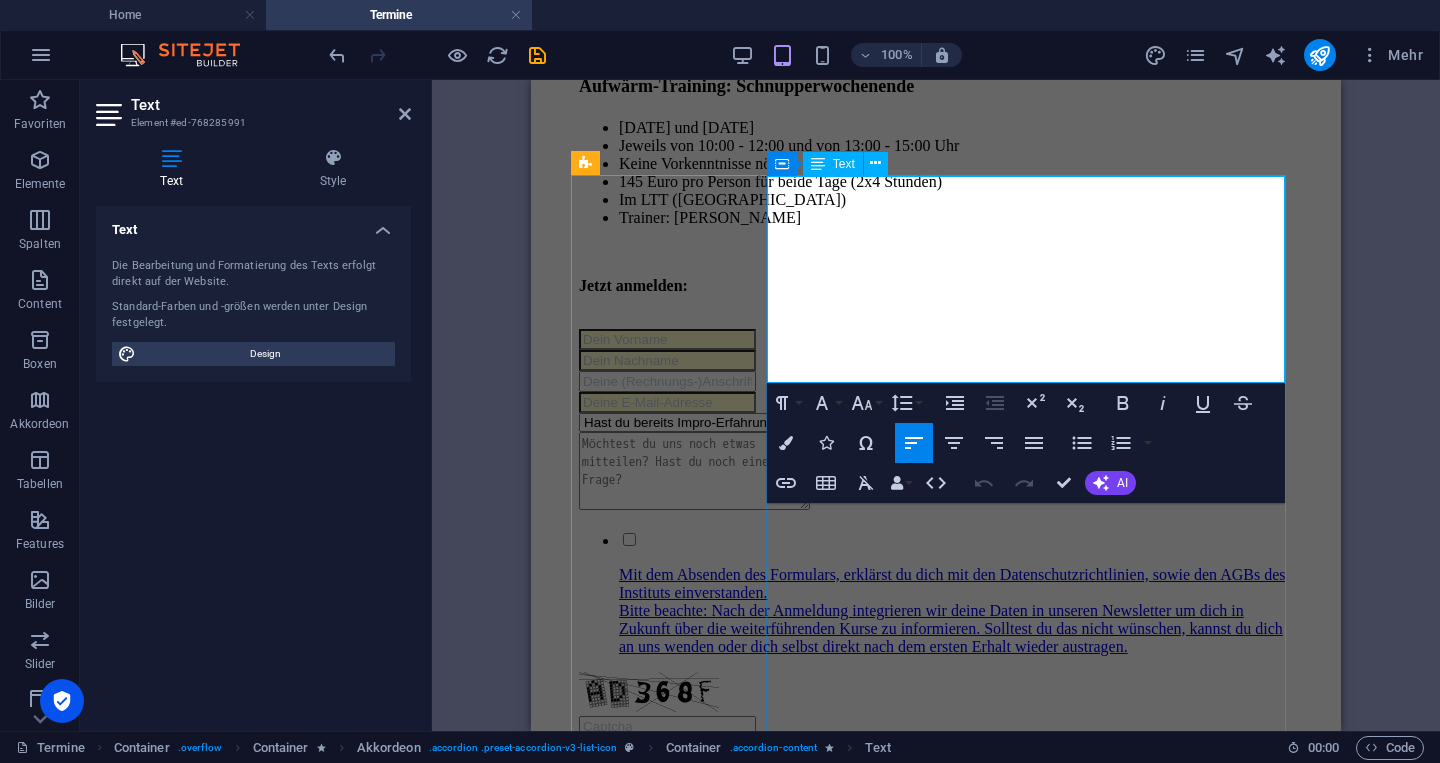 click on "Impro-Trainingscamp für Einsteiger: Wochenend-Kurs" at bounding box center (936, 1278) 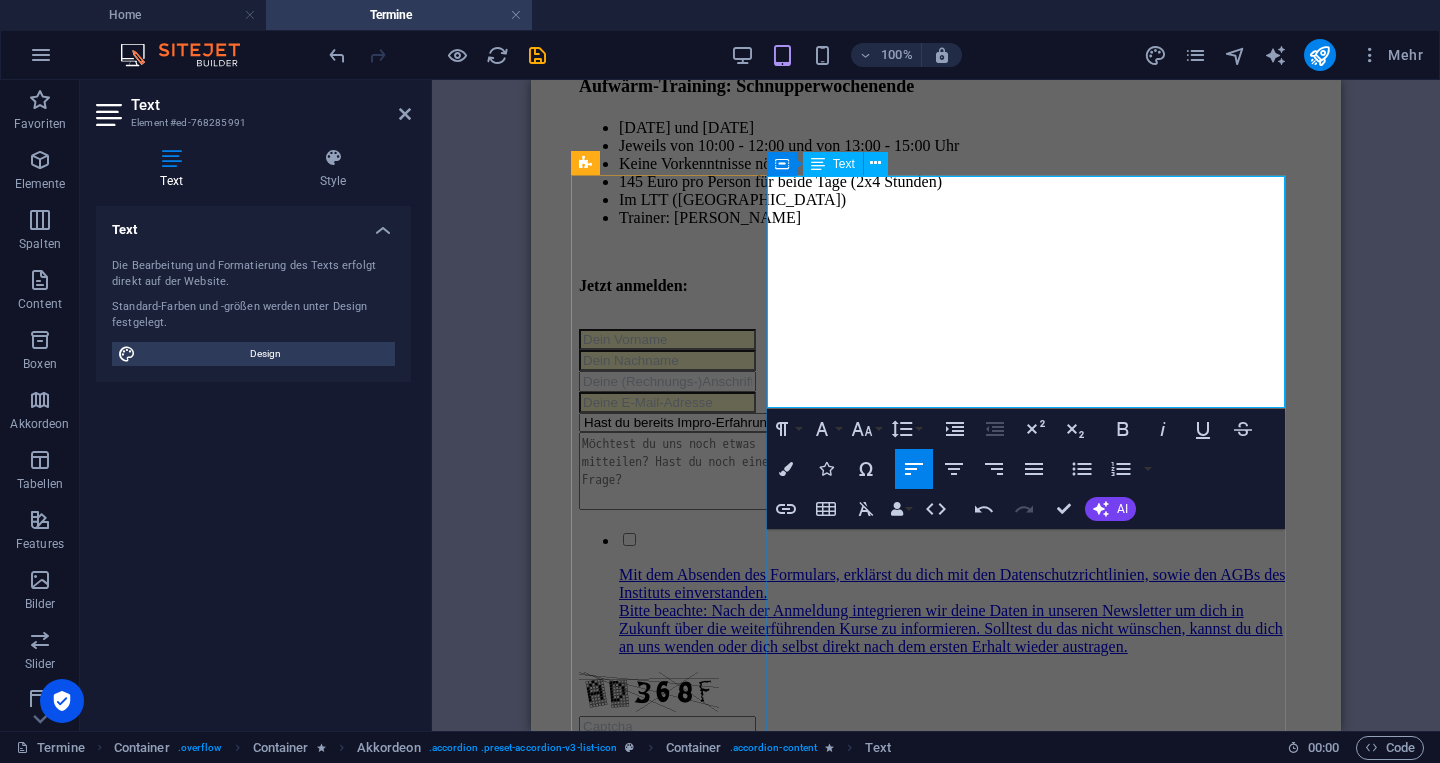 click on "Impro-Trainingscamp für Einsteiger*innen: Wochenend-Kurs" at bounding box center (936, 1278) 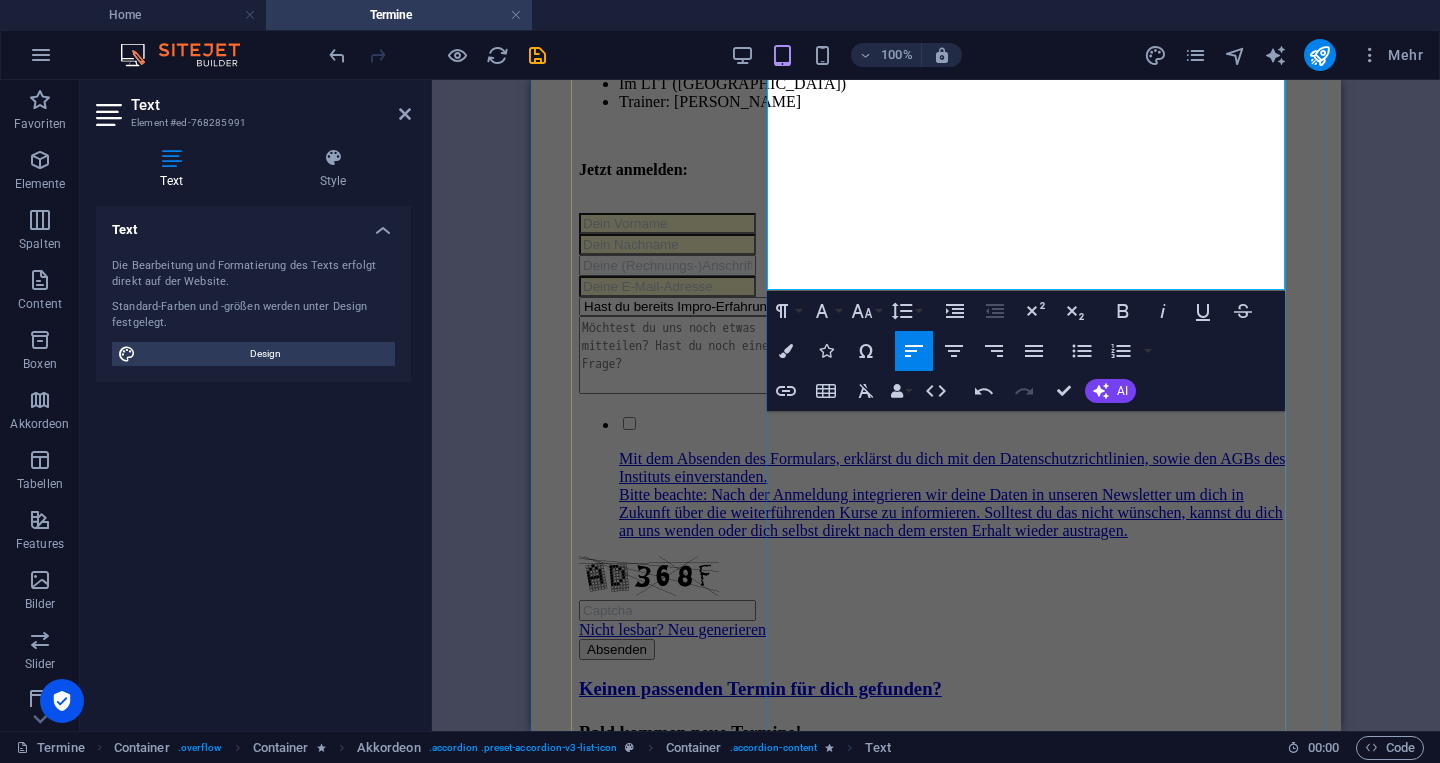 scroll, scrollTop: 2135, scrollLeft: 0, axis: vertical 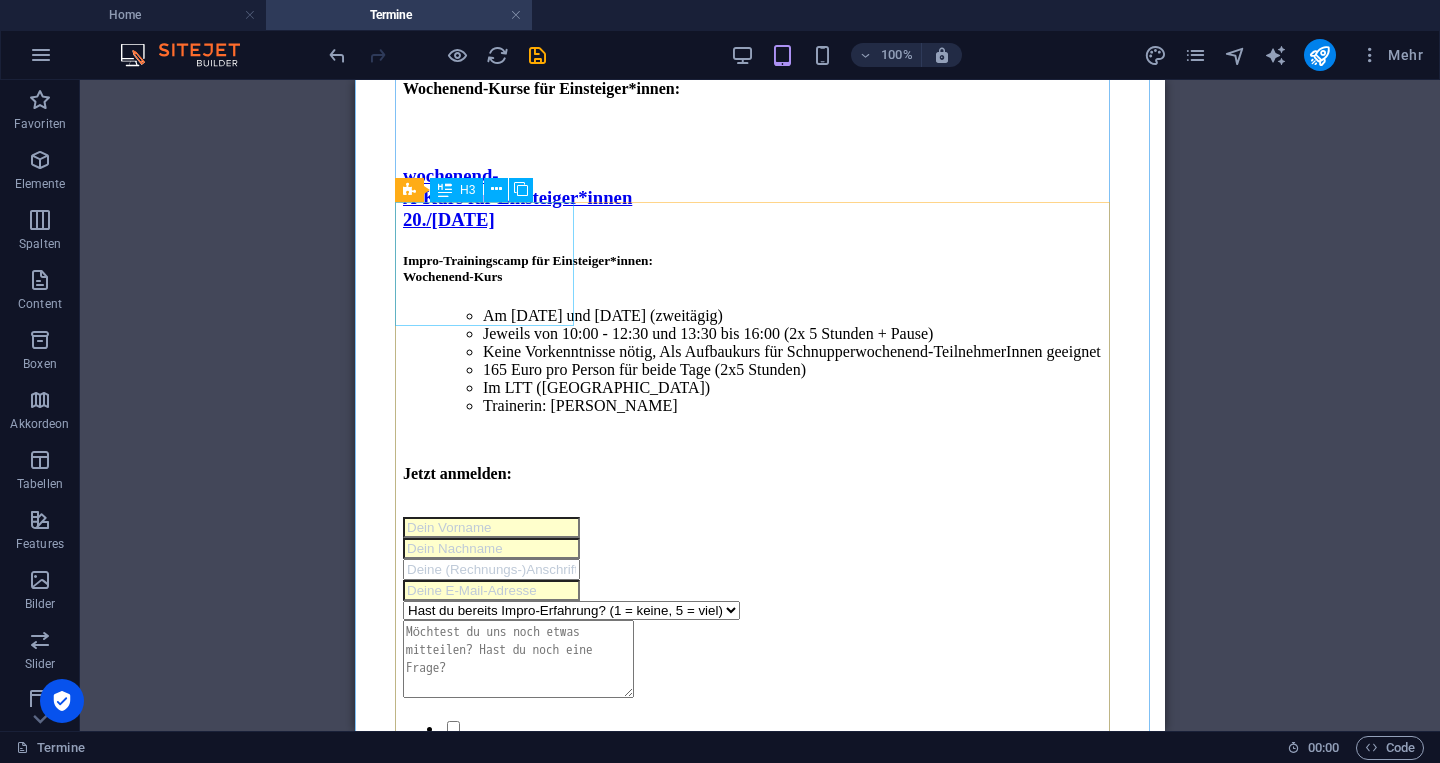 click on "Fortlaufender A-Kurs für Einsteiger*innen- [DATE] - [DATE]" at bounding box center (760, 1406) 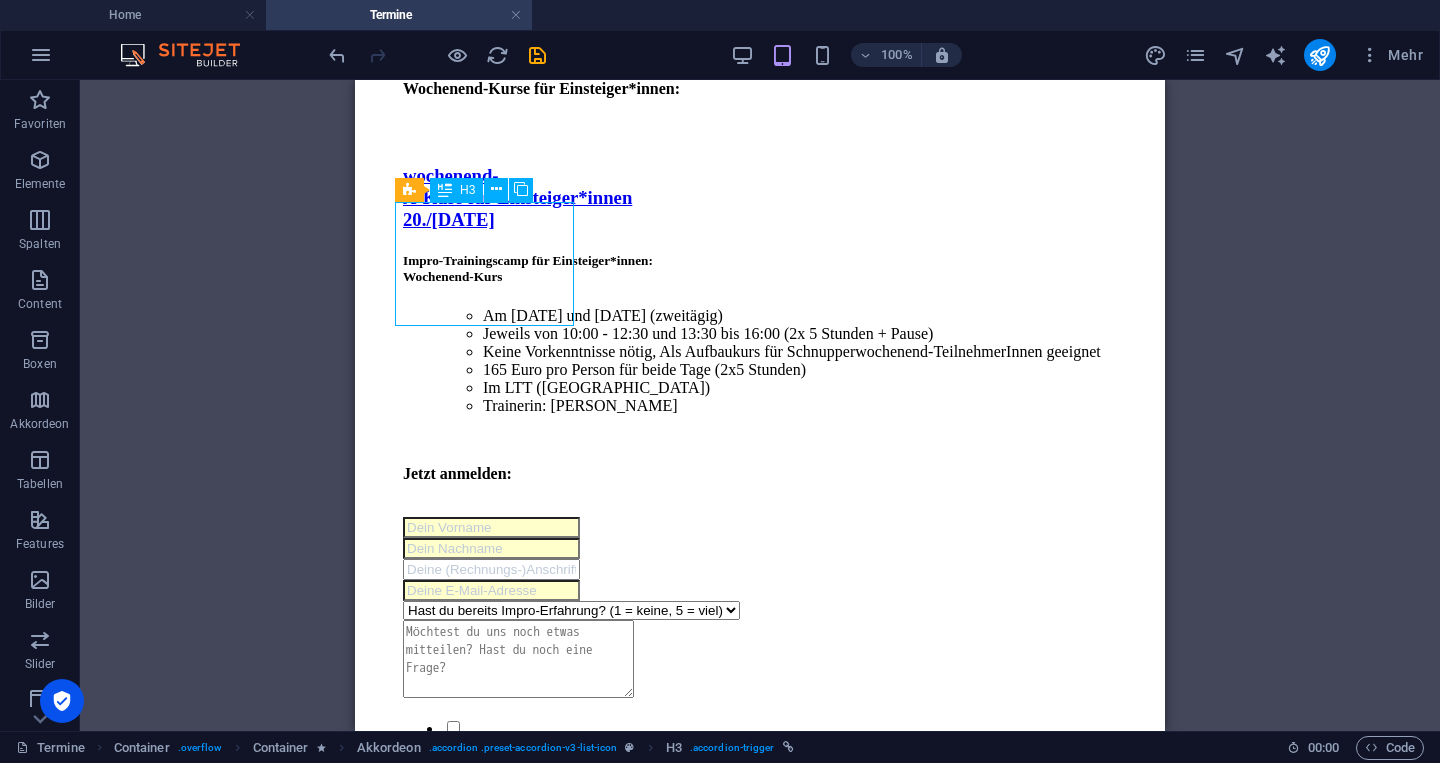 click on "Fortlaufender A-Kurs für Einsteiger*innen- [DATE] - [DATE]" at bounding box center [760, 1406] 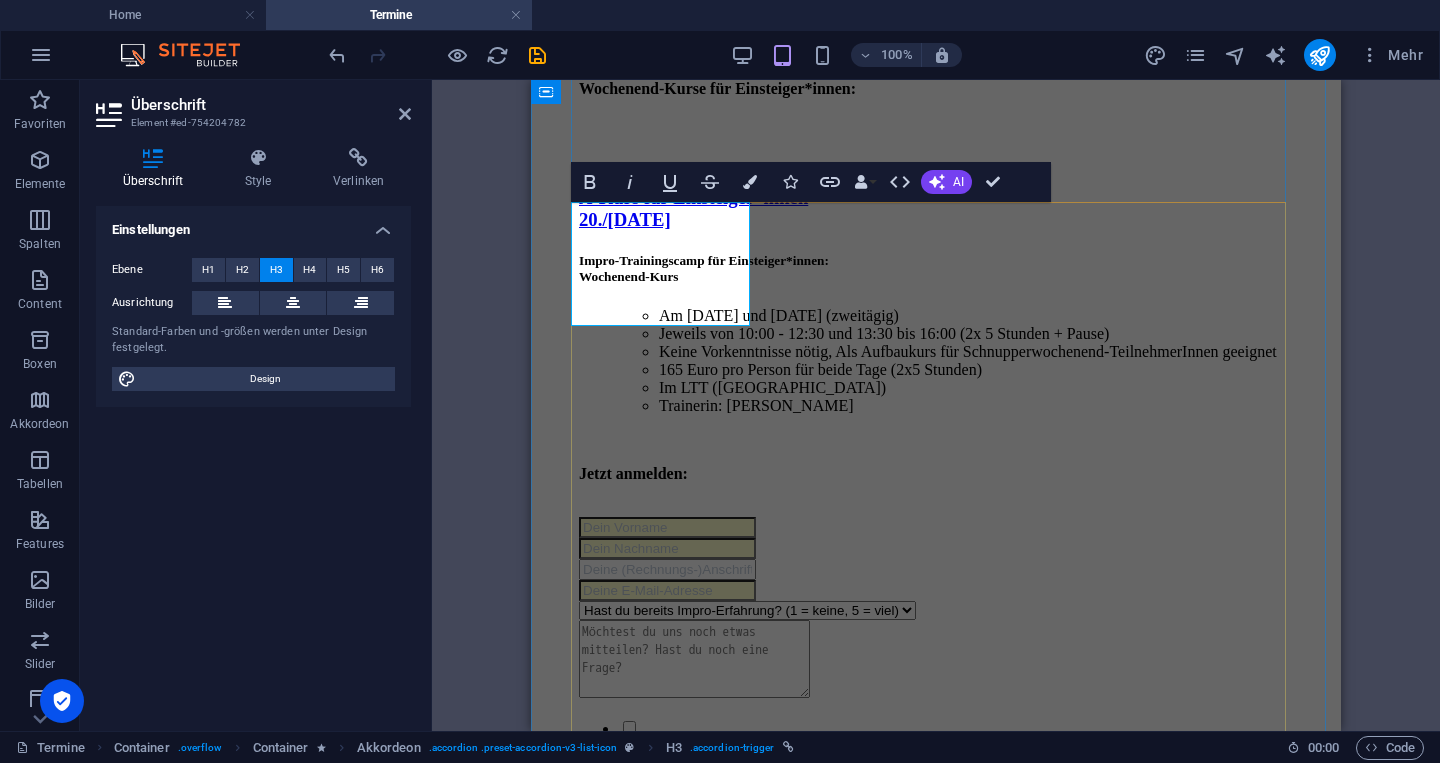 click on "Fortlaufender A-Kurs für Einsteiger*innen- [DATE] - [DATE]" at bounding box center (650, 1405) 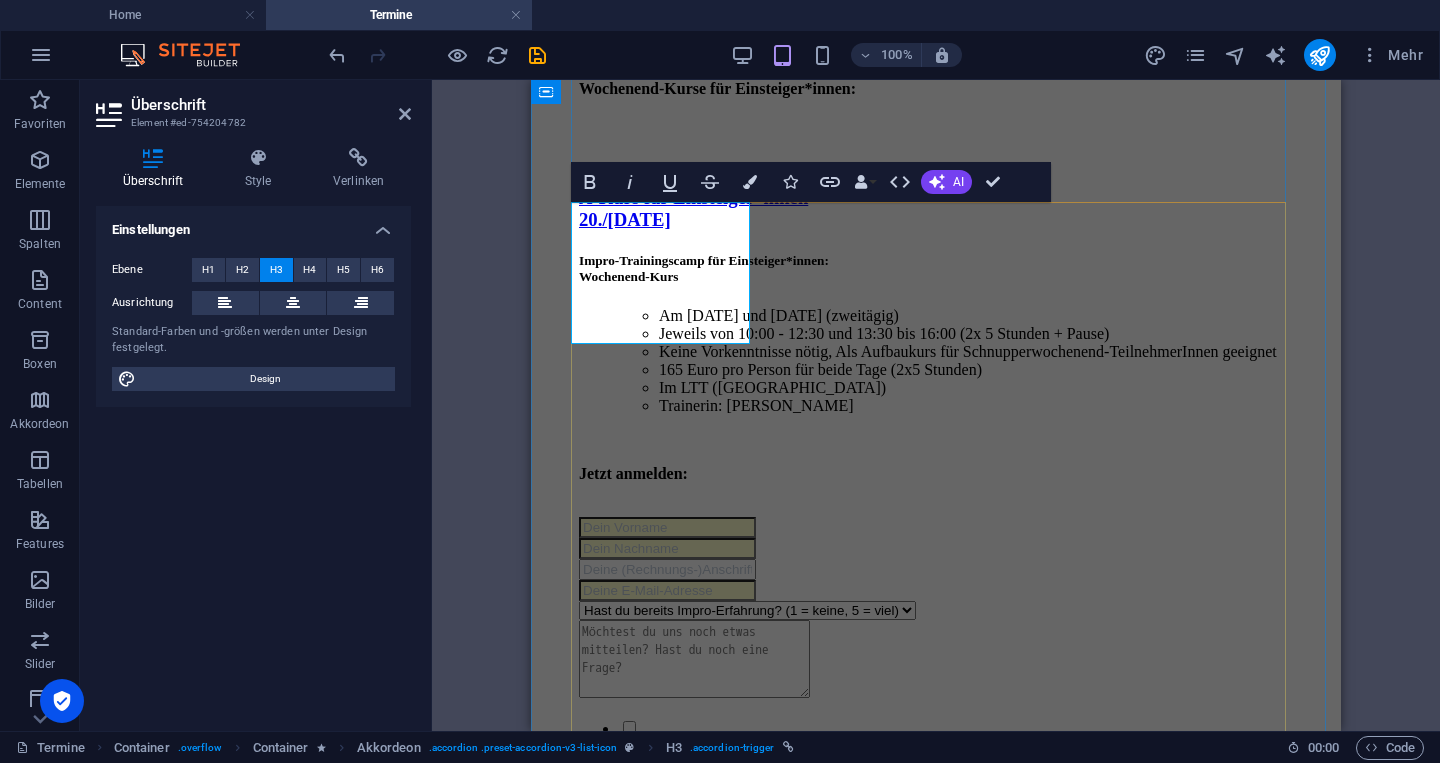 type 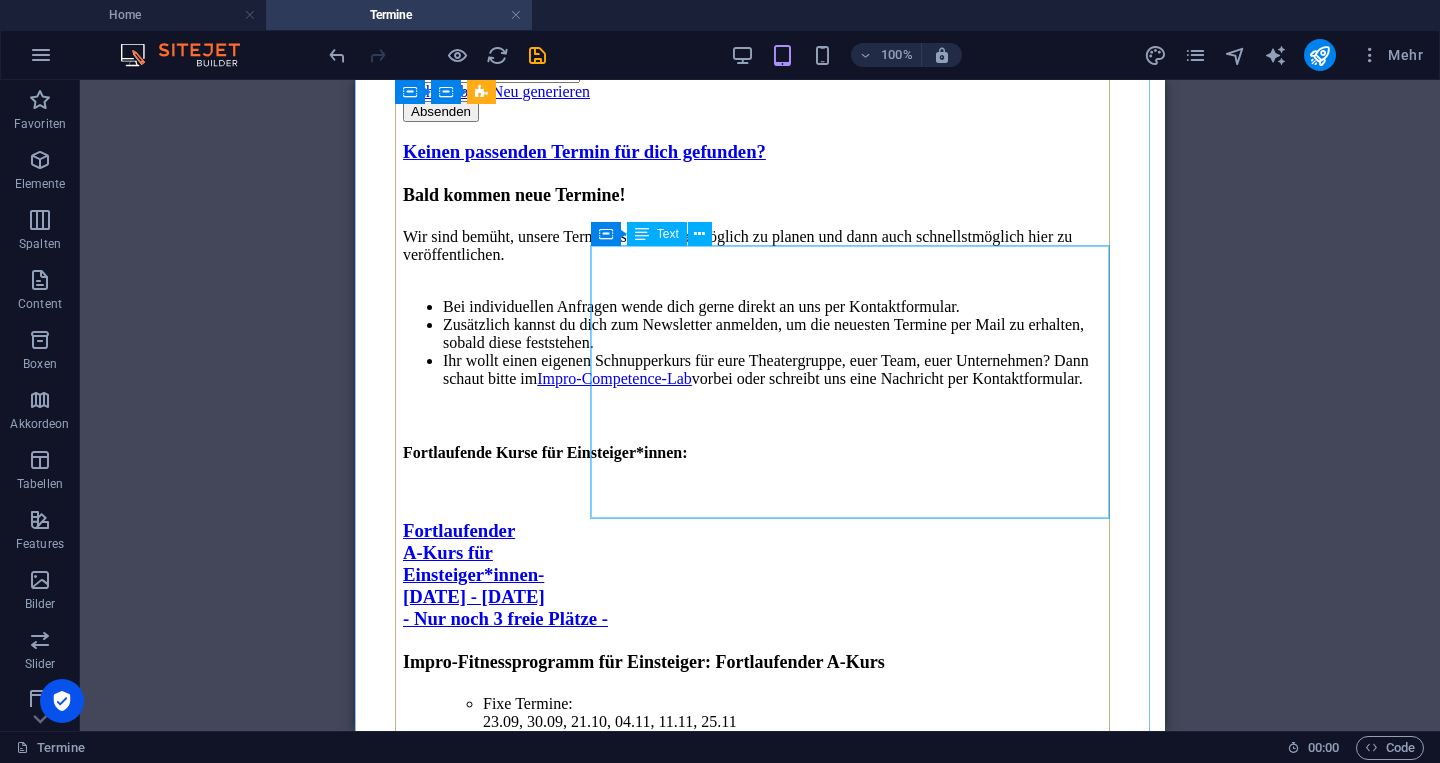 scroll, scrollTop: 3882, scrollLeft: 0, axis: vertical 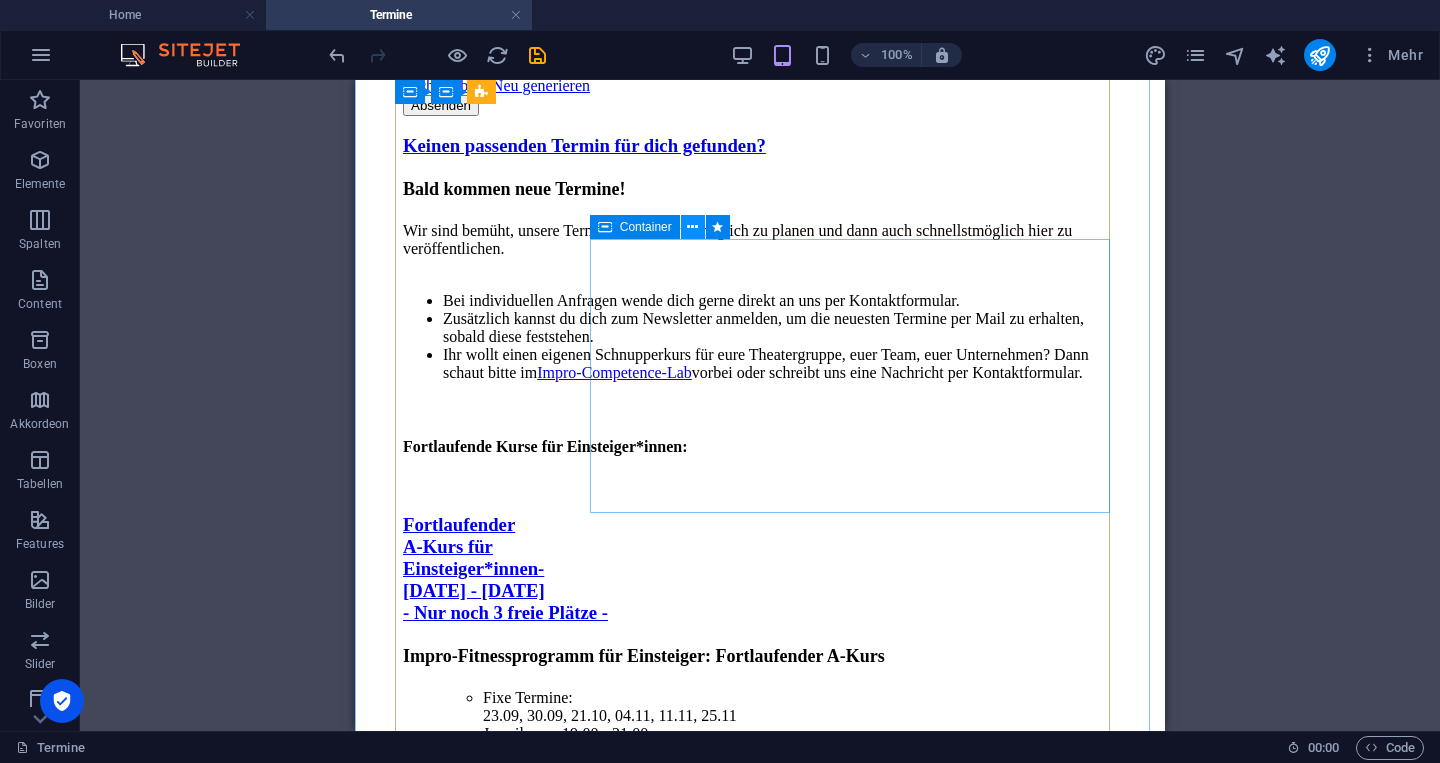 click at bounding box center (692, 227) 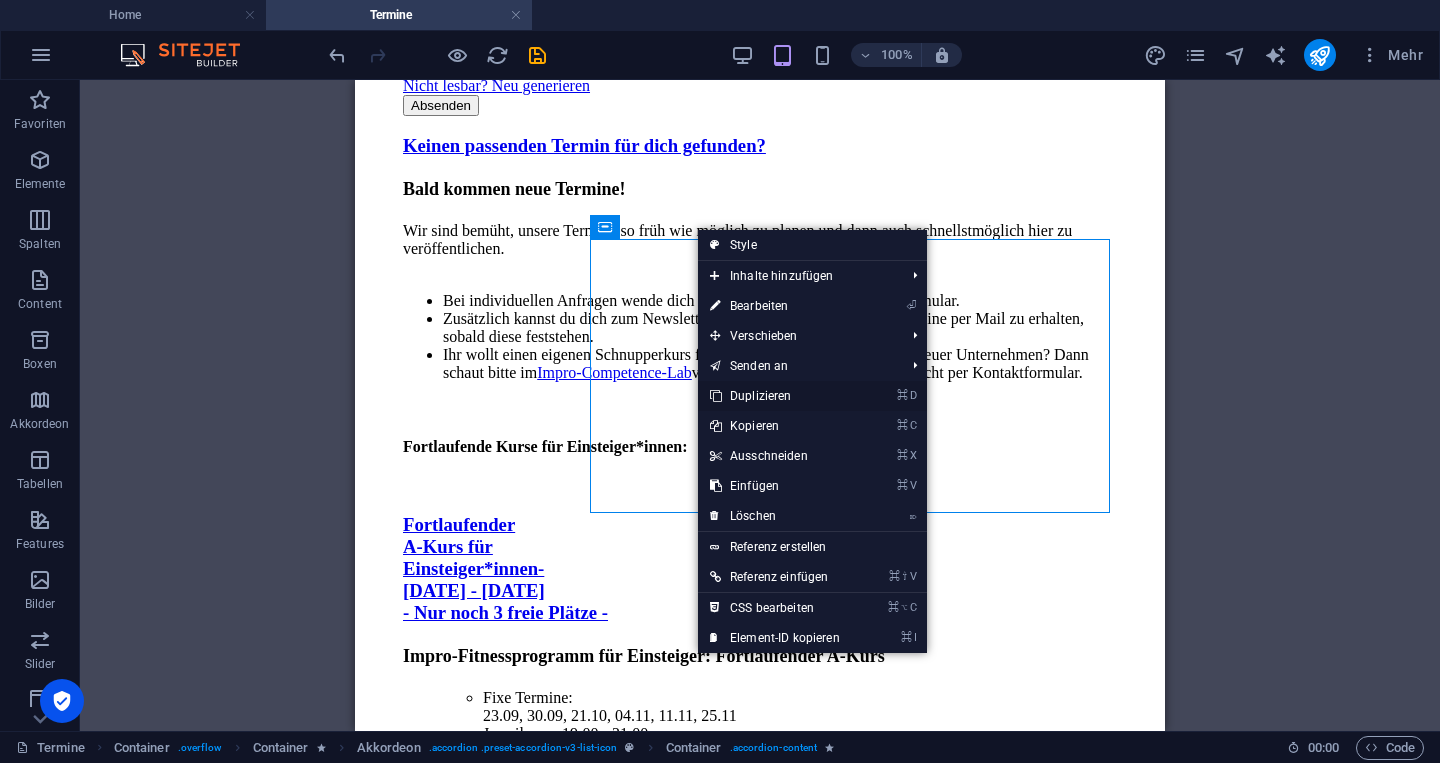 click on "⌘ D  Duplizieren" at bounding box center (775, 396) 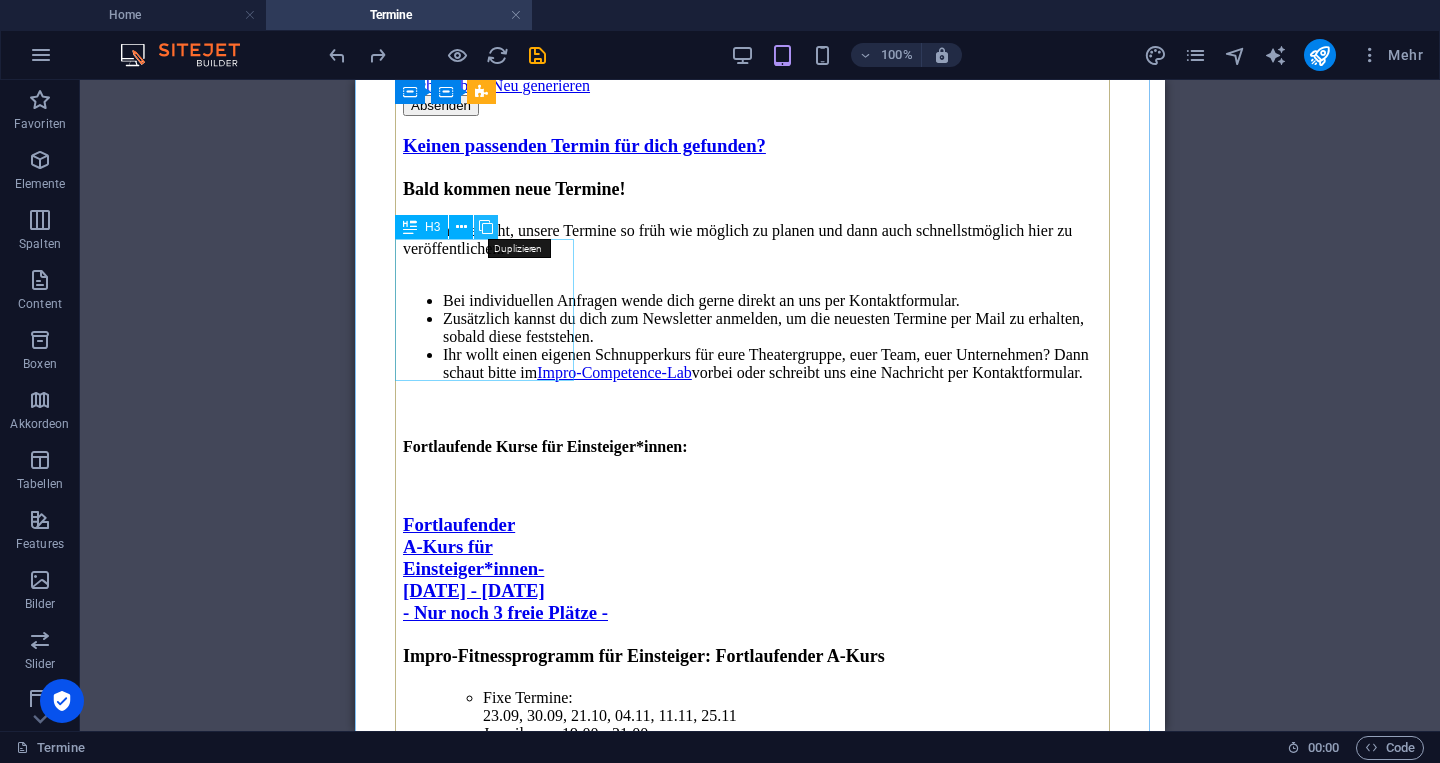 click at bounding box center [486, 227] 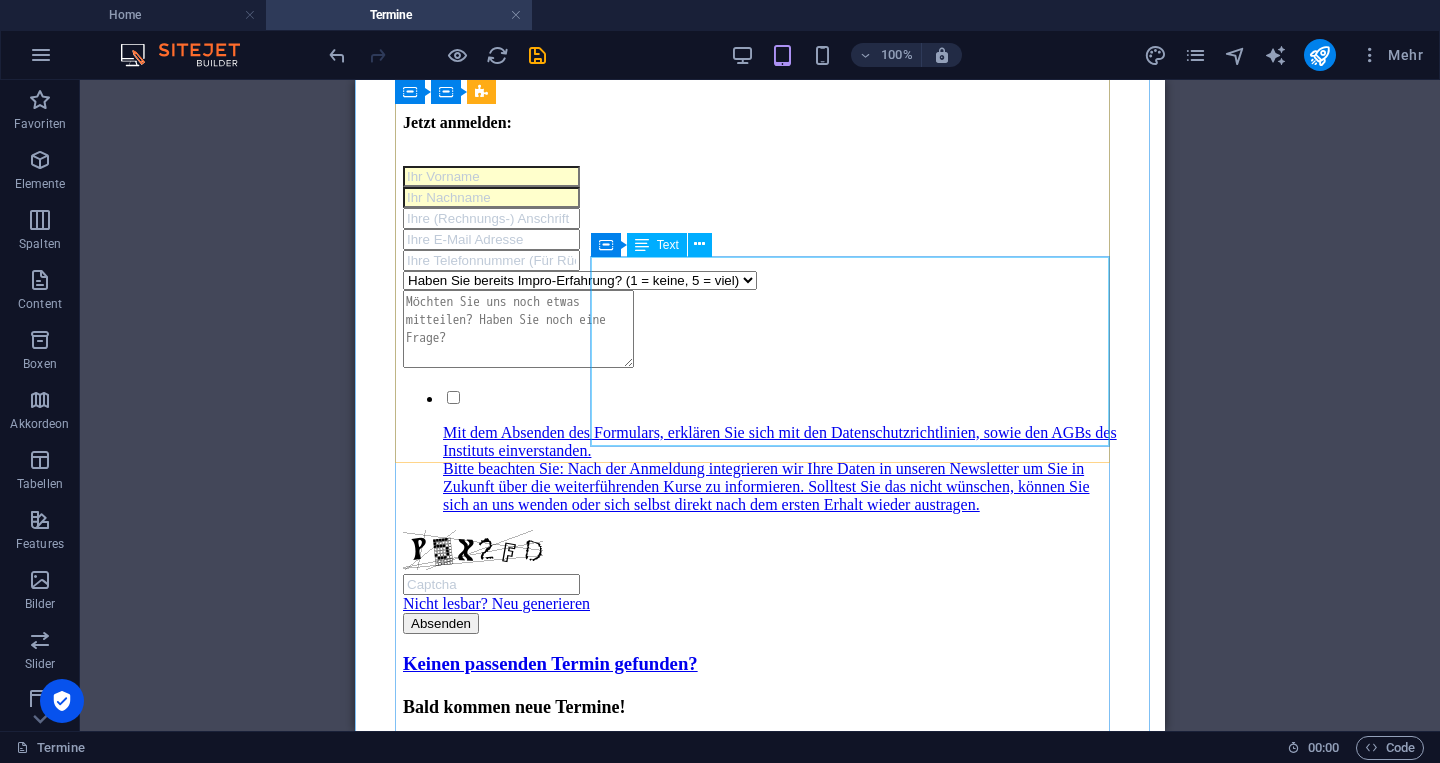 scroll, scrollTop: 6737, scrollLeft: 0, axis: vertical 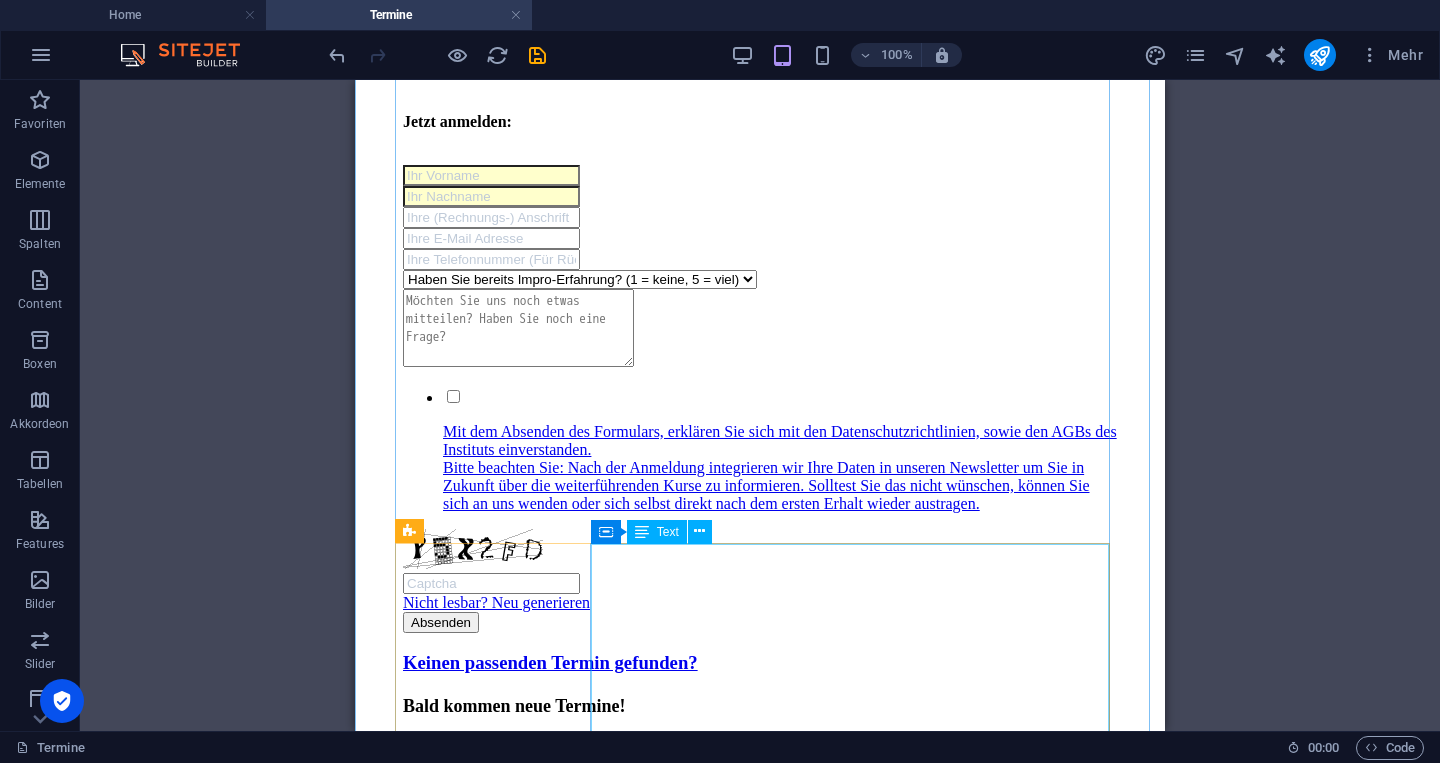 click on "Impro-Marathon für Fortgeschrittene: Fortlaufender-Kurs Fixe Termine: 05.11, 12.11, 19.11, 26.11, 03.12[DATE] Jeweils von 19:00 - 21:00 Vorkenntnisse notwendig - Du solltest schon Impro-Erfahrung gesammelt haben 189 Euro pro Person für alle 6 Termine  Im LTT (Landestheater [GEOGRAPHIC_DATA]) Trainer: [PERSON_NAME] Jetzt anmelden:" at bounding box center (760, 2645) 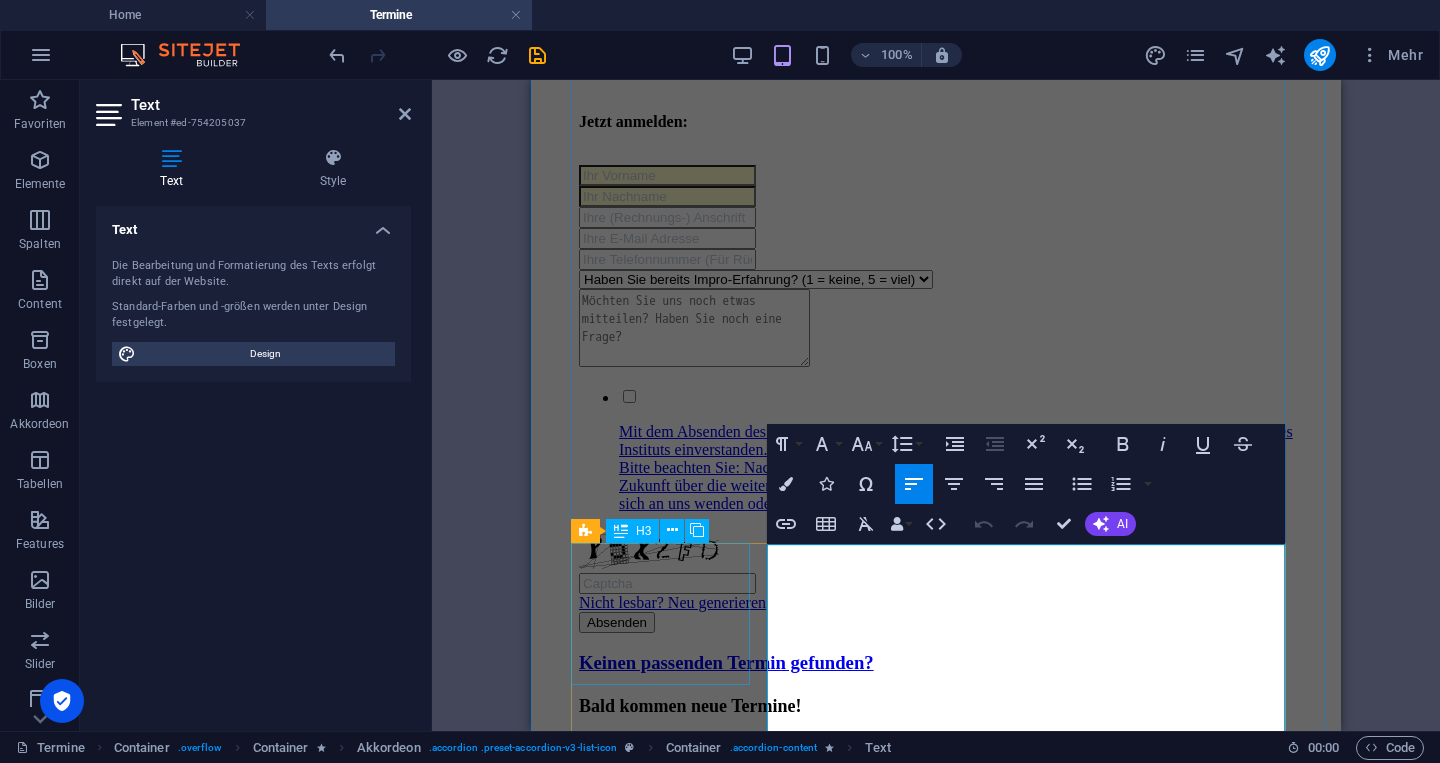 click on "Fortlaufender-Kurs für fortgeschrittene November / [DATE] [GEOGRAPHIC_DATA]" at bounding box center (936, 2454) 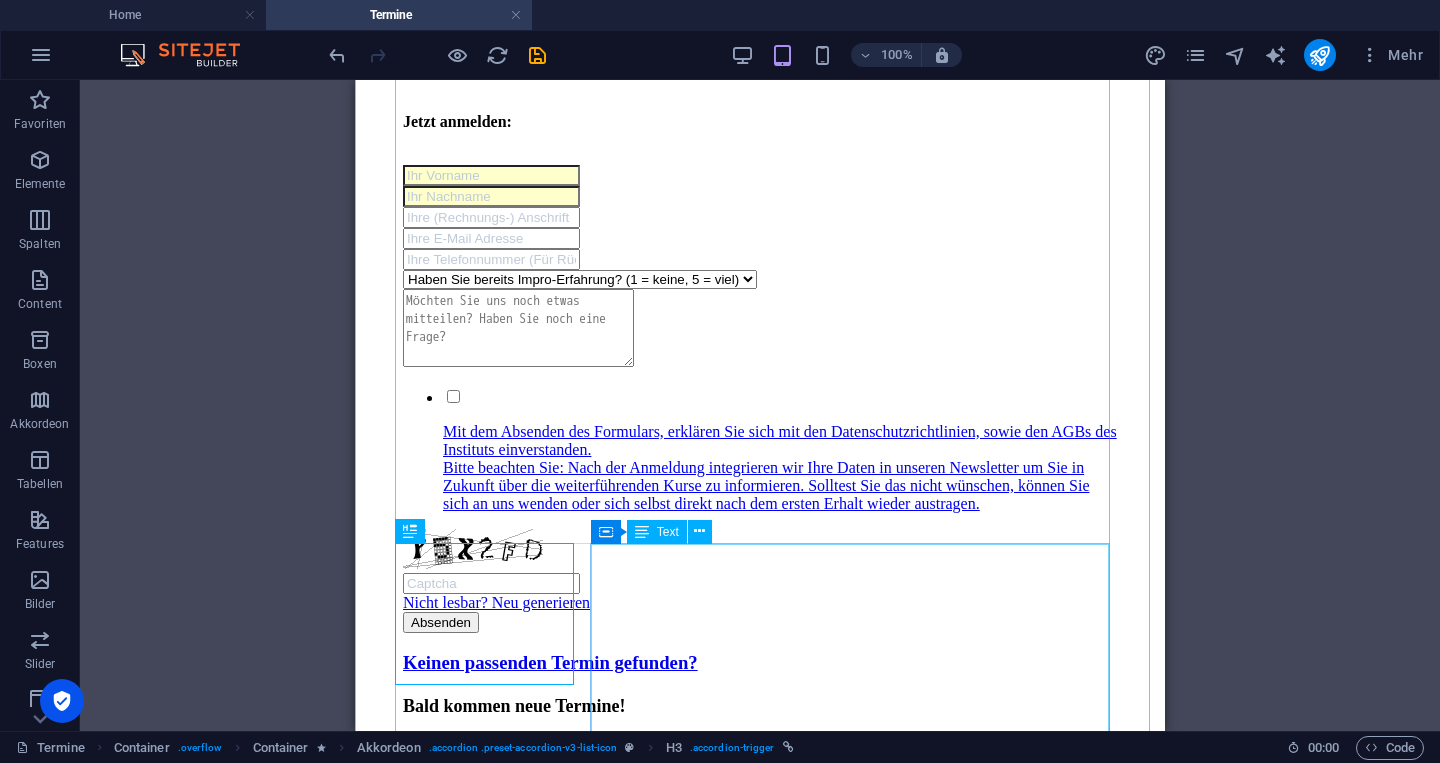 click on "Impro-Marathon für Fortgeschrittene: Fortlaufender-Kurs Fixe Termine: 05.11, 12.11, 19.11, 26.11, 03.12[DATE] Jeweils von 19:00 - 21:00 Vorkenntnisse notwendig - Du solltest schon Impro-Erfahrung gesammelt haben 189 Euro pro Person für alle 6 Termine  Im LTT (Landestheater [GEOGRAPHIC_DATA]) Trainer: [PERSON_NAME] Jetzt anmelden:" at bounding box center (760, 2645) 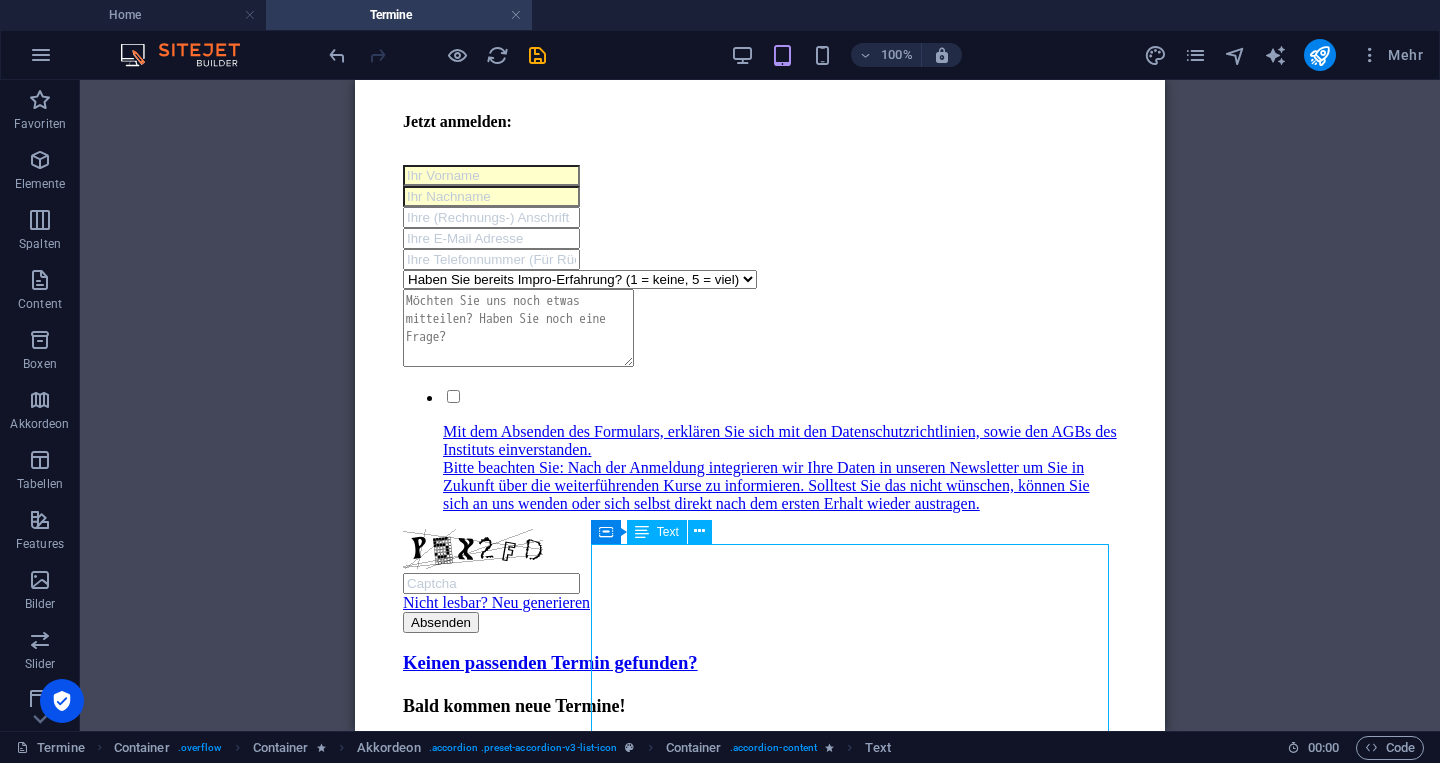 click on "Impro-Marathon für Fortgeschrittene: Fortlaufender-Kurs Fixe Termine: 05.11, 12.11, 19.11, 26.11, 03.12[DATE] Jeweils von 19:00 - 21:00 Vorkenntnisse notwendig - Du solltest schon Impro-Erfahrung gesammelt haben 189 Euro pro Person für alle 6 Termine  Im LTT (Landestheater [GEOGRAPHIC_DATA]) Trainer: [PERSON_NAME] Jetzt anmelden:" at bounding box center (760, 2645) 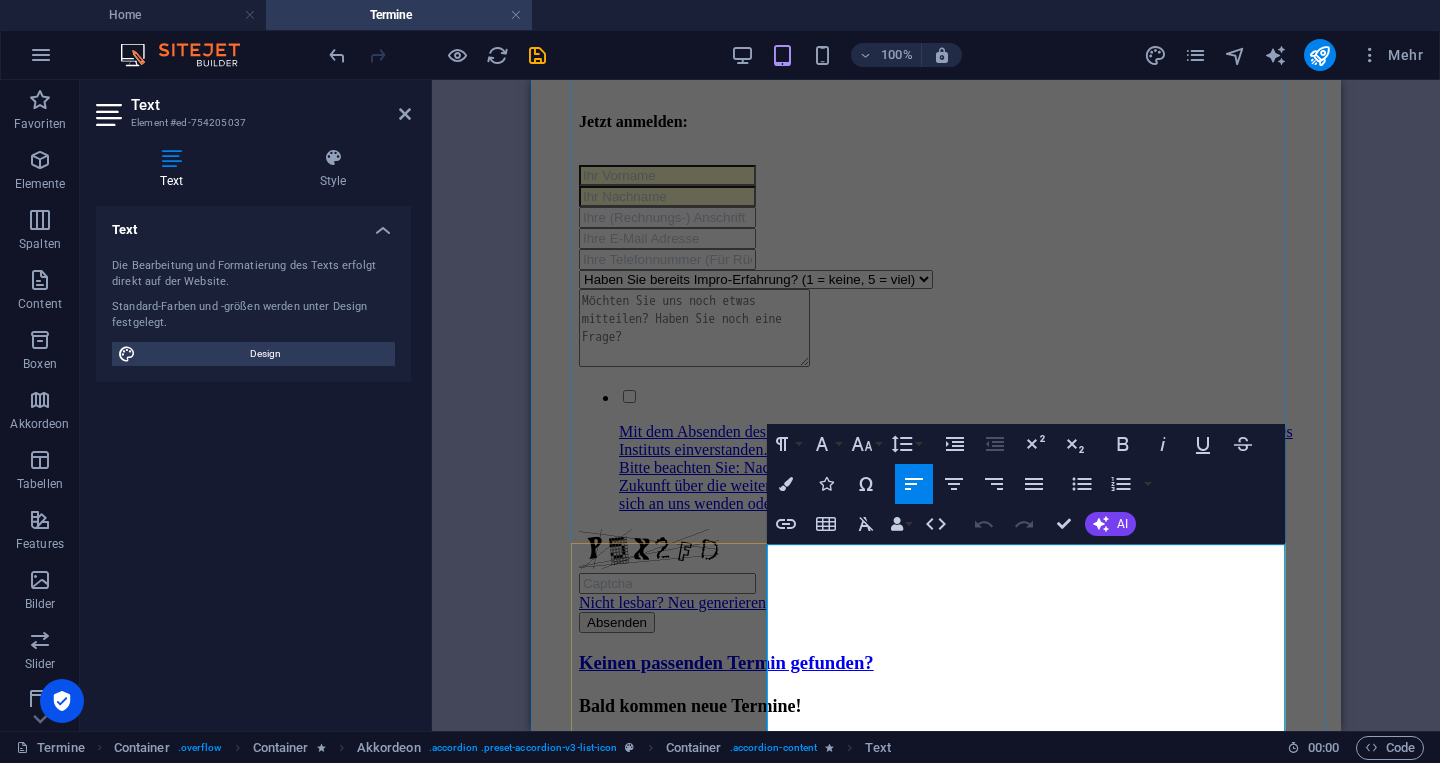 click on "Fixe Termine: 05.11, 12.11, 19.11, 26.11, 03.12[DATE]" at bounding box center [976, 2576] 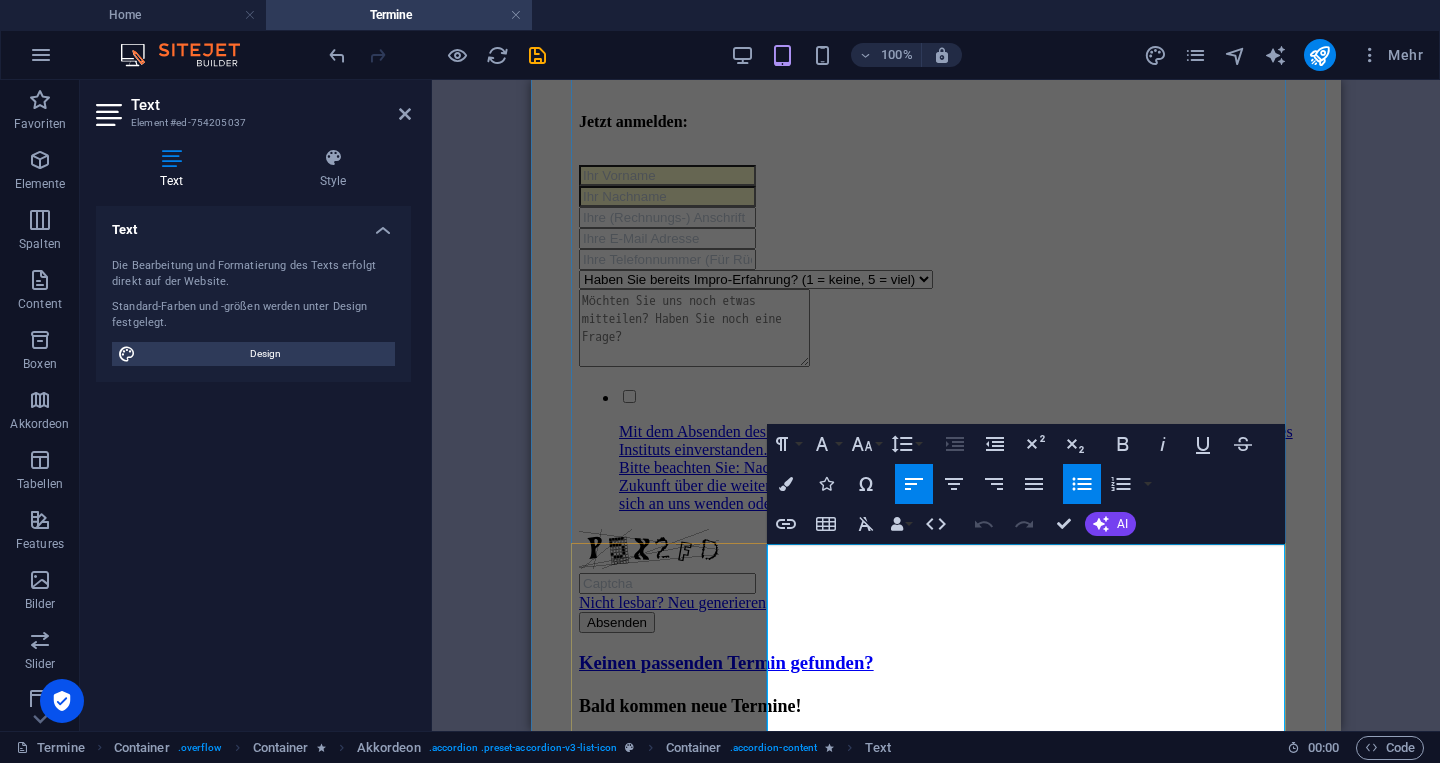 click on "Fixe Termine: 05.11, 12.11, 19.11, 26.11, 03.12[DATE]" at bounding box center (976, 2576) 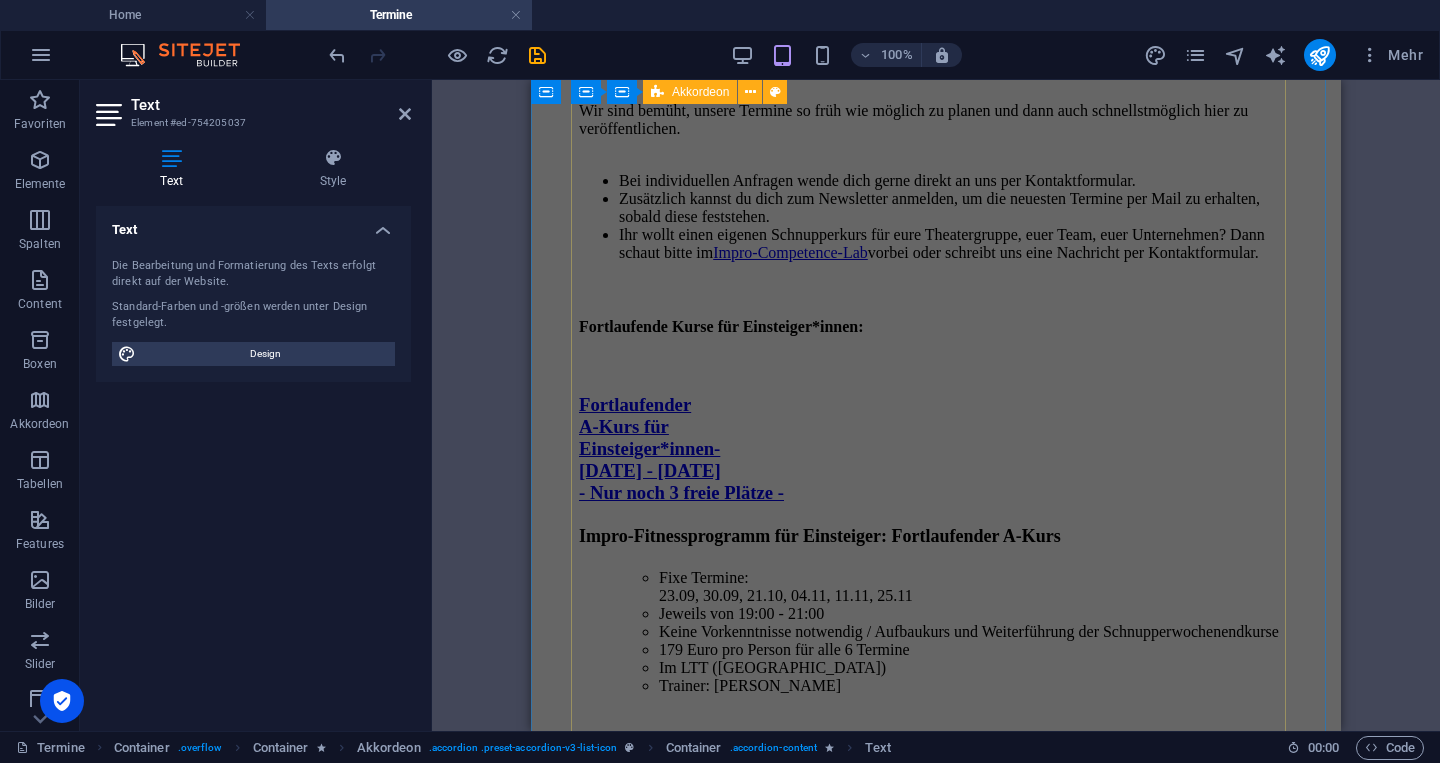 scroll, scrollTop: 3992, scrollLeft: 0, axis: vertical 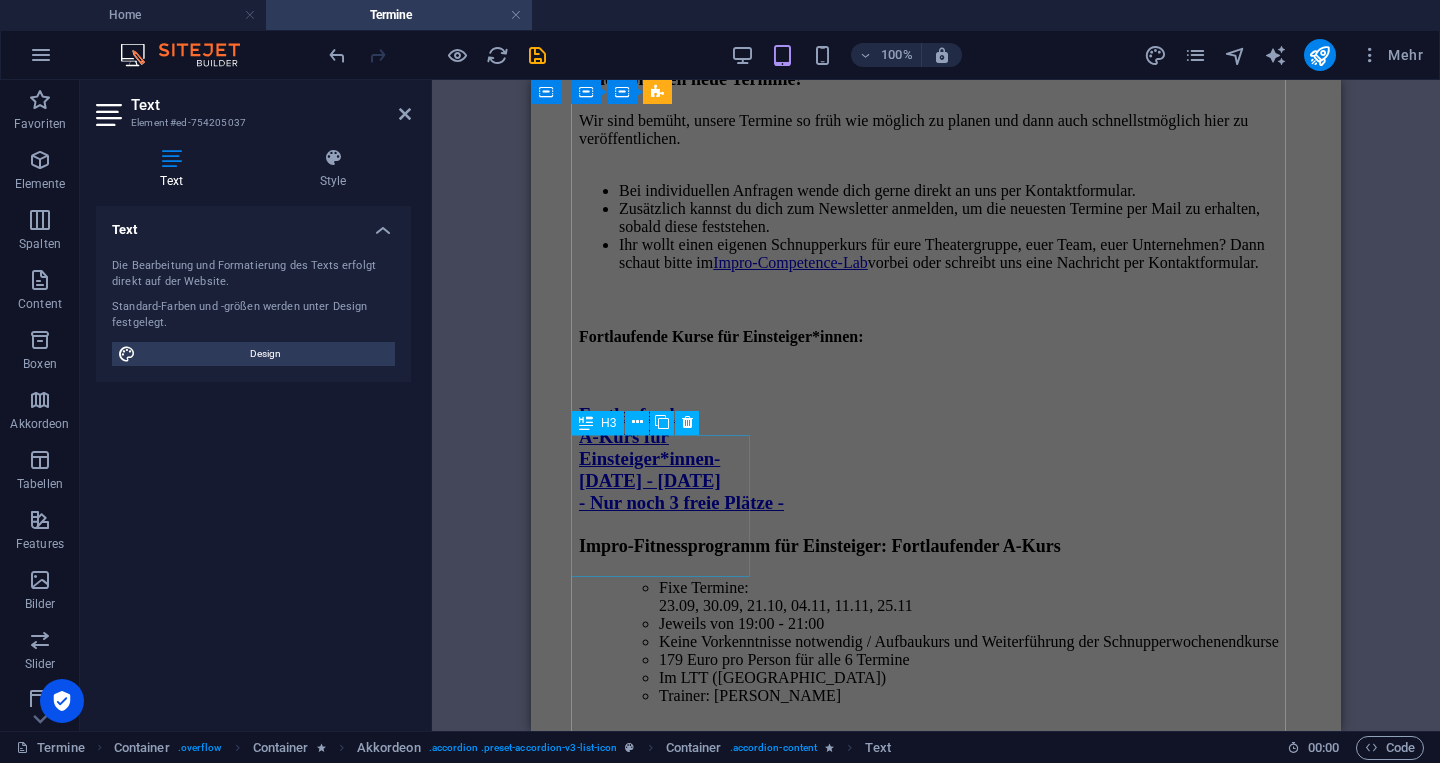 click on "Fortlaufender B-Kurs für Einsteiger*innen: [DATE] - [DATE] (Ausgebucht)" at bounding box center (936, 1752) 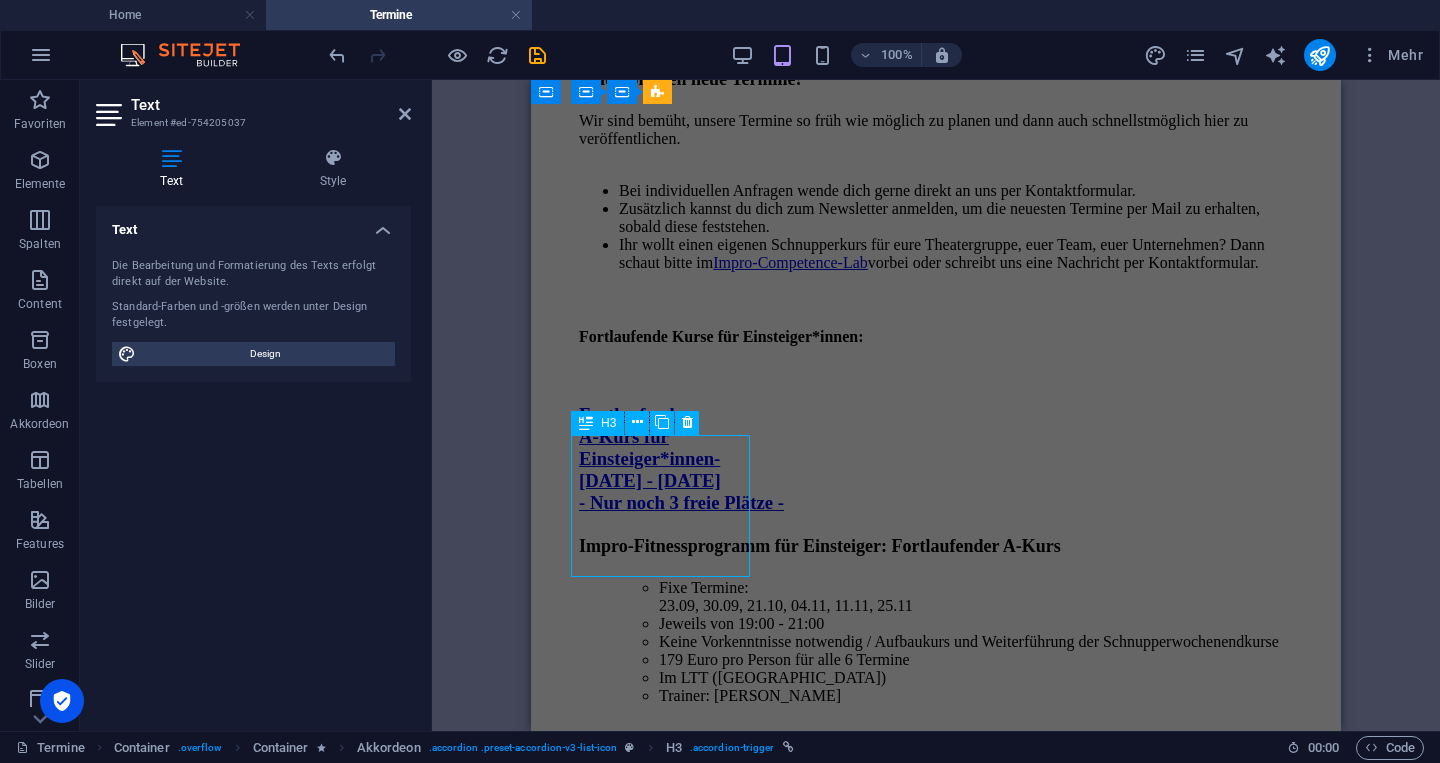 click on "Fortlaufender B-Kurs für Einsteiger*innen: [DATE] - [DATE] (Ausgebucht)" at bounding box center (936, 1752) 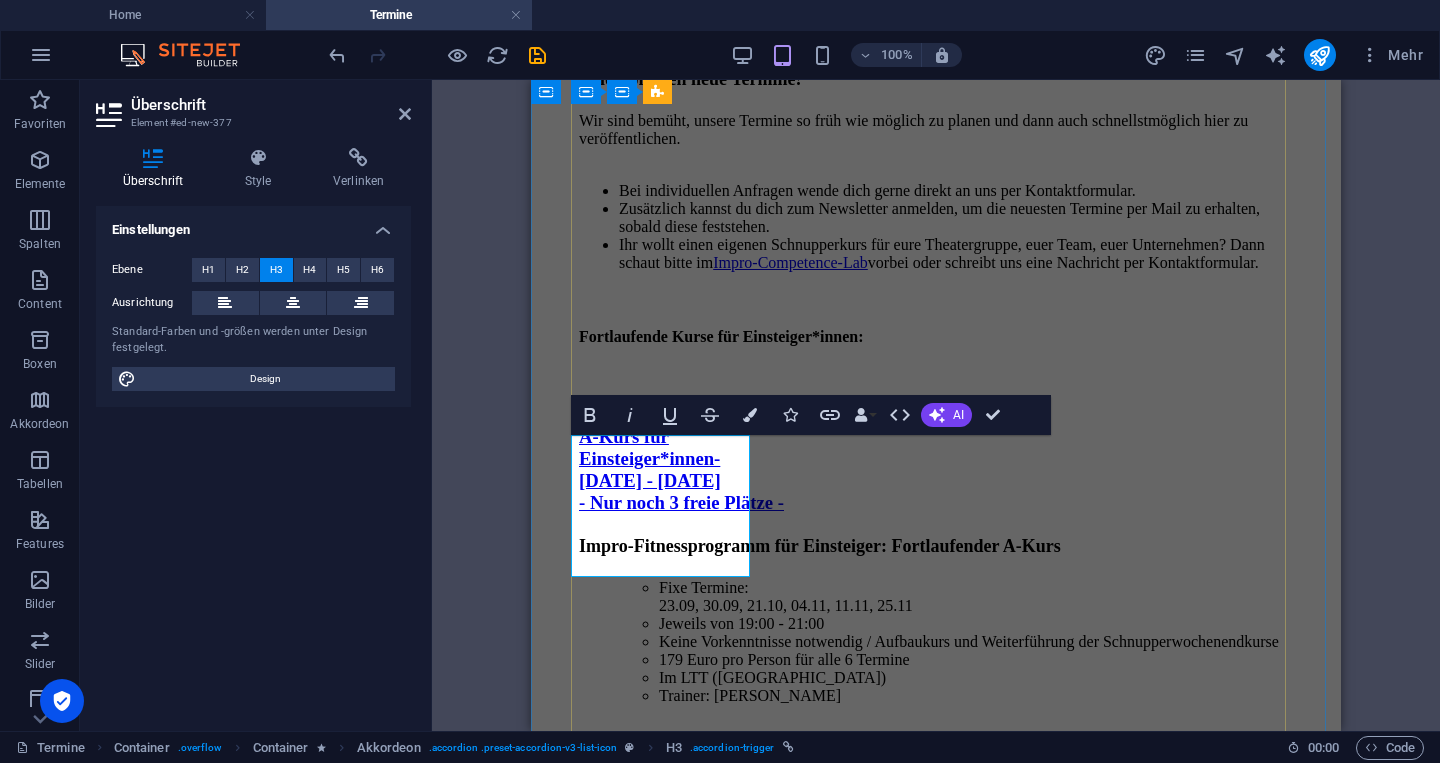click on "Fortlaufender B-Kurs für Einsteiger*innen: [DATE] - [DATE] (Ausgebucht)" at bounding box center [650, 1751] 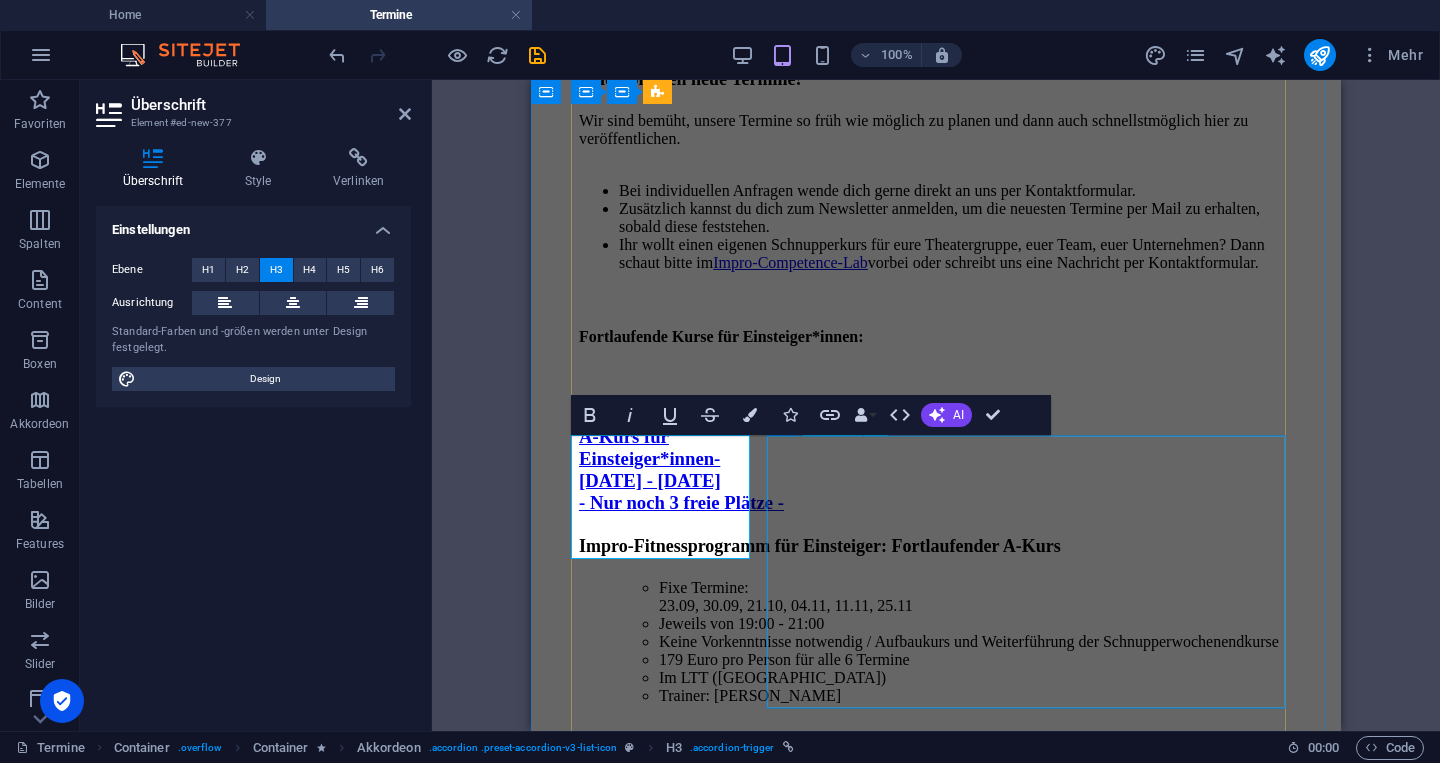 click on "Impro-Fitnessprogramm für Einsteiger : Fortlaufender B-Kurs Fixe Termine: 23.10, 06.11, 13.11, 20.11, 04.12, 11.12 Jeweils von 19:00 - 21:00 Vorkenntnisse notwendig! Für diesen Kurs solltest du schon etwas Impro-Erfahrung haben, zb. durch einen Schnupperkurs oder den A-Kurs. 179 Euro pro Person für alle 6 Termine  Im LTT ([GEOGRAPHIC_DATA]) Kursleitung: [PERSON_NAME] Dieser Kurs ist ausgebucht. Buche deinen Platz in einem der anderen Kurse oder trage dich in den  Newsletter  ein und du erfährst sofort, wenn neue Termine verfügbar sind." at bounding box center [936, 1952] 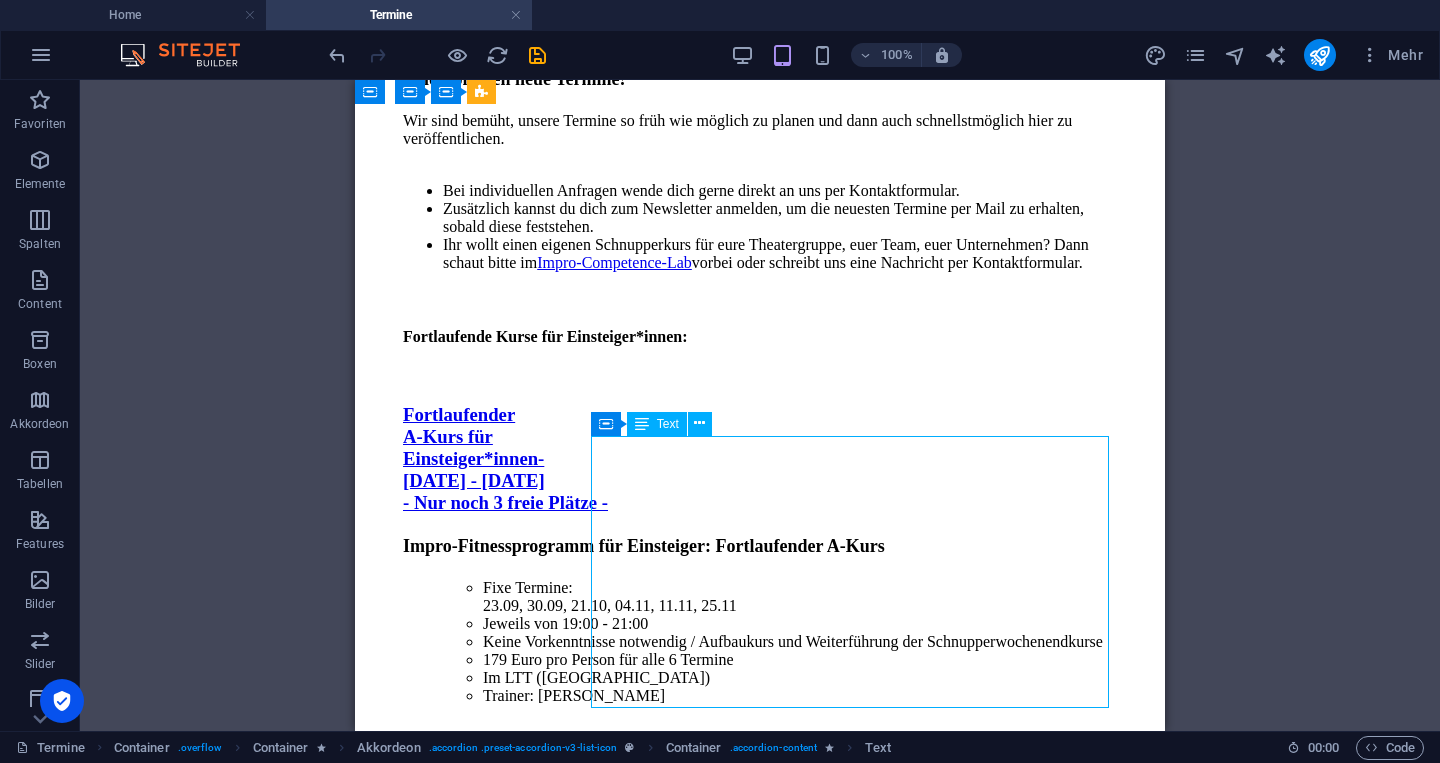 click on "Impro-Fitnessprogramm für Einsteiger : Fortlaufender B-Kurs Fixe Termine: 23.10, 06.11, 13.11, 20.11, 04.12, 11.12 Jeweils von 19:00 - 21:00 Vorkenntnisse notwendig! Für diesen Kurs solltest du schon etwas Impro-Erfahrung haben, zb. durch einen Schnupperkurs oder den A-Kurs. 179 Euro pro Person für alle 6 Termine  Im LTT ([GEOGRAPHIC_DATA]) Kursleitung: [PERSON_NAME] Dieser Kurs ist ausgebucht. Buche deinen Platz in einem der anderen Kurse oder trage dich in den  Newsletter  ein und du erfährst sofort, wenn neue Termine verfügbar sind." at bounding box center [760, 1952] 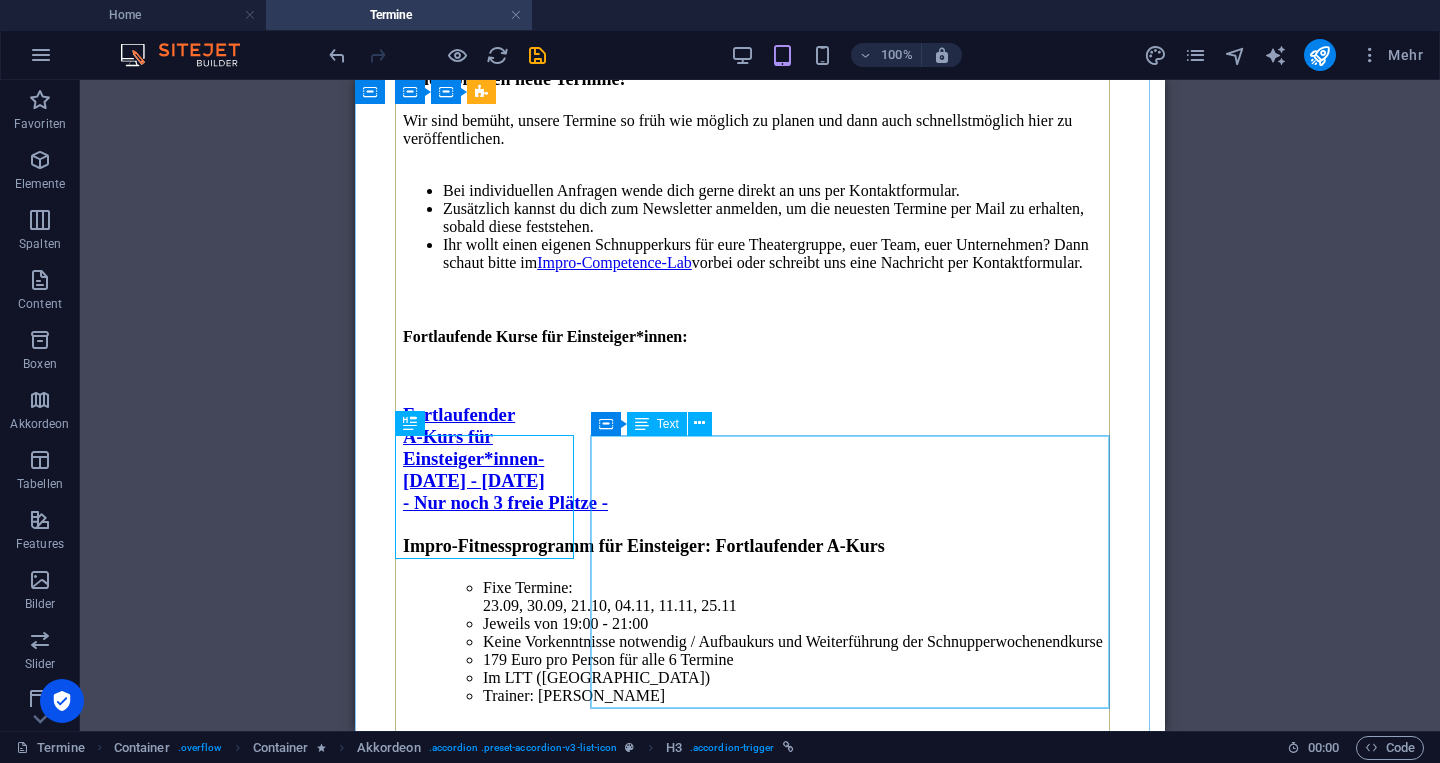 click on "Impro-Fitnessprogramm für Einsteiger : Fortlaufender B-Kurs Fixe Termine: 23.10, 06.11, 13.11, 20.11, 04.12, 11.12 Jeweils von 19:00 - 21:00 Vorkenntnisse notwendig! Für diesen Kurs solltest du schon etwas Impro-Erfahrung haben, zb. durch einen Schnupperkurs oder den A-Kurs. 179 Euro pro Person für alle 6 Termine  Im LTT ([GEOGRAPHIC_DATA]) Kursleitung: [PERSON_NAME] Dieser Kurs ist ausgebucht. Buche deinen Platz in einem der anderen Kurse oder trage dich in den  Newsletter  ein und du erfährst sofort, wenn neue Termine verfügbar sind." at bounding box center (760, 1952) 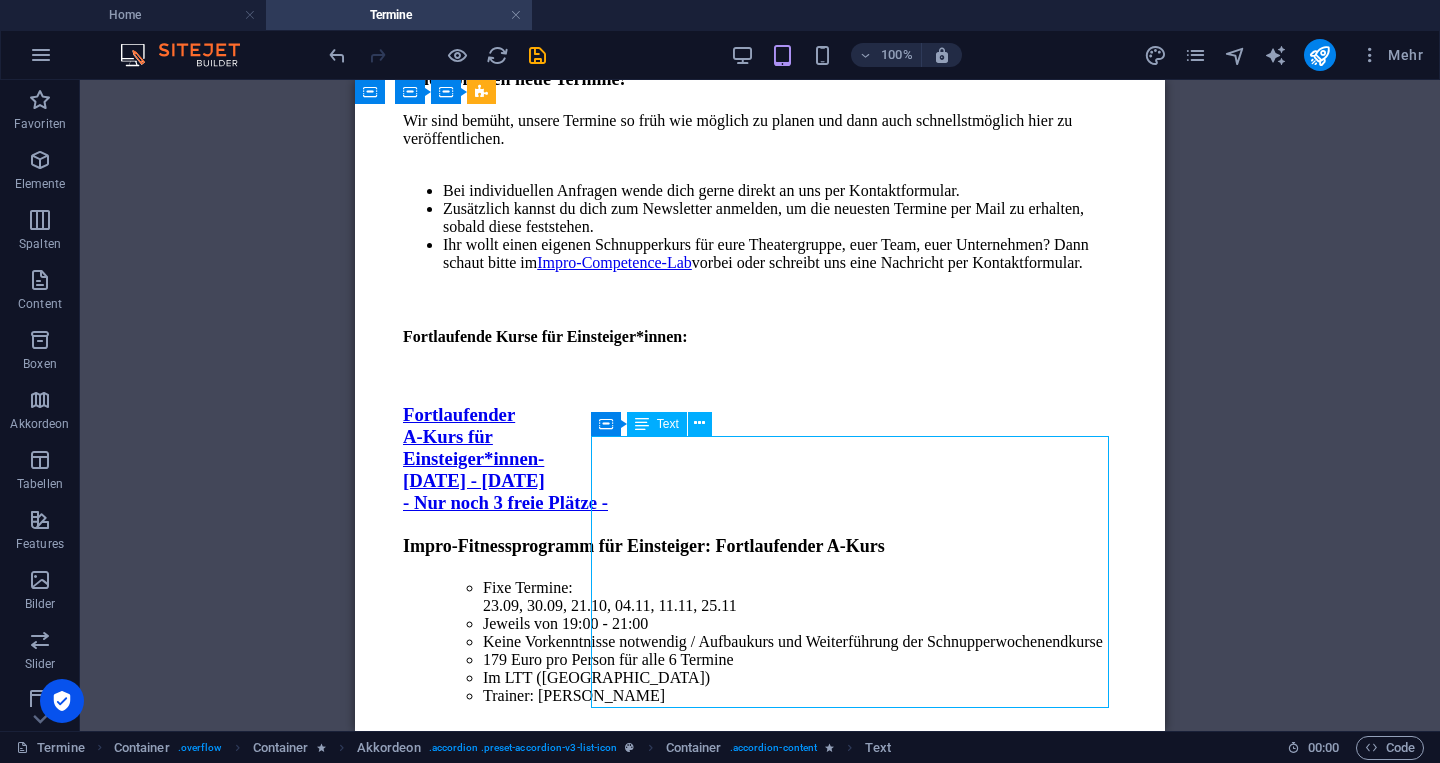 click on "Impro-Fitnessprogramm für Einsteiger : Fortlaufender B-Kurs Fixe Termine: 23.10, 06.11, 13.11, 20.11, 04.12, 11.12 Jeweils von 19:00 - 21:00 Vorkenntnisse notwendig! Für diesen Kurs solltest du schon etwas Impro-Erfahrung haben, zb. durch einen Schnupperkurs oder den A-Kurs. 179 Euro pro Person für alle 6 Termine  Im LTT ([GEOGRAPHIC_DATA]) Kursleitung: [PERSON_NAME] Dieser Kurs ist ausgebucht. Buche deinen Platz in einem der anderen Kurse oder trage dich in den  Newsletter  ein und du erfährst sofort, wenn neue Termine verfügbar sind." at bounding box center [760, 1952] 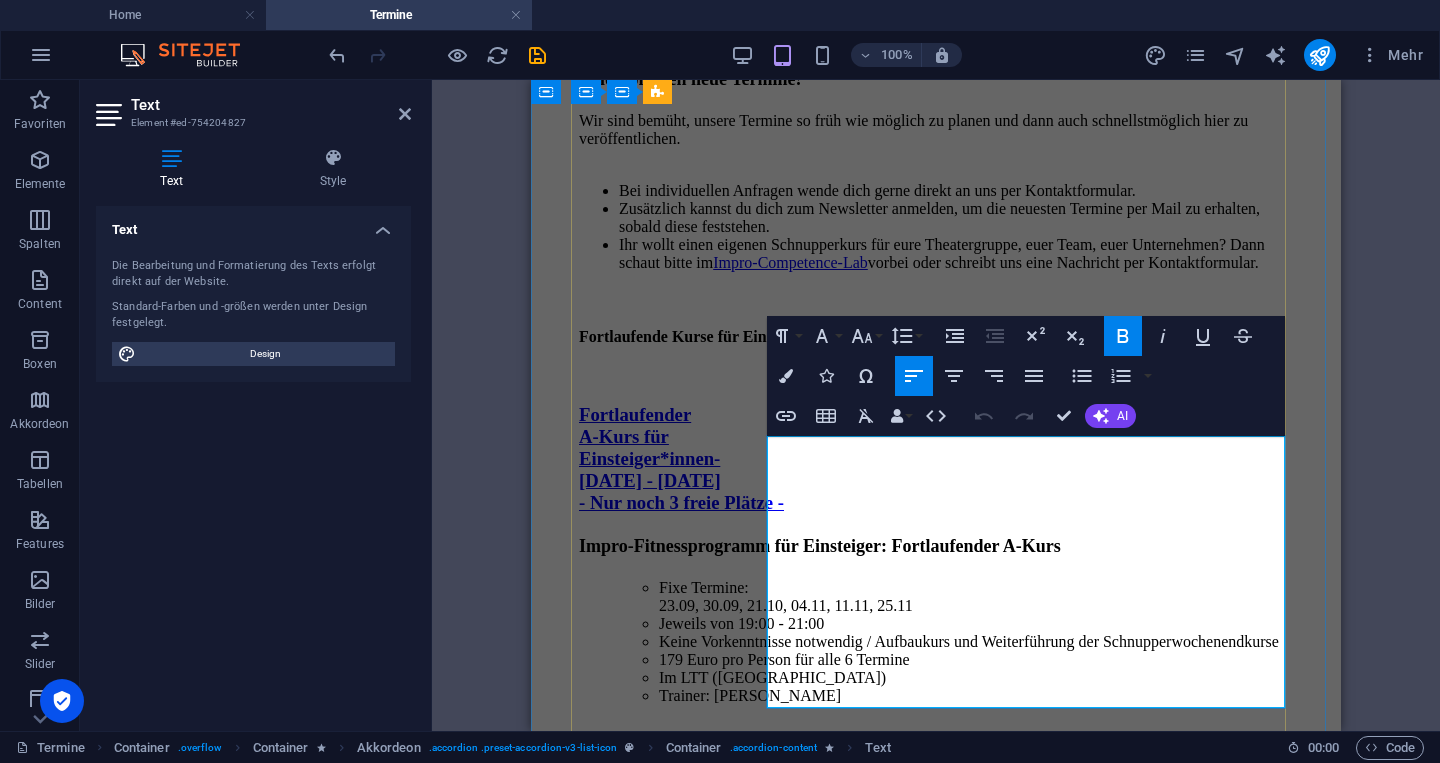 click on "23.10, 06.11, 13.11, 20.11, 04.12, 11.12" at bounding box center (976, 1877) 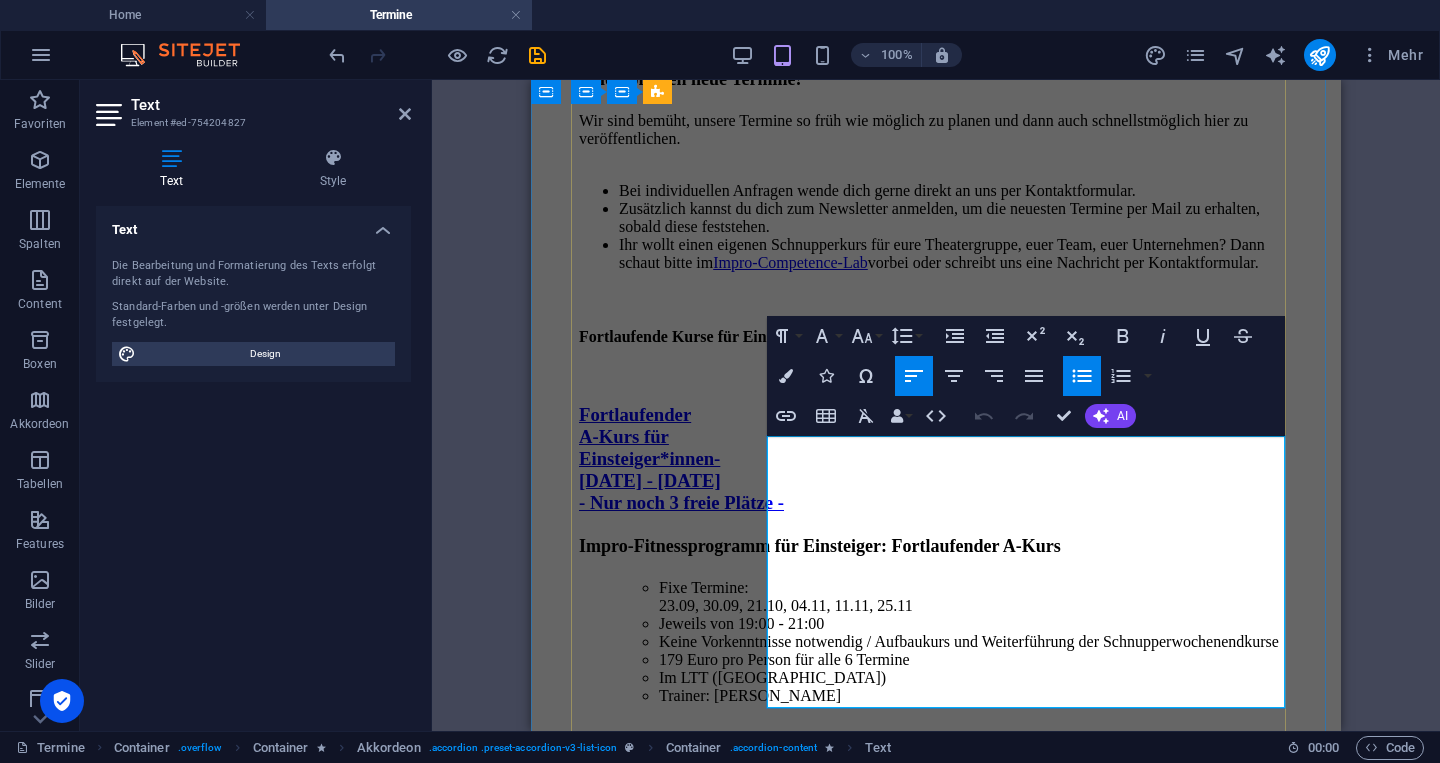 click on "23.10, 06.11, 13.11, 20.11, 04.12, 11.12" at bounding box center [976, 1877] 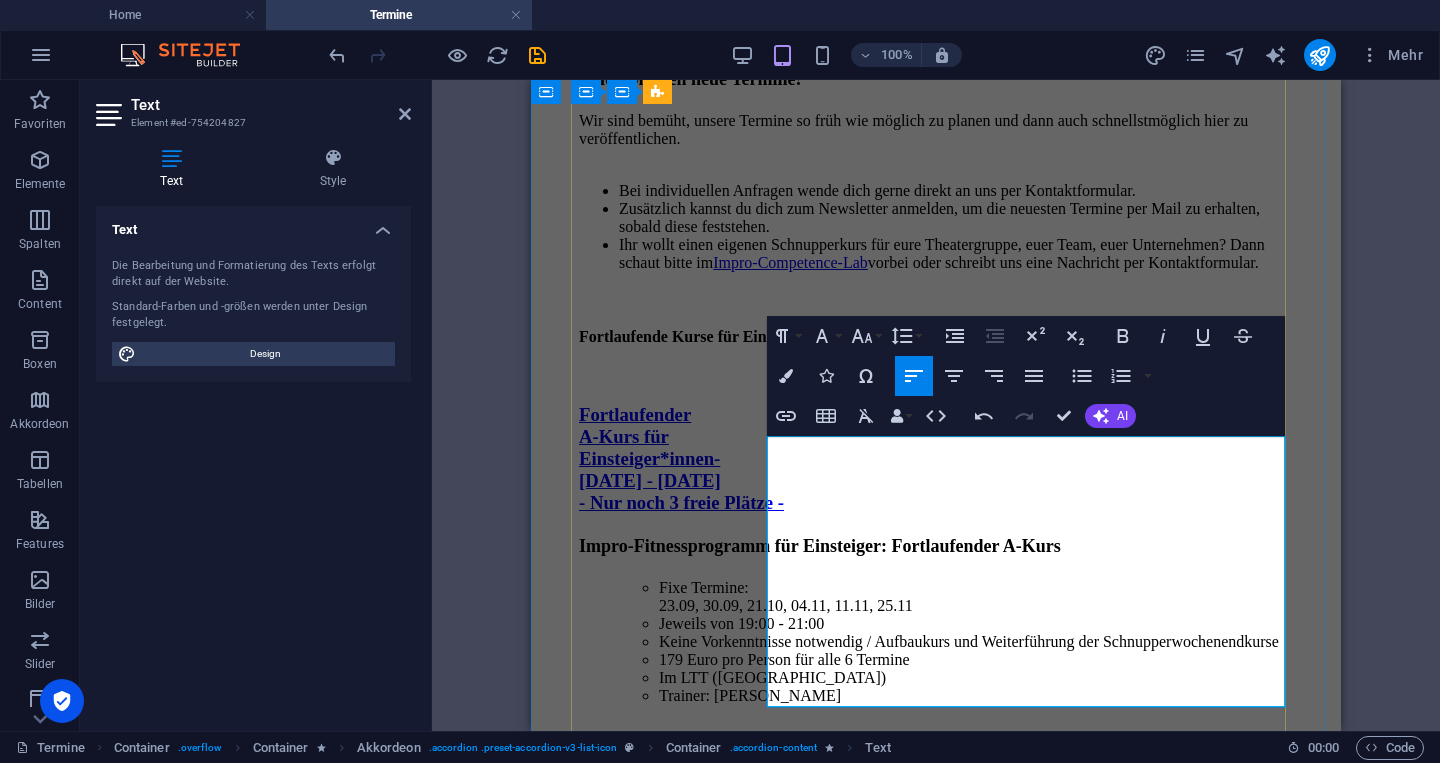 click on "05.11, 12.11, 19.11, 26.11, 03.12[DATE]" at bounding box center (976, 1877) 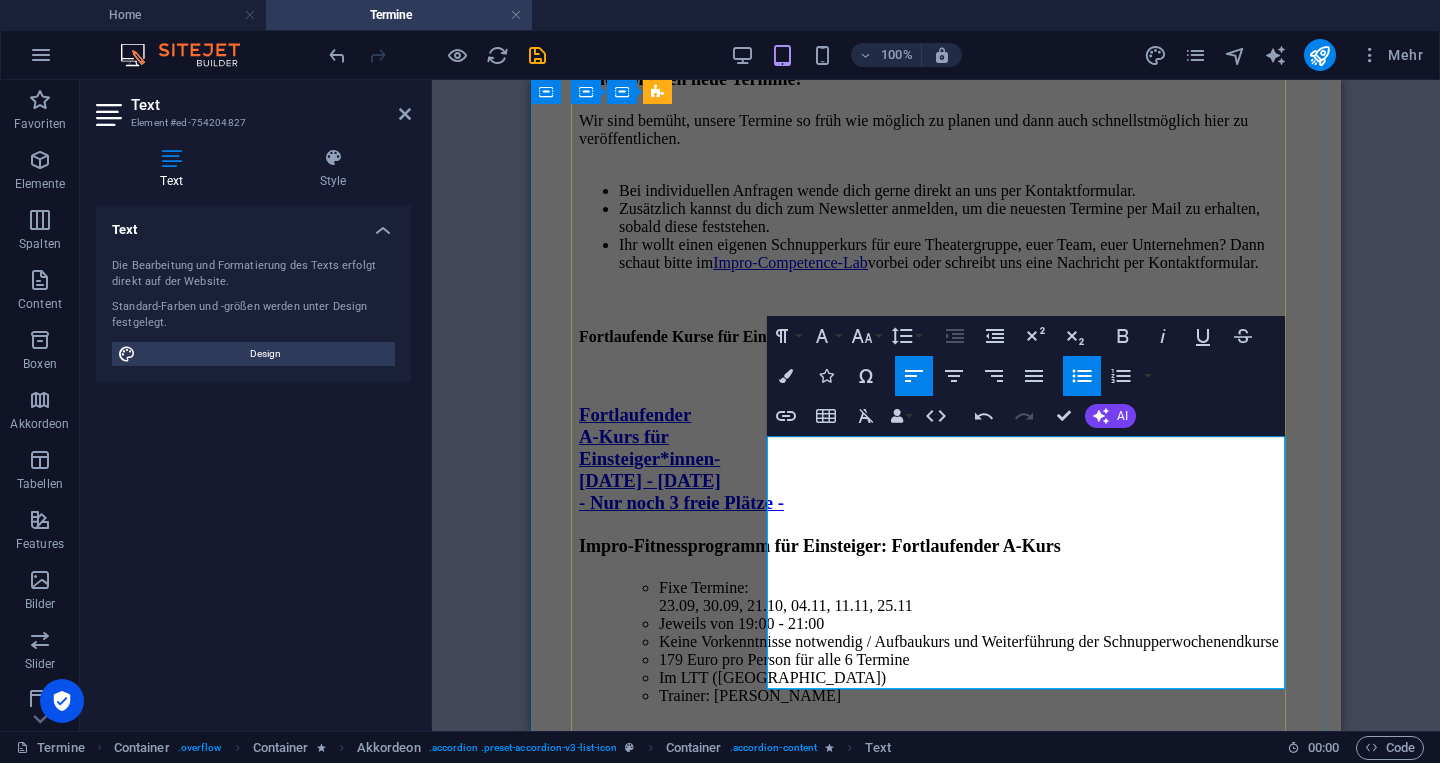 type 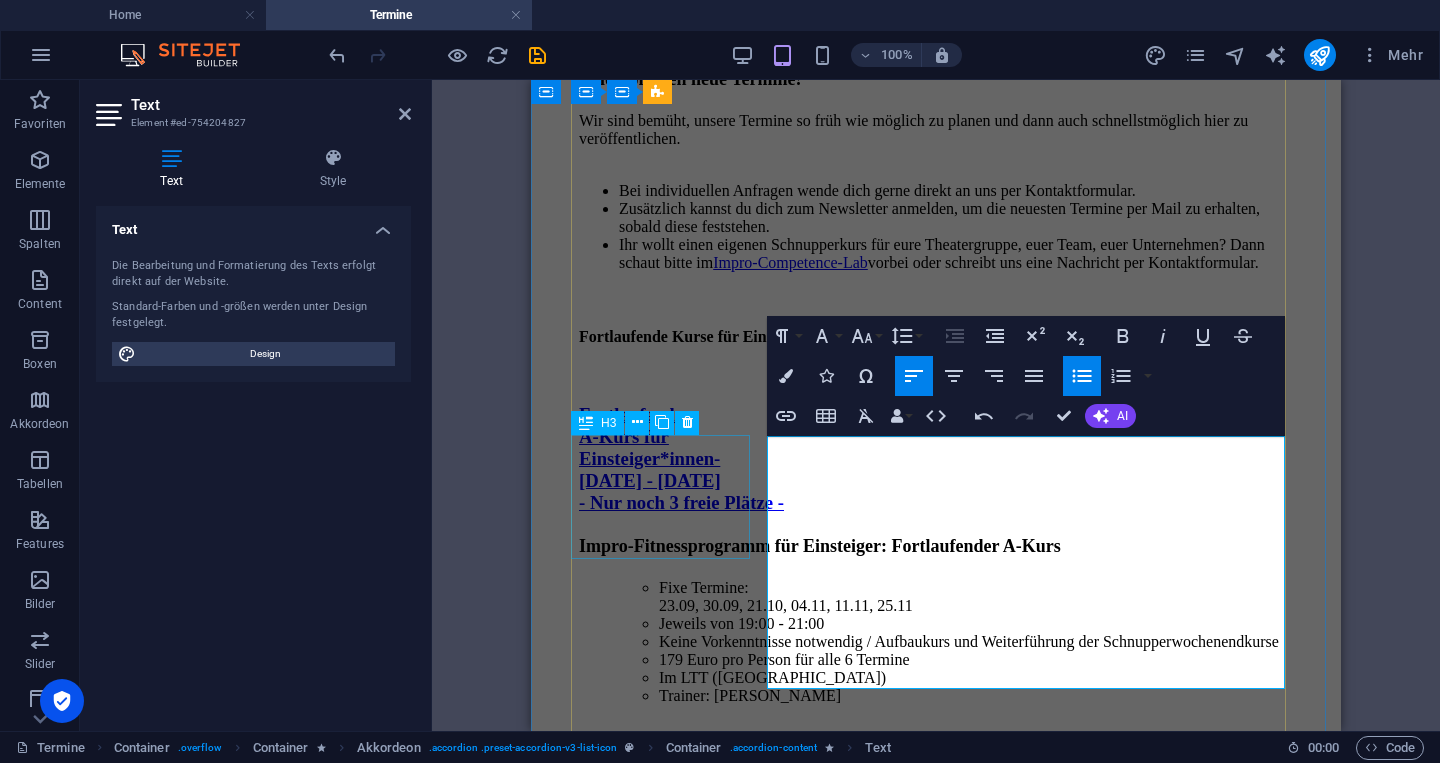 click on "Fortlaufender B-Kurs für Einsteiger*innen: [DATE] - [DATE]" at bounding box center (936, 1741) 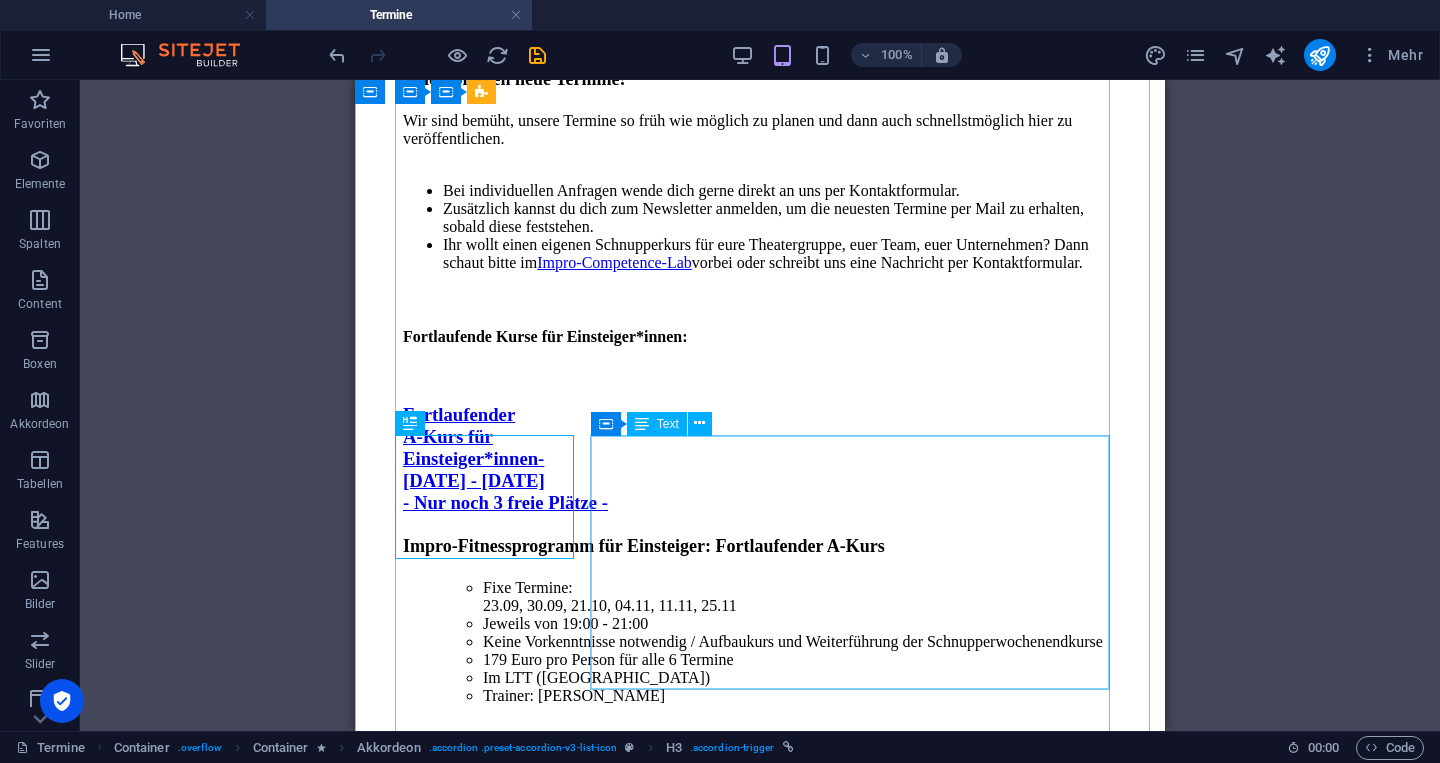 click on "Impro-Fitnessprogramm für Einsteiger : Fortlaufender B-Kurs Fixe Termine: 05.11, 12.11, 19.11, 26.11, 03.12[DATE] Jeweils von 19:00 - 21:00 Vorkenntnisse notwendig! Für diesen Kurs solltest du schon etwas Impro-Erfahrung haben, zb. durch einen Schnupperkurs oder den A-Kurs. 179 Euro pro Person für alle 6 Termine  Im LTT ([GEOGRAPHIC_DATA]) Kursleitung: [PERSON_NAME] Dieser Kurs ist ausgebucht. Buche deinen Platz in einem der anderen Kurse oder trage dich in den  Newsletter  ein und du erfährst sofort, wenn neue Termine verfügbar sind." at bounding box center (760, 1943) 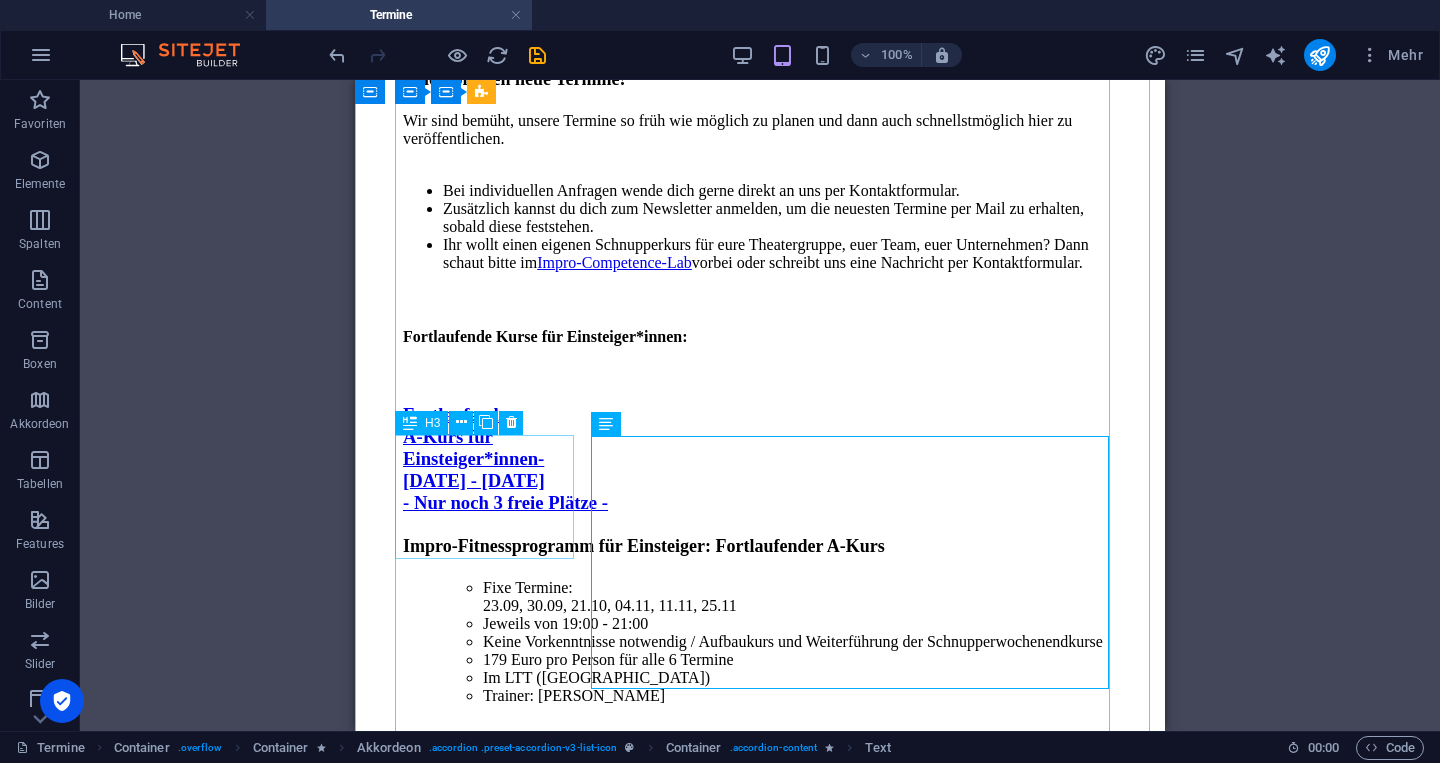 click on "Fortlaufender B-Kurs für Einsteiger*innen: [DATE] - [DATE]" at bounding box center (760, 1741) 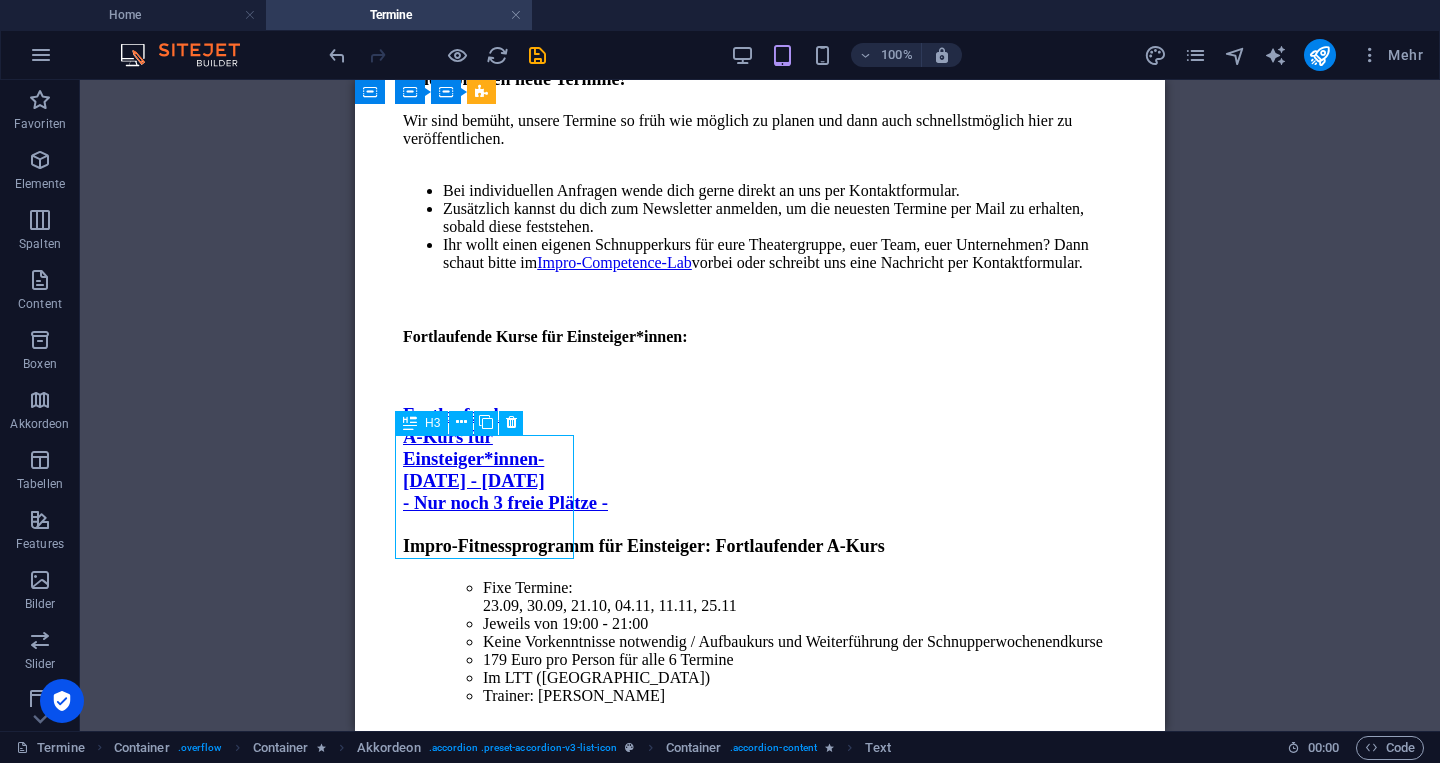 click on "Fortlaufender B-Kurs für Einsteiger*innen: [DATE] - [DATE]" at bounding box center [760, 1741] 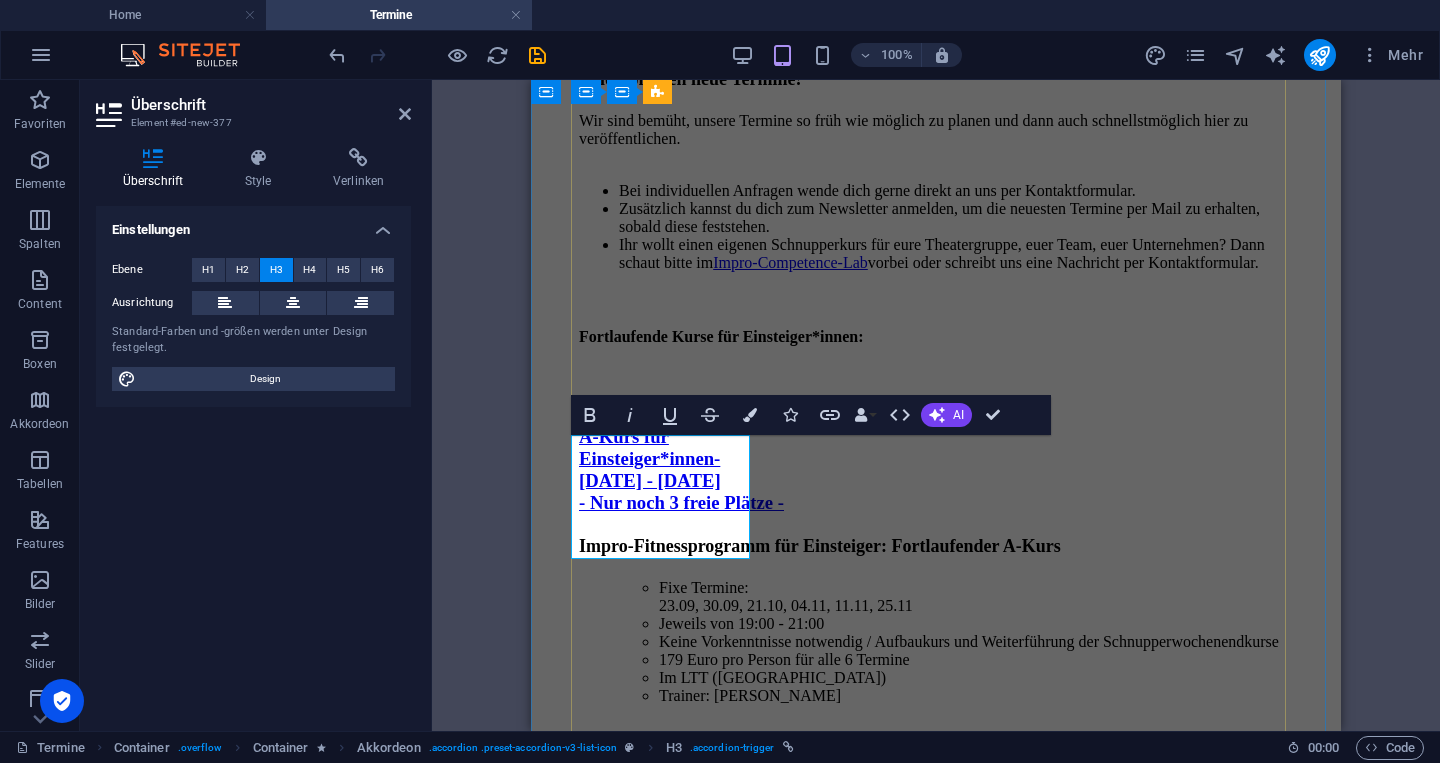 click on "Fortlaufender B-Kurs für Einsteiger*innen: [DATE] - [DATE]" at bounding box center [650, 1740] 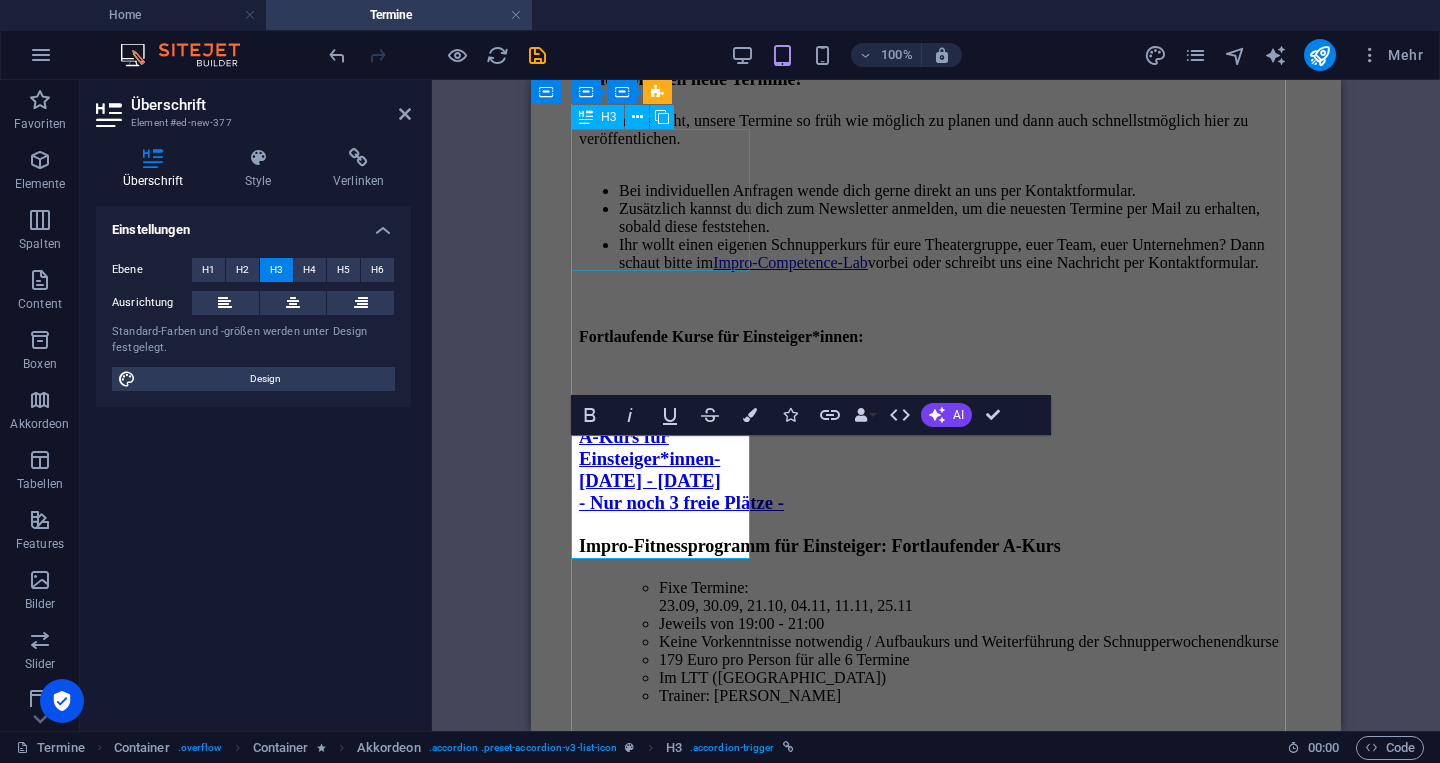 click on "Fortlaufender B-Kurs für Einsteiger*innen: [DATE] - [DATE] (Ausgebucht)" at bounding box center [936, 1310] 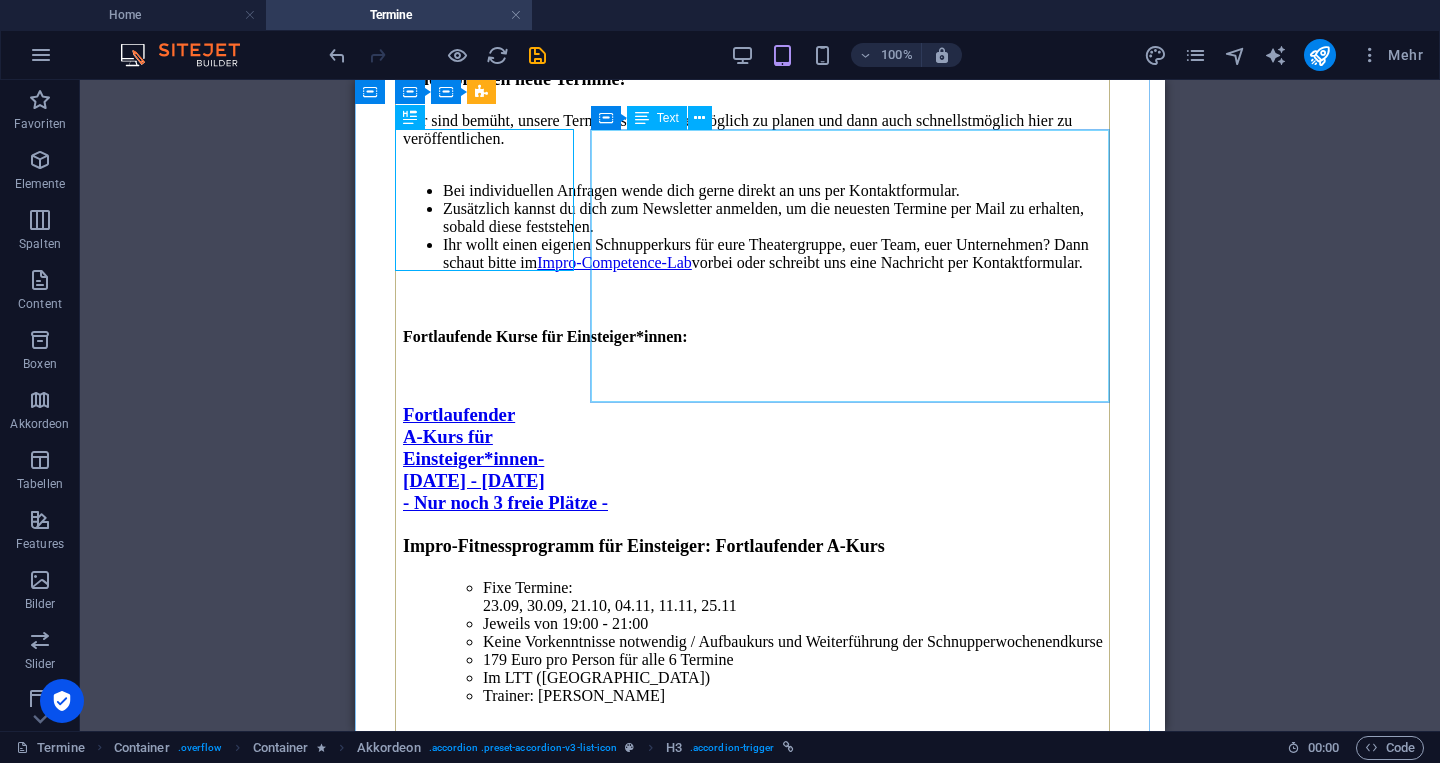 click on "Impro-Fitnessprogramm für Einsteiger : Fortlaufender B-Kurs Fixe Termine: 23.10, 06.11, 13.11, 20.11, 04.12, 11.12 Jeweils von 19:00 - 21:00 Vorkenntnisse notwendig! Für diesen Kurs solltest du schon etwas Impro-Erfahrung haben, zb. durch einen Schnupperkurs oder den A-Kurs. 179 Euro pro Person für alle 6 Termine  Im LTT ([GEOGRAPHIC_DATA]) Kursleitung: [PERSON_NAME] Dieser Kurs ist ausgebucht. Buche deinen Platz in einem der anderen Kurse oder trage dich in den  Newsletter  ein und du erfährst sofort, wenn neue Termine verfügbar sind." at bounding box center [760, 1532] 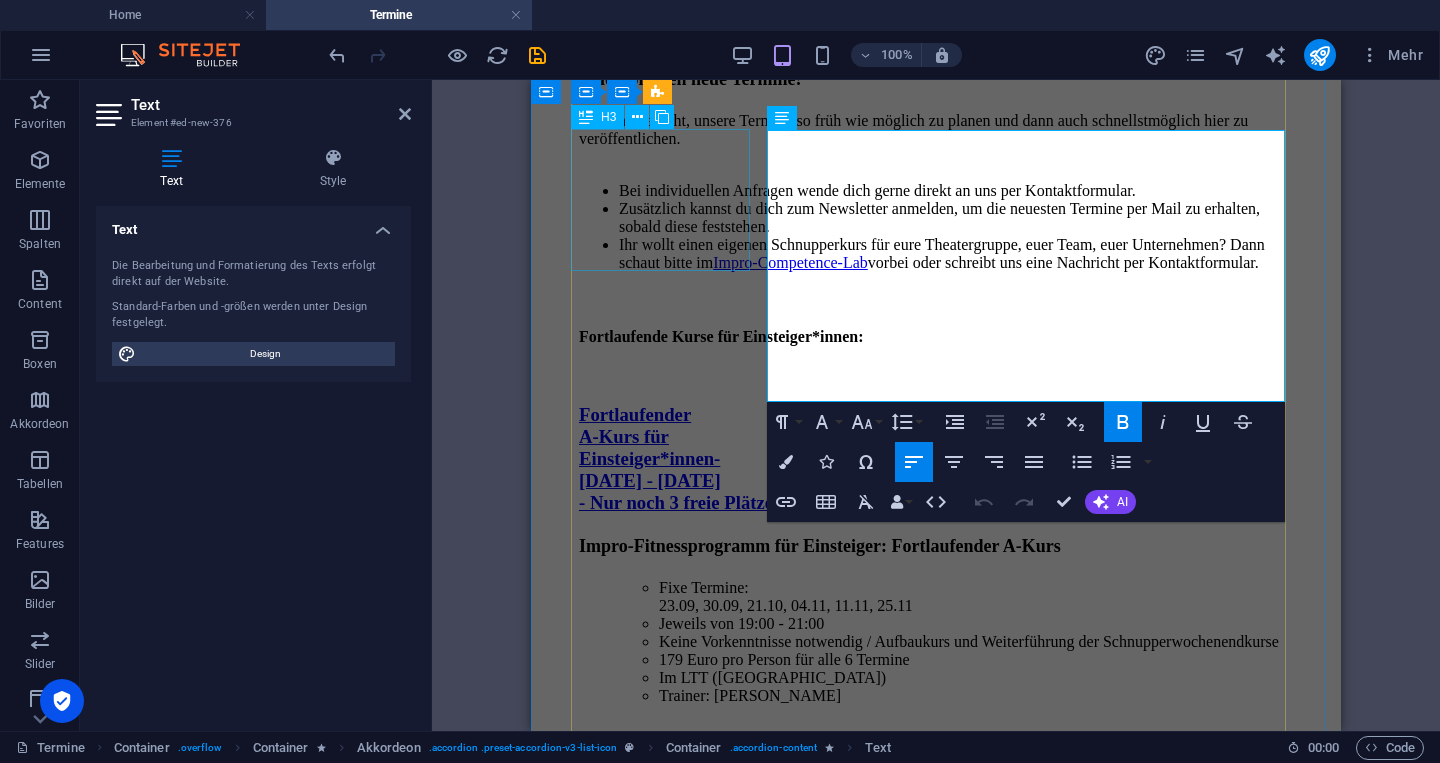 click on "Fortlaufender B-Kurs für Einsteiger*innen: [DATE] - [DATE] (Ausgebucht)" at bounding box center [936, 1310] 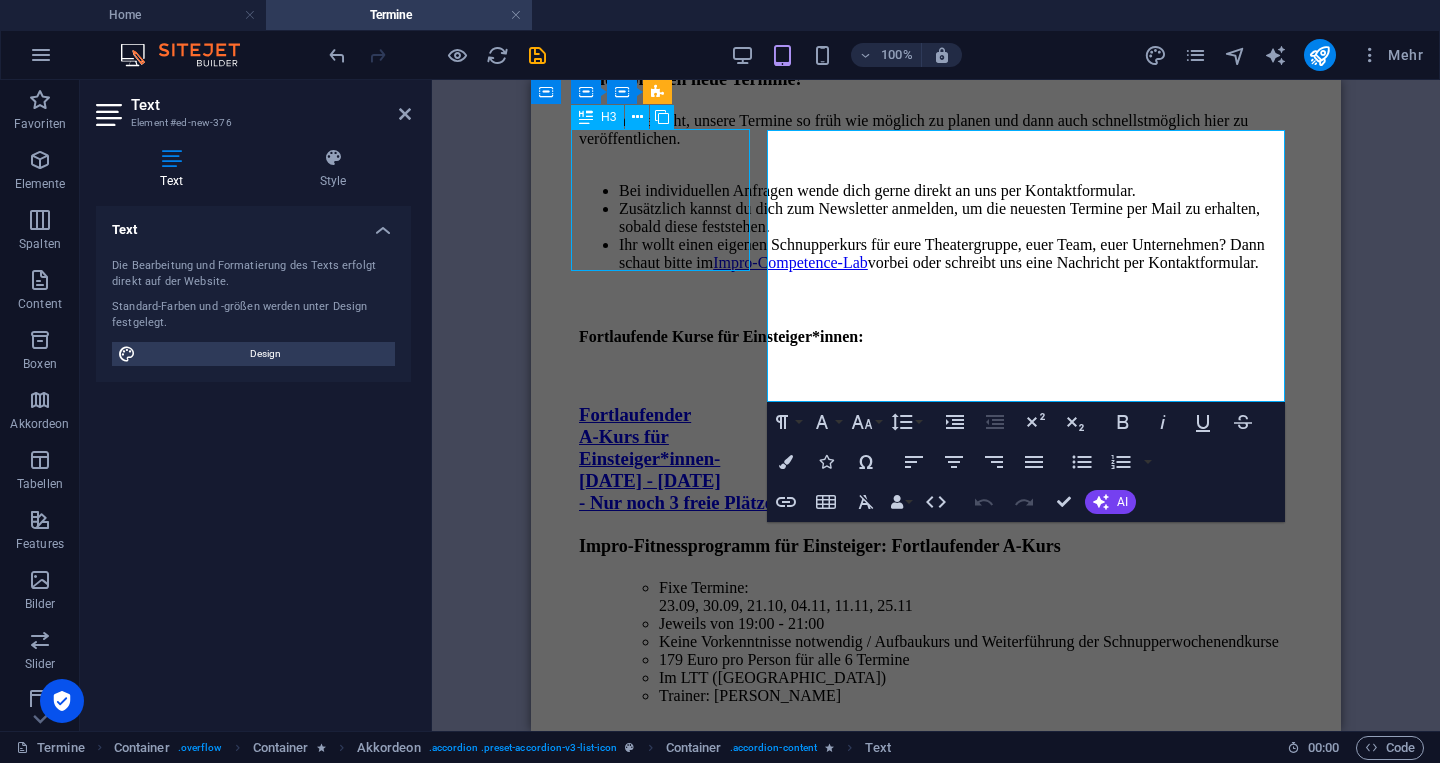 click on "Fortlaufender B-Kurs für Einsteiger*innen: [DATE] - [DATE] (Ausgebucht)" at bounding box center (936, 1310) 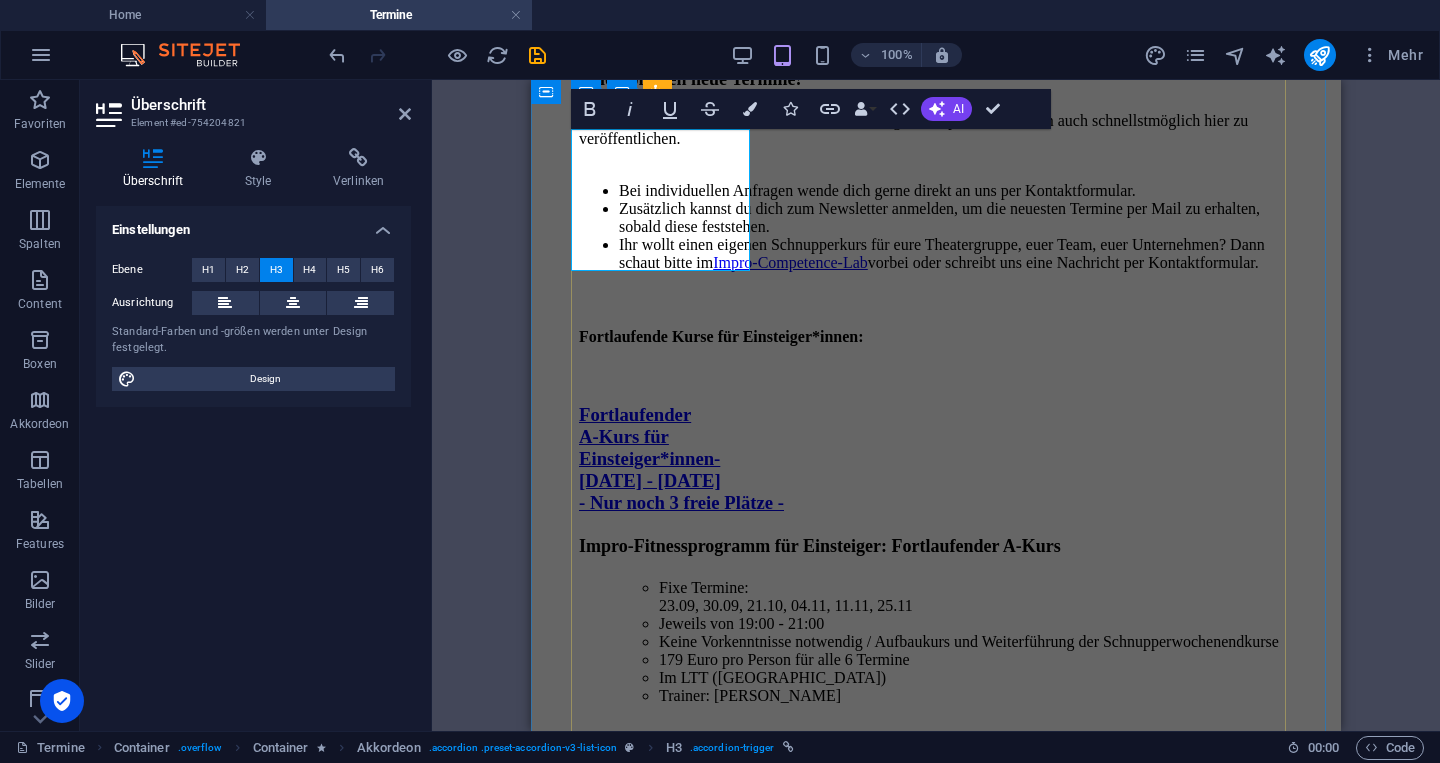 click on "Fortlaufender B-Kurs für Einsteiger*innen: [DATE] - [DATE] (Ausgebucht)" at bounding box center (650, 1309) 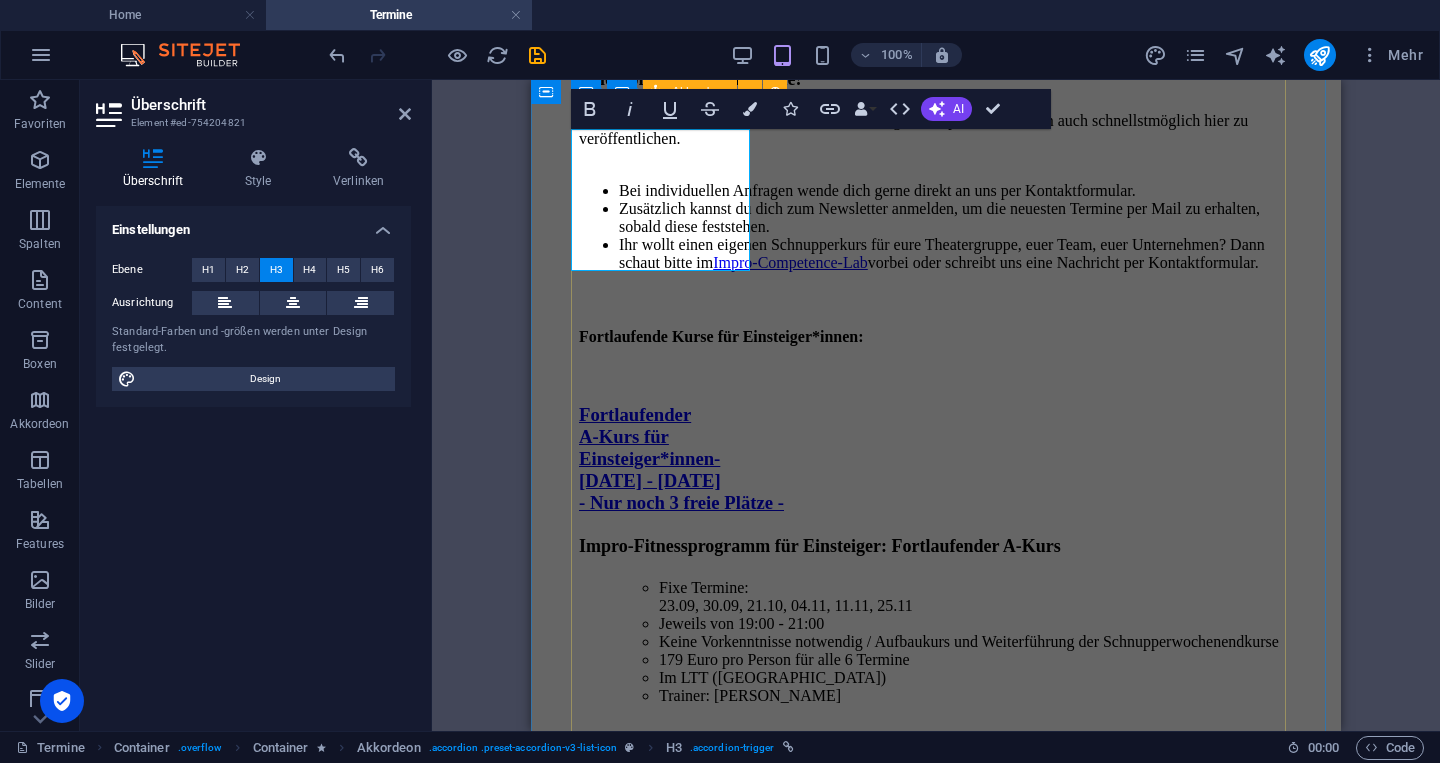 click on "Fortlaufender A-Kurs für Einsteiger*innen- [DATE] - [DATE] - Nur noch 3 freie Plätze - Impro-Fitnessprogramm für Einsteiger : Fortlaufender A-Kurs Fixe Termine: 23.09, 30.09, 21.10, 04.11, 11.11, 25.11 Jeweils von 19:00 - 21:00 Keine Vorkenntnisse notwendig / Aufbaukurs und Weiterführung der Schnupperwochenendkurse 179 Euro pro Person für alle 6 Termine  Im LTT (Landestheater [GEOGRAPHIC_DATA]) Trainer: [PERSON_NAME] Jetzt anmelden und deinen Platz sichern: Hast du bereits Impro-Erfahrung? (1 = keine, 5 = viel) 1 2 3 4 5   Mit dem Absenden des Formulars, erklärst du dich mit den Datenschutzrichtlinien, sowie den AGBs des Instituts einverstanden. Bitte beachte: Nach der Anmeldung integrieren wir deine Daten in unseren Newsletter um dich in Zukunft über die weiterführenden Kurse zu informieren. Solltest du das nicht wünschen, kannst du dich an uns wenden oder dich selbst direkt nach dem ersten Erhalt wieder austragen. Nicht lesbar? Neu generieren Absenden Fortlaufender B-Kurs für (Ausgebucht)" at bounding box center [936, 1373] 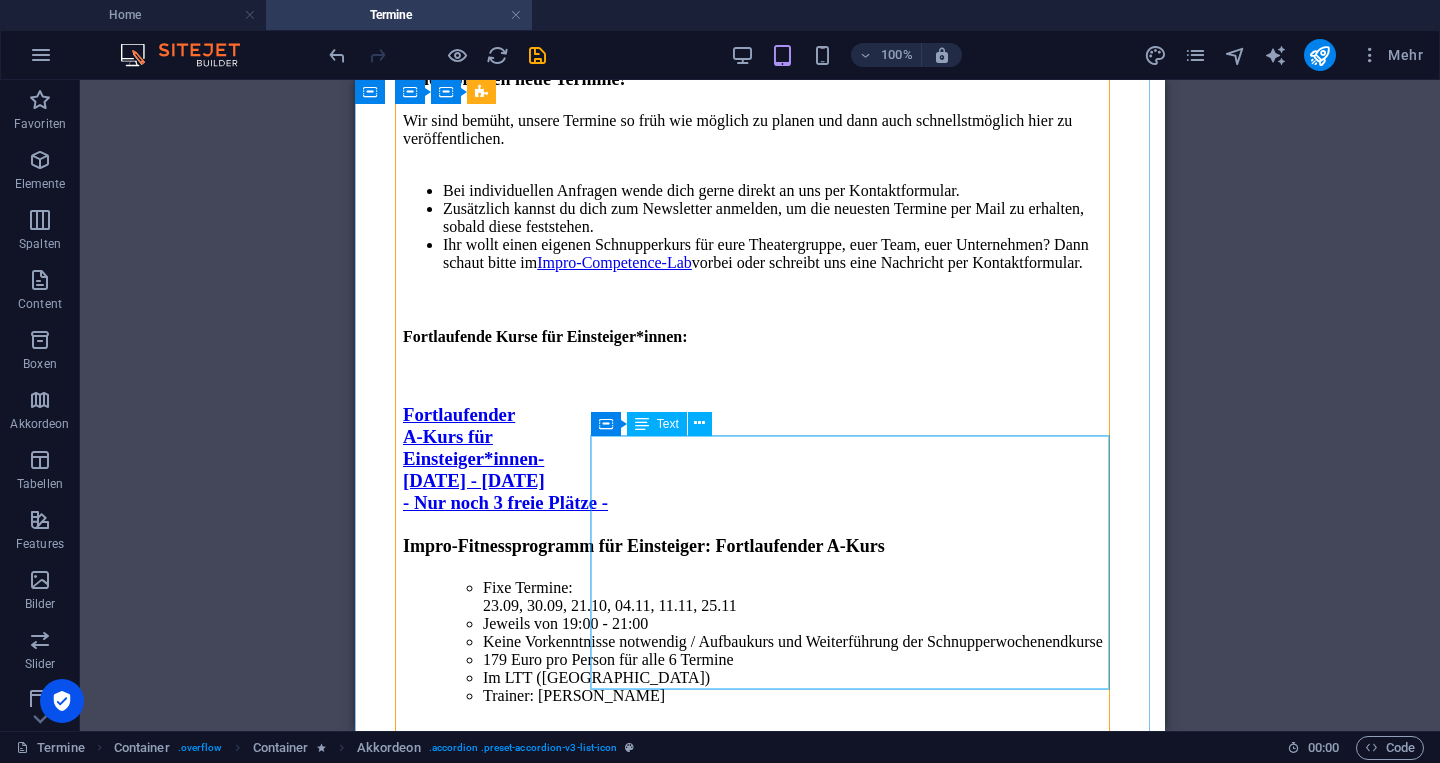 click on "Impro-Fitnessprogramm für Einsteiger : Fortlaufender B-Kurs Fixe Termine: 05.11, 12.11, 19.11, 26.11, 03.12[DATE] Jeweils von 19:00 - 21:00 Vorkenntnisse notwendig! Für diesen Kurs solltest du schon etwas Impro-Erfahrung haben, zb. durch einen Schnupperkurs oder den A-Kurs. 179 Euro pro Person für alle 6 Termine  Im LTT ([GEOGRAPHIC_DATA]) Kursleitung: [PERSON_NAME] Dieser Kurs ist ausgebucht. Buche deinen Platz in einem der anderen Kurse oder trage dich in den  Newsletter  ein und du erfährst sofort, wenn neue Termine verfügbar sind." at bounding box center (760, 1943) 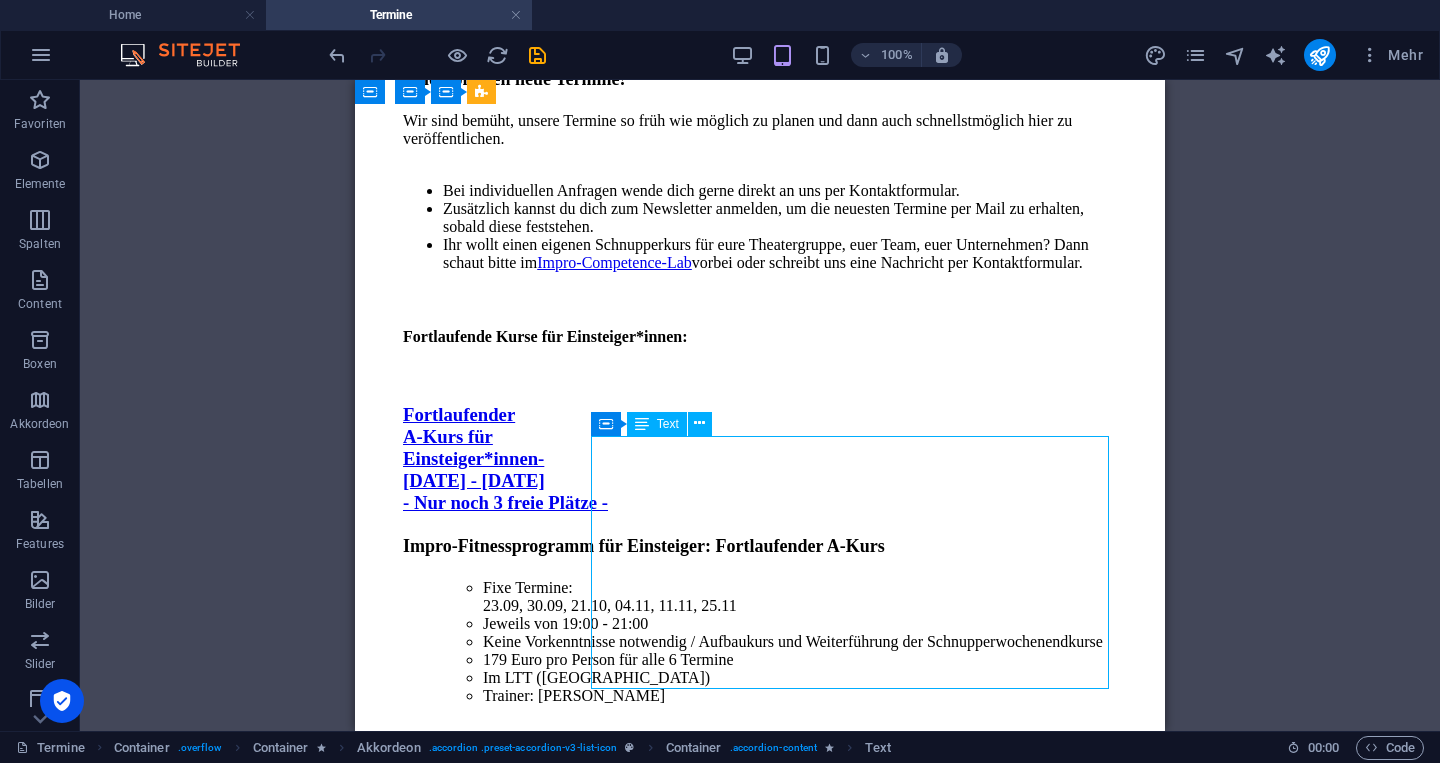 click on "Impro-Fitnessprogramm für Einsteiger : Fortlaufender B-Kurs Fixe Termine: 05.11, 12.11, 19.11, 26.11, 03.12[DATE] Jeweils von 19:00 - 21:00 Vorkenntnisse notwendig! Für diesen Kurs solltest du schon etwas Impro-Erfahrung haben, zb. durch einen Schnupperkurs oder den A-Kurs. 179 Euro pro Person für alle 6 Termine  Im LTT ([GEOGRAPHIC_DATA]) Kursleitung: [PERSON_NAME] Dieser Kurs ist ausgebucht. Buche deinen Platz in einem der anderen Kurse oder trage dich in den  Newsletter  ein und du erfährst sofort, wenn neue Termine verfügbar sind." at bounding box center (760, 1943) 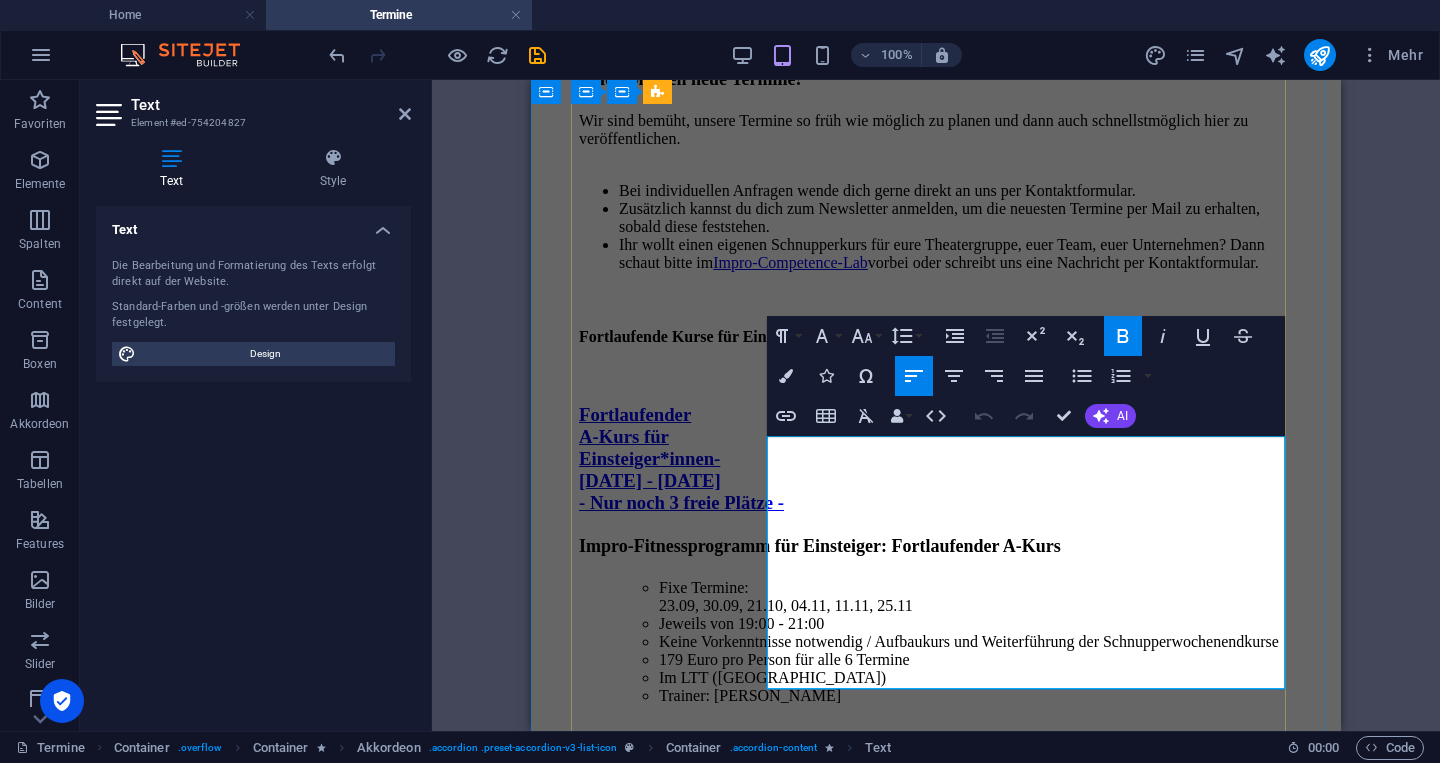 click on "Vorkenntnisse notwendig! Für diesen Kurs solltest du schon etwas Impro-Erfahrung haben, zb. durch einen Schnupperkurs oder den A-Kurs." at bounding box center [976, 1904] 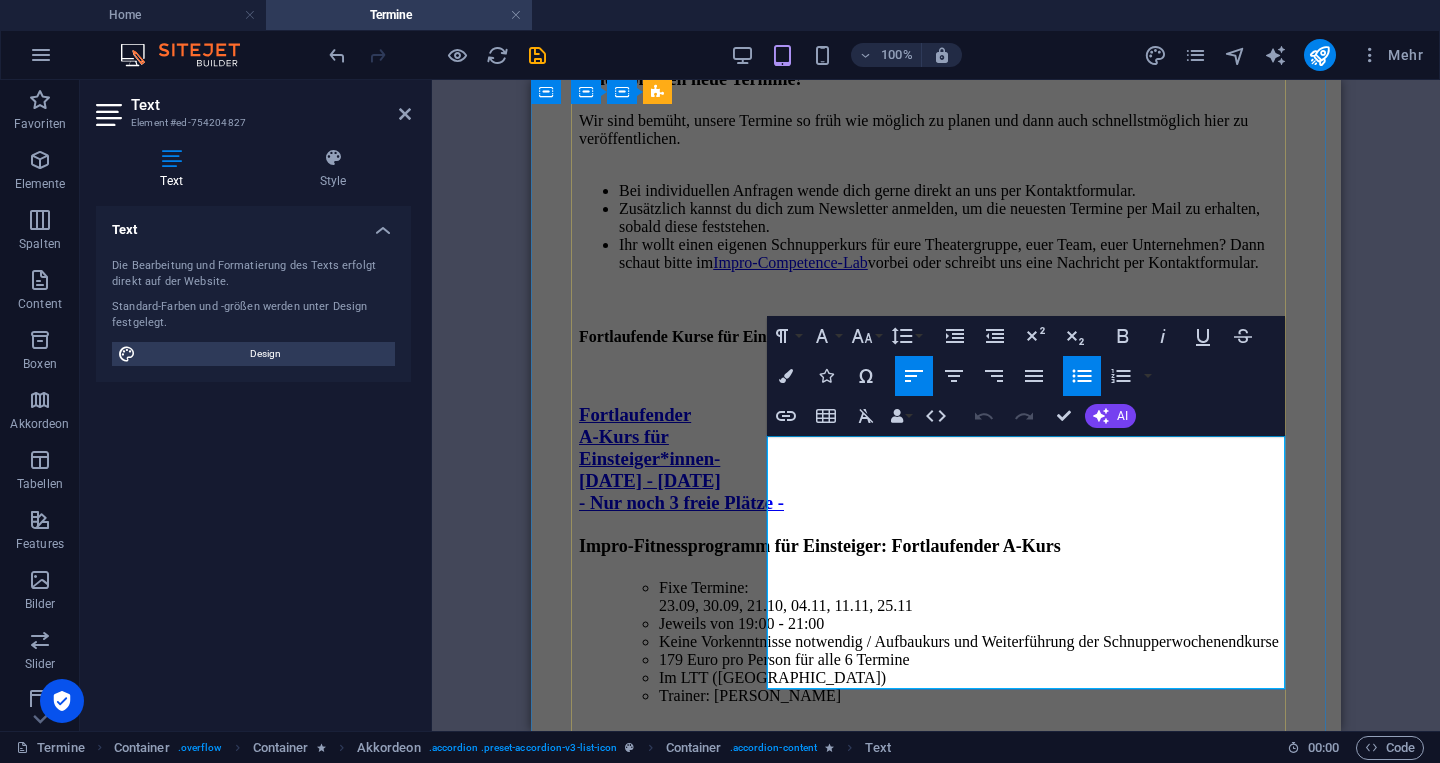 type 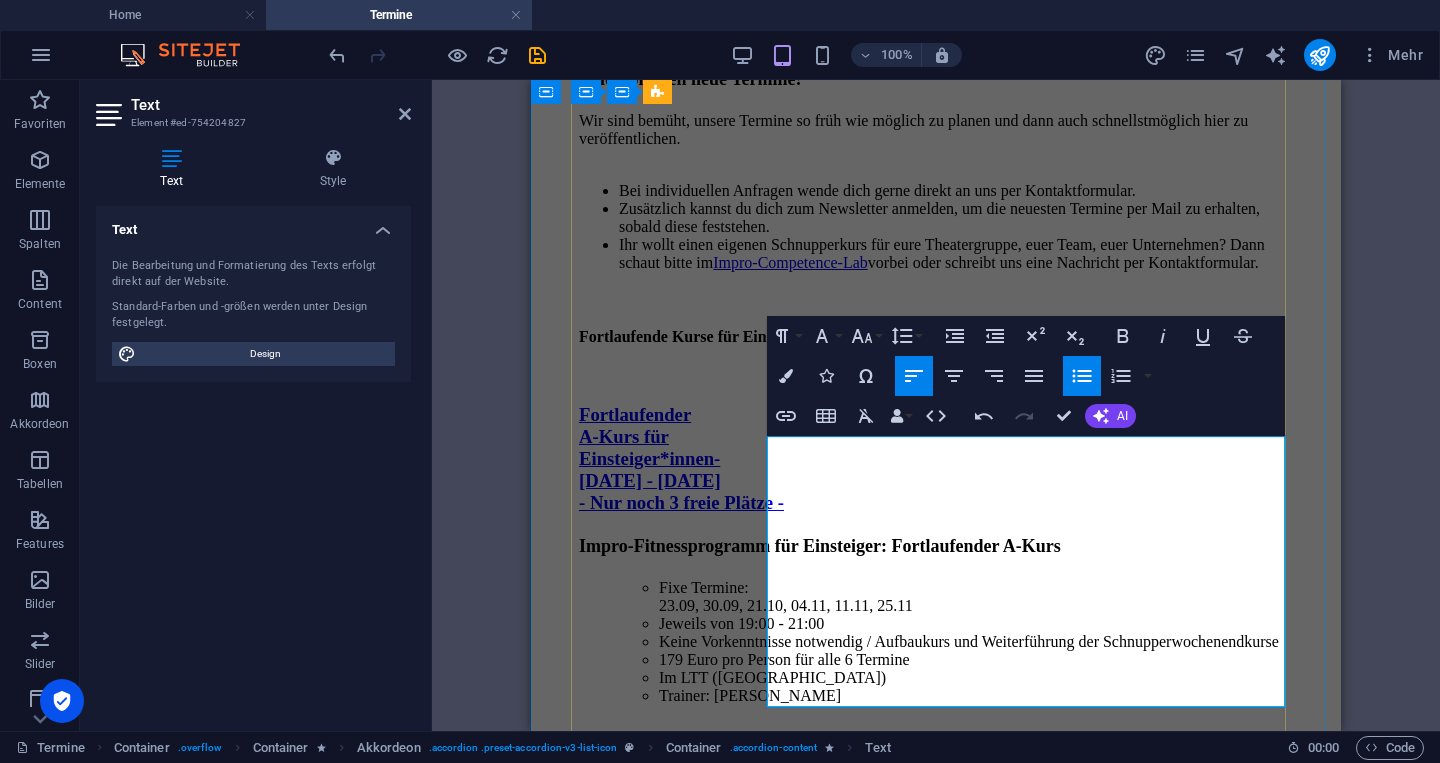 click on "Vorkenntnisse notwendig! Für diesen Kurs solltest du schon etwas Impro-Erfahrung haben, zb. durch einen Schnupperkurs oder den A-Kurs oder durch andere Impro-Gruppen" at bounding box center (976, 1904) 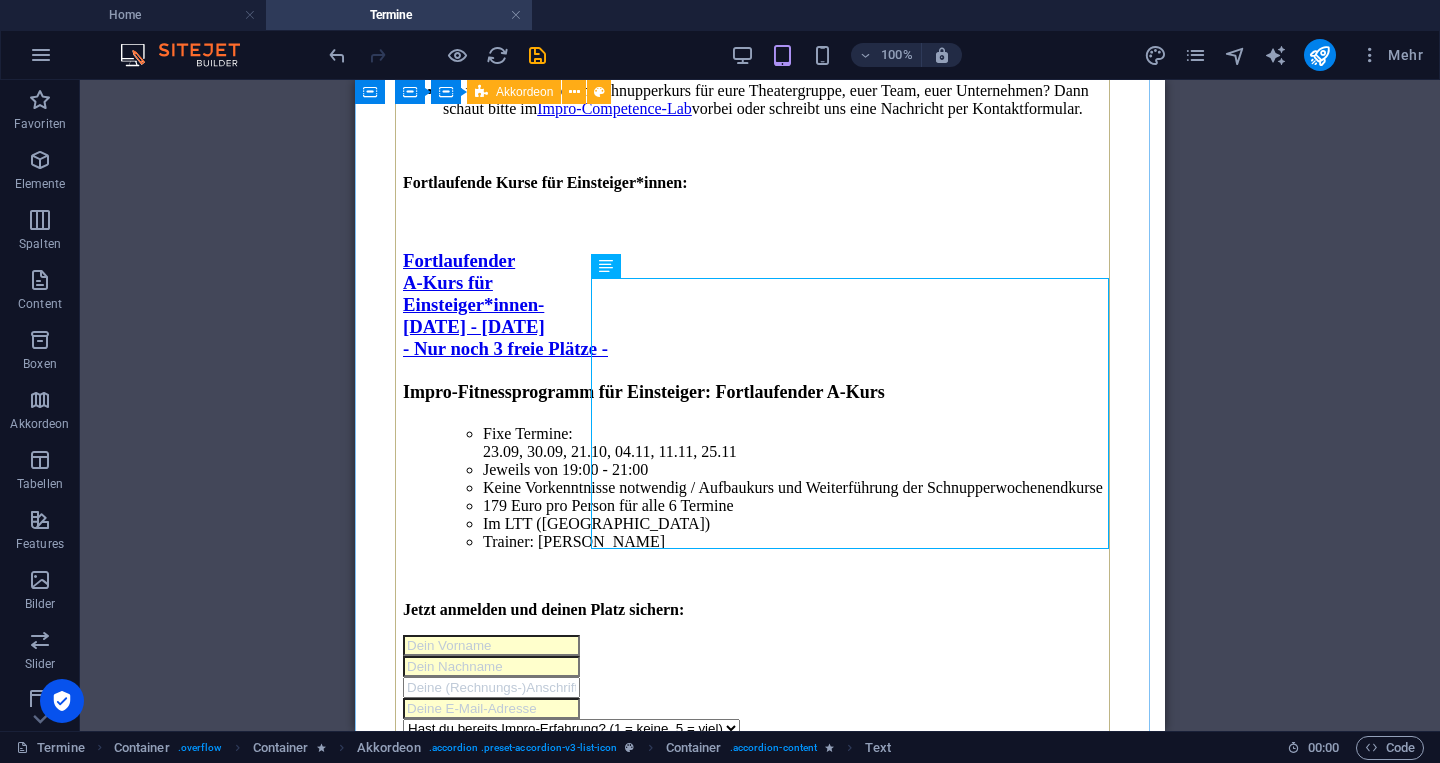 scroll, scrollTop: 4156, scrollLeft: 0, axis: vertical 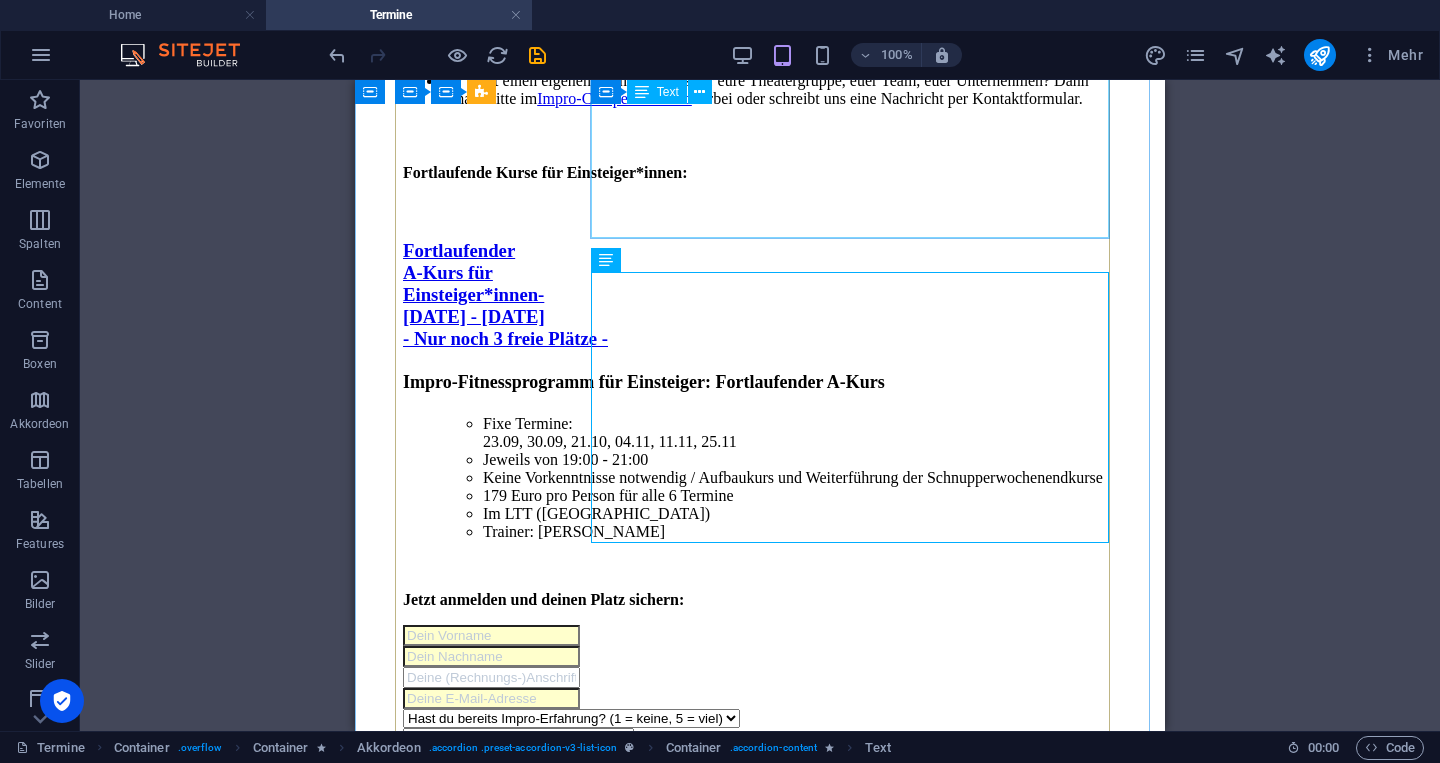 click on "Impro-Fitnessprogramm für Einsteiger : Fortlaufender B-Kurs Fixe Termine: 23.10, 06.11, 13.11, 20.11, 04.12, 11.12 Jeweils von 19:00 - 21:00 Vorkenntnisse notwendig! Für diesen Kurs solltest du schon etwas Impro-Erfahrung haben, zb. durch einen Schnupperkurs oder den A-Kurs. 179 Euro pro Person für alle 6 Termine  Im LTT ([GEOGRAPHIC_DATA]) Kursleitung: [PERSON_NAME] Dieser Kurs ist ausgebucht. Buche deinen Platz in einem der anderen Kurse oder trage dich in den  Newsletter  ein und du erfährst sofort, wenn neue Termine verfügbar sind." at bounding box center (760, 1368) 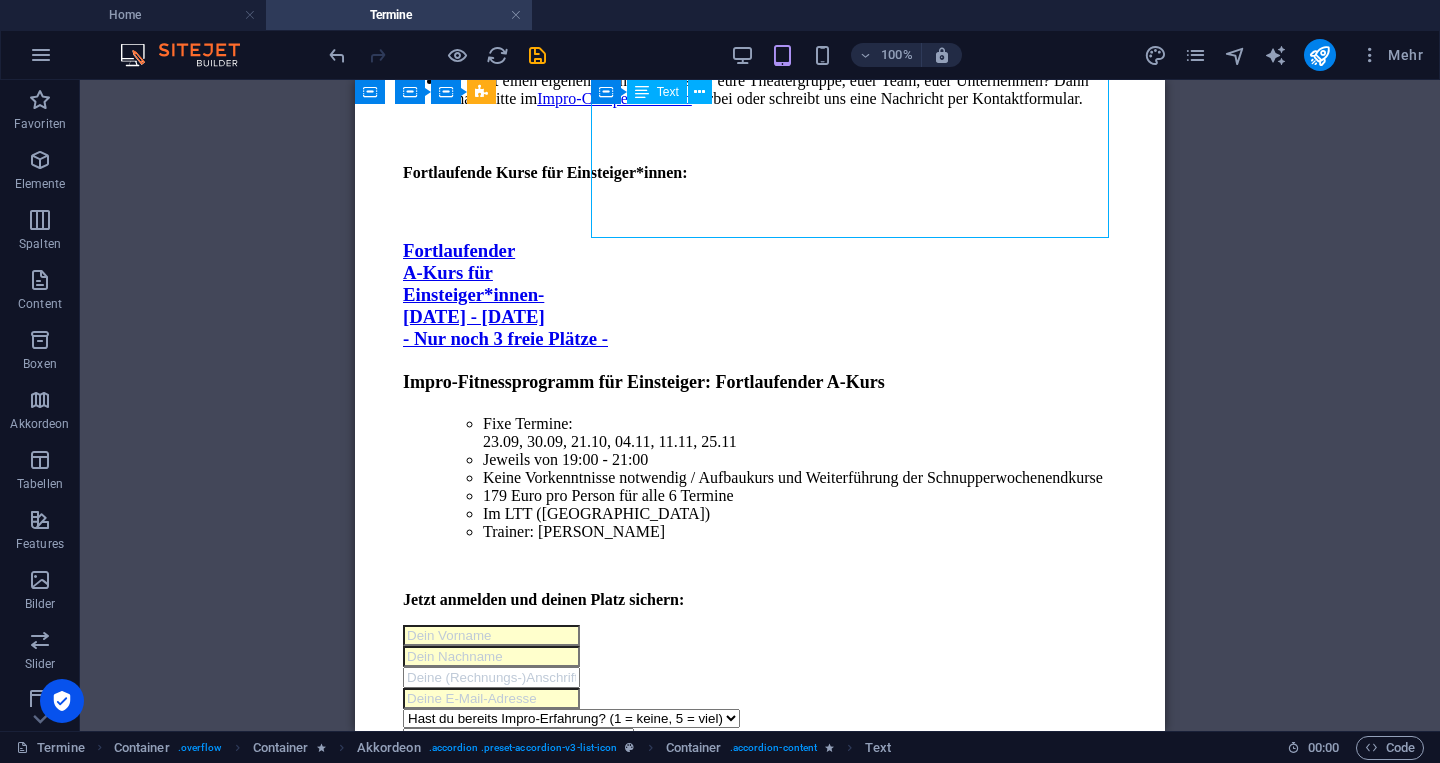 click on "Impro-Fitnessprogramm für Einsteiger : Fortlaufender B-Kurs Fixe Termine: 23.10, 06.11, 13.11, 20.11, 04.12, 11.12 Jeweils von 19:00 - 21:00 Vorkenntnisse notwendig! Für diesen Kurs solltest du schon etwas Impro-Erfahrung haben, zb. durch einen Schnupperkurs oder den A-Kurs. 179 Euro pro Person für alle 6 Termine  Im LTT ([GEOGRAPHIC_DATA]) Kursleitung: [PERSON_NAME] Dieser Kurs ist ausgebucht. Buche deinen Platz in einem der anderen Kurse oder trage dich in den  Newsletter  ein und du erfährst sofort, wenn neue Termine verfügbar sind." at bounding box center (760, 1368) 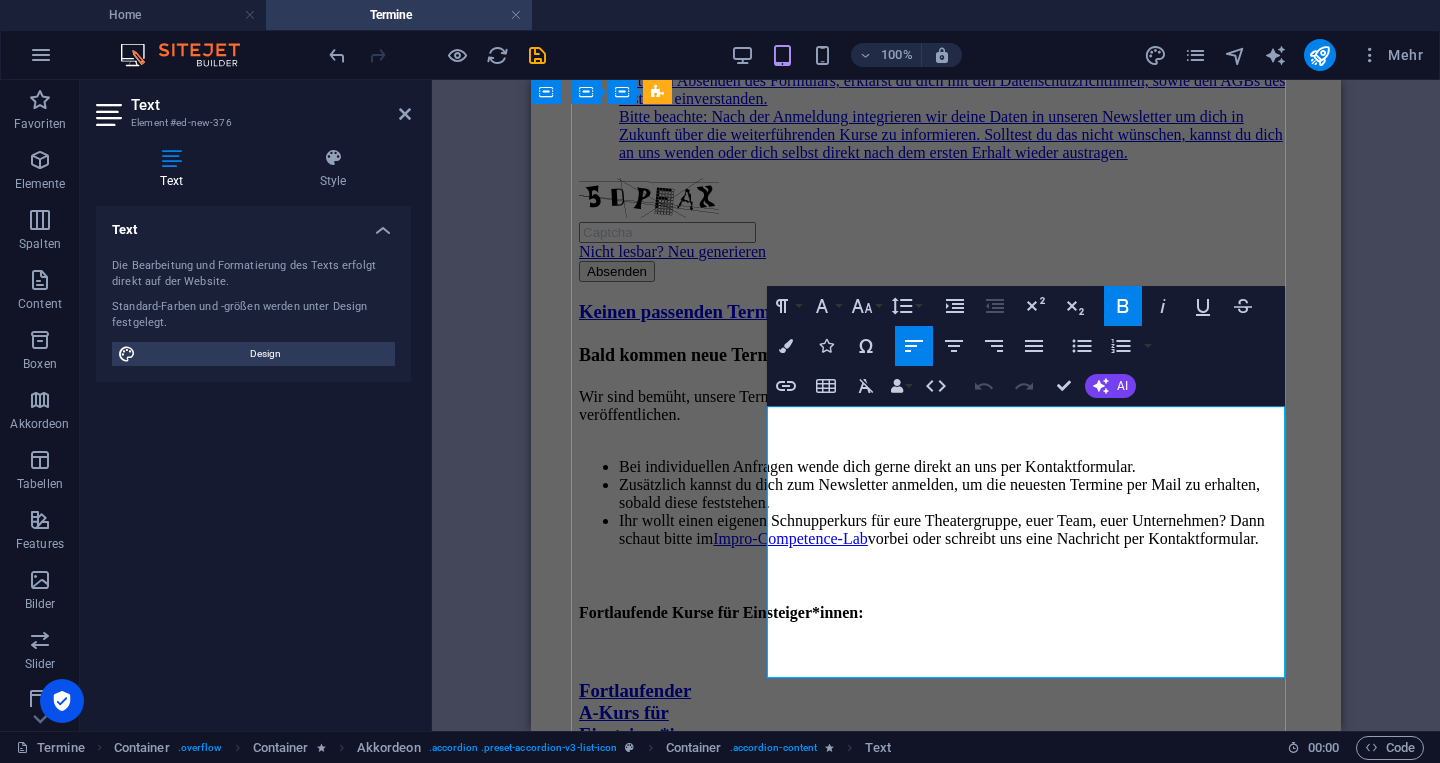click on "Vorkenntnisse notwendig! Für diesen Kurs solltest du schon etwas Impro-Erfahrung haben, zb. durch einen Schnupperkurs oder den A-Kurs." at bounding box center (976, 1778) 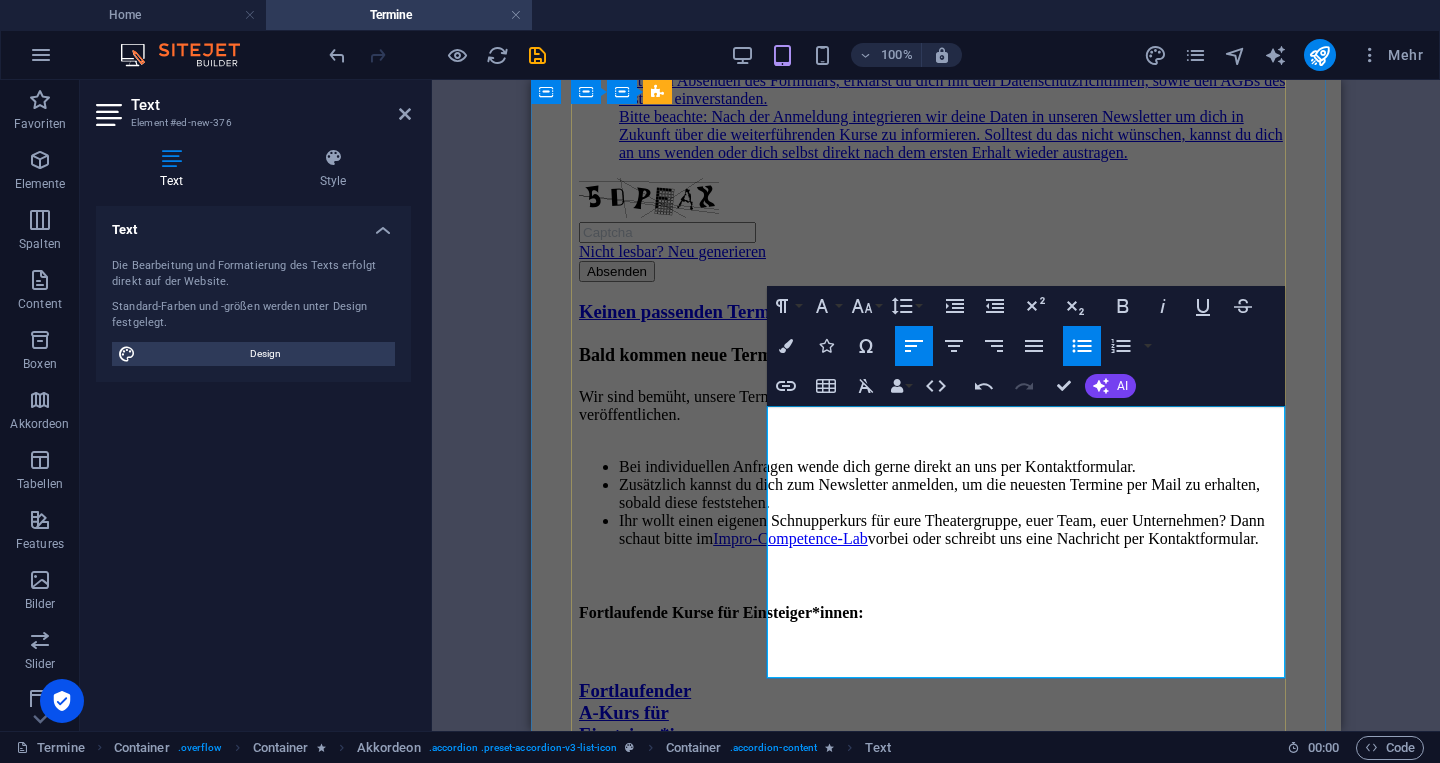type 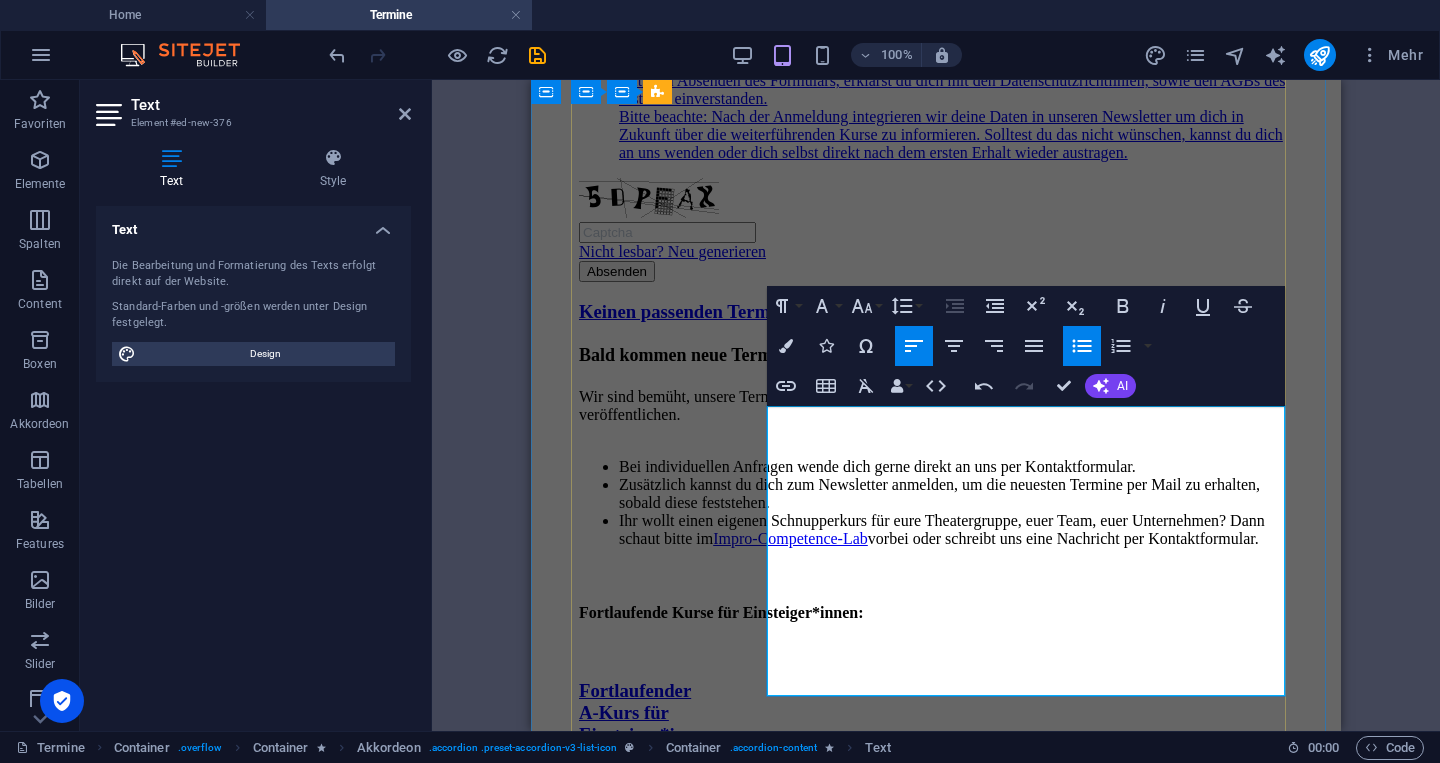 click on "oder durch andere Impro-Gruppen" at bounding box center [996, 1805] 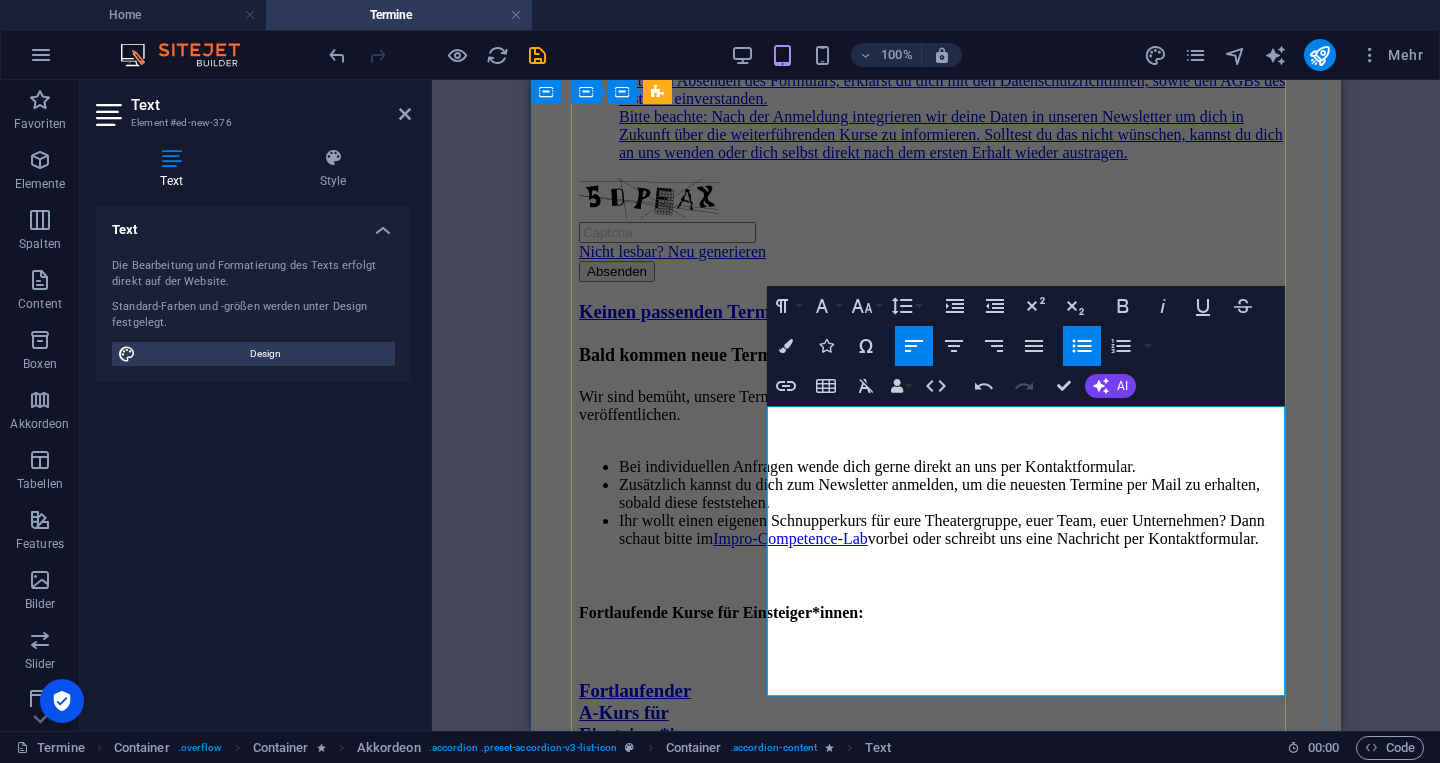click on "Vorkenntnisse notwendig! Für diesen Kurs solltest du schon etwas Impro-Erfahrung haben, zb. durch einen Schnupperkurs oder den A-Kurs oder durch andere Impro-Gruppen" at bounding box center [976, 1778] 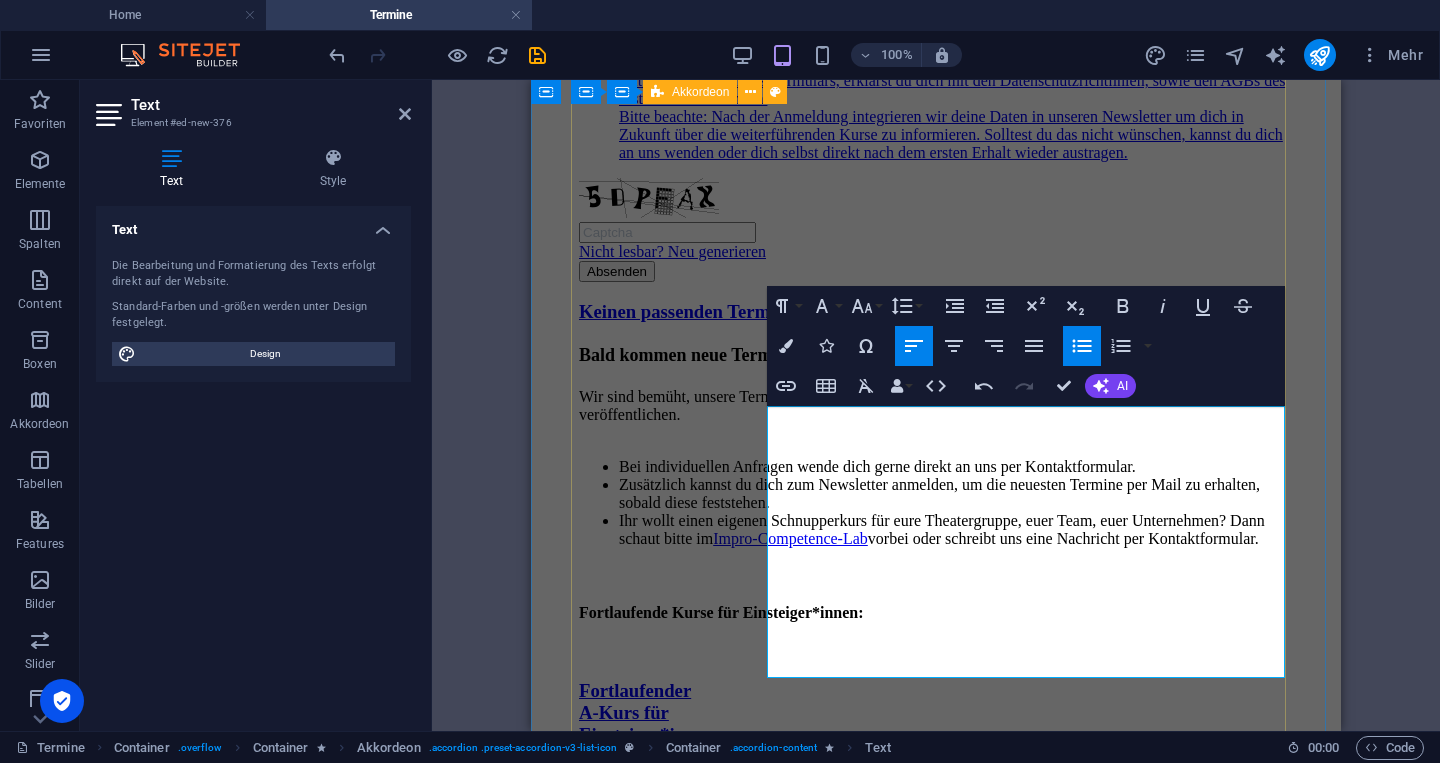 click on "Fortlaufender A-Kurs für Einsteiger*innen- [DATE] - [DATE] - Nur noch 3 freie Plätze - Impro-Fitnessprogramm für Einsteiger : Fortlaufender A-Kurs Fixe Termine: 23.09, 30.09, 21.10, 04.11, 11.11, 25.11 Jeweils von 19:00 - 21:00 Keine Vorkenntnisse notwendig / Aufbaukurs und Weiterführung der Schnupperwochenendkurse 179 Euro pro Person für alle 6 Termine  Im LTT (Landestheater [GEOGRAPHIC_DATA]) Trainer: [PERSON_NAME] Jetzt anmelden und deinen Platz sichern: Hast du bereits Impro-Erfahrung? (1 = keine, 5 = viel) 1 2 3 4 5   Mit dem Absenden des Formulars, erklärst du dich mit den Datenschutzrichtlinien, sowie den AGBs des Instituts einverstanden. Bitte beachte: Nach der Anmeldung integrieren wir deine Daten in unseren Newsletter um dich in Zukunft über die weiterführenden Kurse zu informieren. Solltest du das nicht wünschen, kannst du dich an uns wenden oder dich selbst direkt nach dem ersten Erhalt wieder austragen. Nicht lesbar? Neu generieren Absenden Fortlaufender B-Kurs für (Ausgebucht)" at bounding box center [936, 1649] 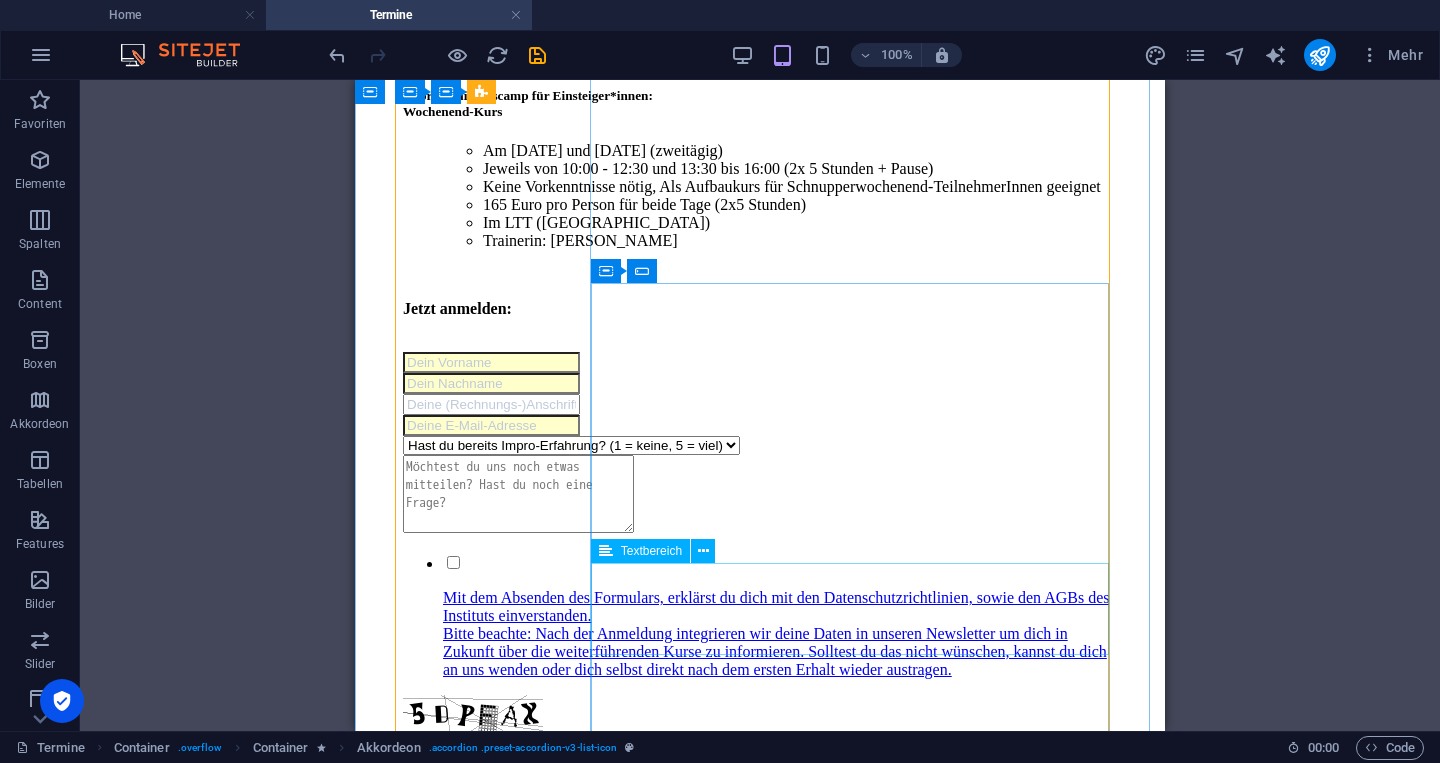 scroll, scrollTop: 3189, scrollLeft: 0, axis: vertical 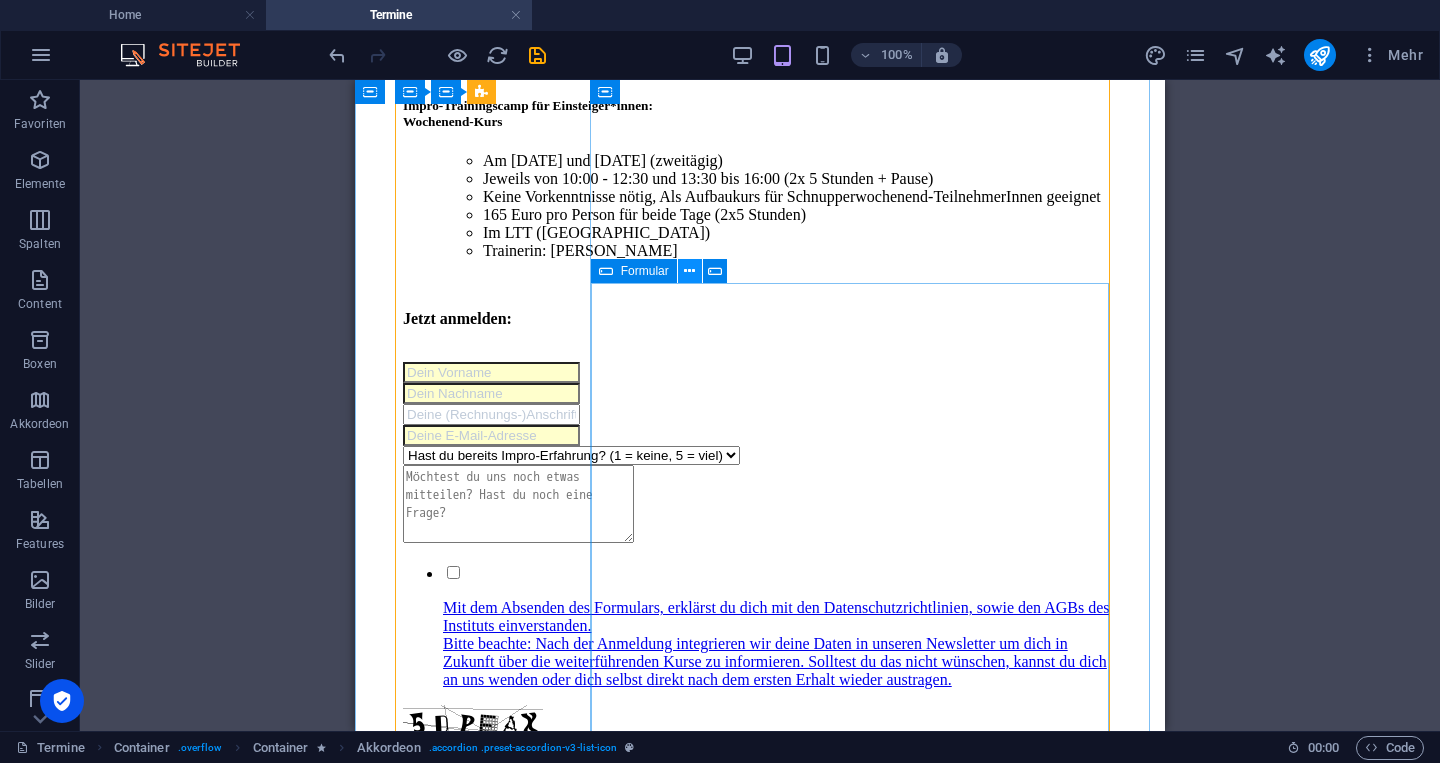 click at bounding box center (689, 271) 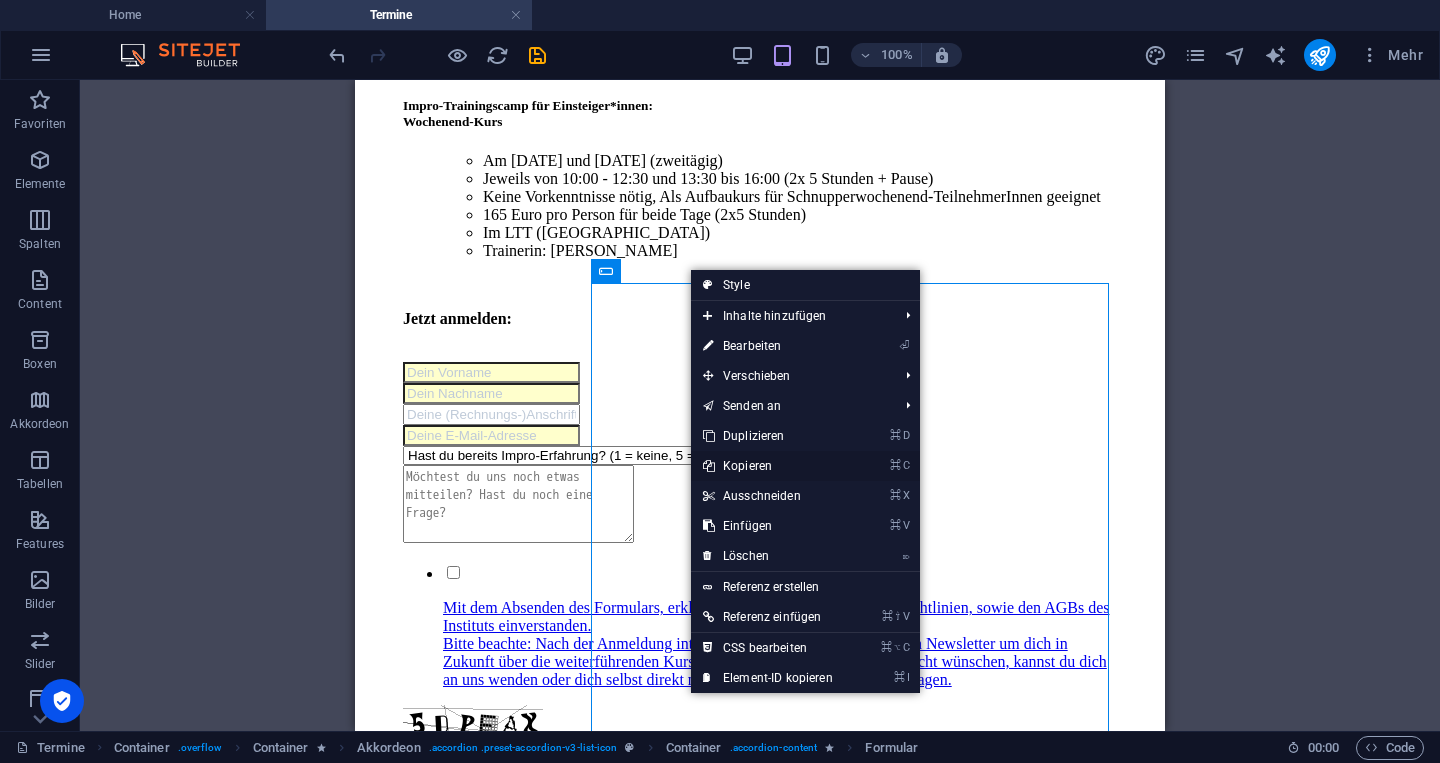 click on "⌘ C  Kopieren" at bounding box center [768, 466] 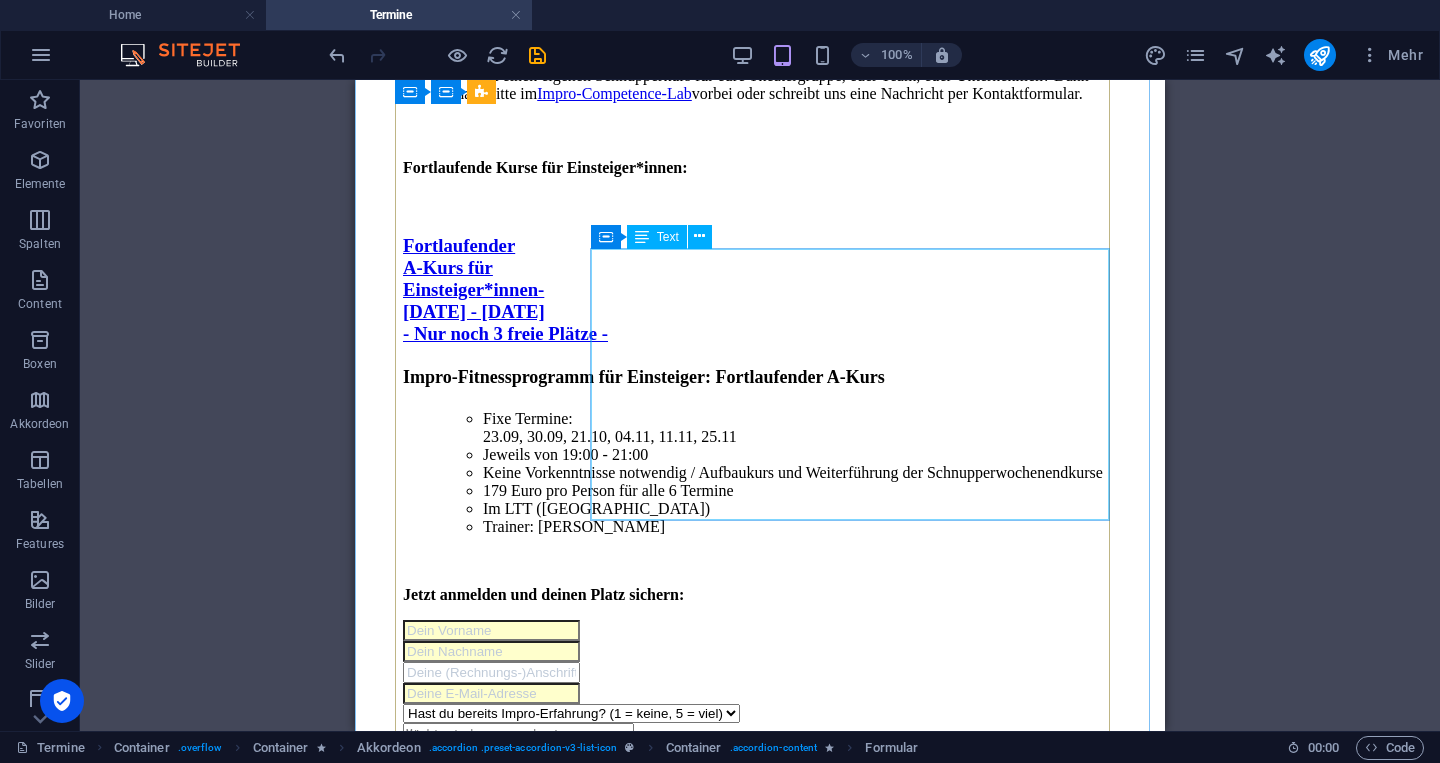 scroll, scrollTop: 4185, scrollLeft: 0, axis: vertical 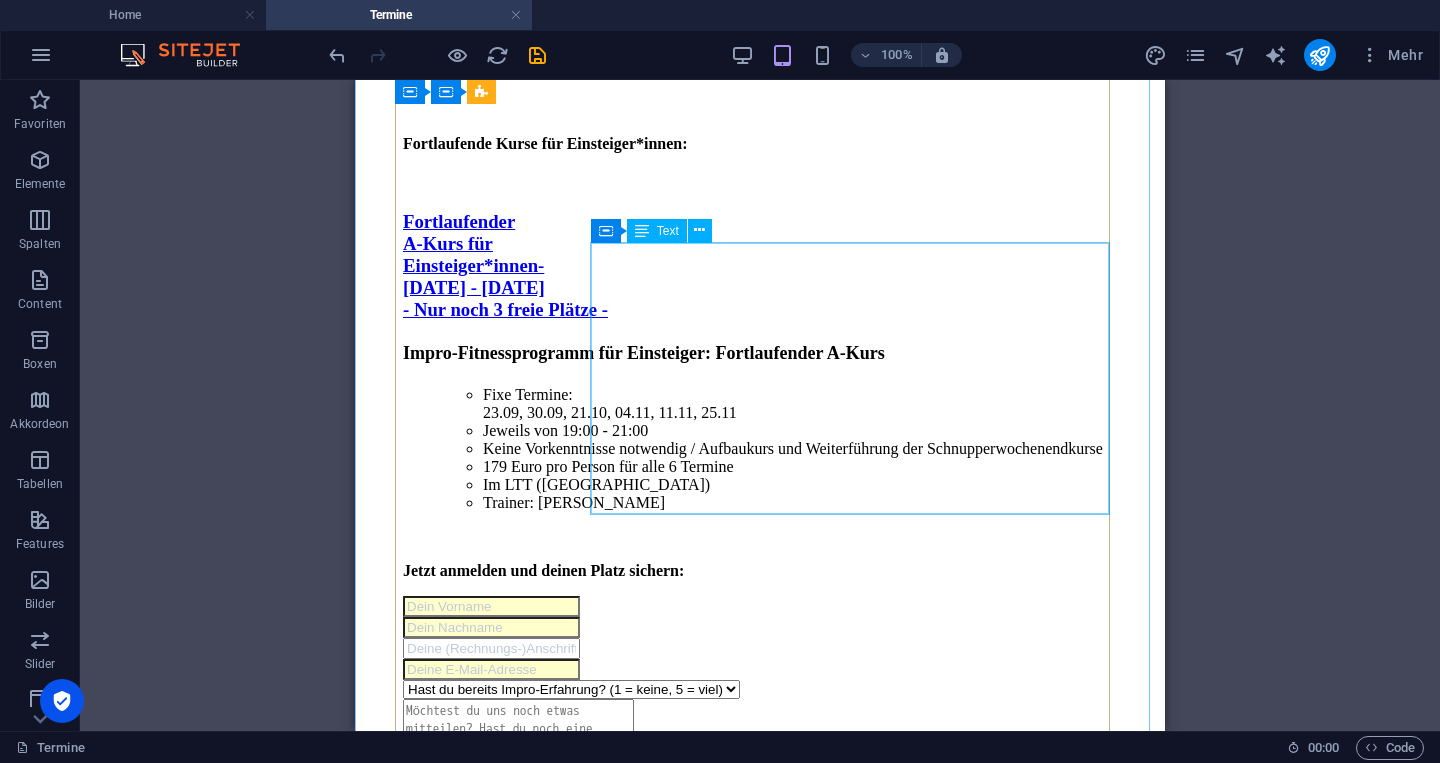 click on "Impro-Fitnessprogramm für Einsteiger : Fortlaufender B-Kurs Fixe Termine: 05.11, 12.11, 19.11, 26.11, 03.12[DATE] Jeweils von 19:00 - 21:00 Vorkenntnisse notwendig! Für diesen Kurs solltest du schon etwas Impro-Erfahrung haben, zb. durch einen Schnupperkurs oder den A-Kurs oder durch andere Impro-Gruppen 179 Euro pro Person für alle 6 Termine  Im LTT ([GEOGRAPHIC_DATA]) Kursleitung: [PERSON_NAME] Dieser Kurs ist ausgebucht. Buche deinen Platz in einem der anderen Kurse oder trage dich in den  Newsletter  ein und du erfährst sofort, wenn neue Termine verfügbar sind." at bounding box center [760, 1750] 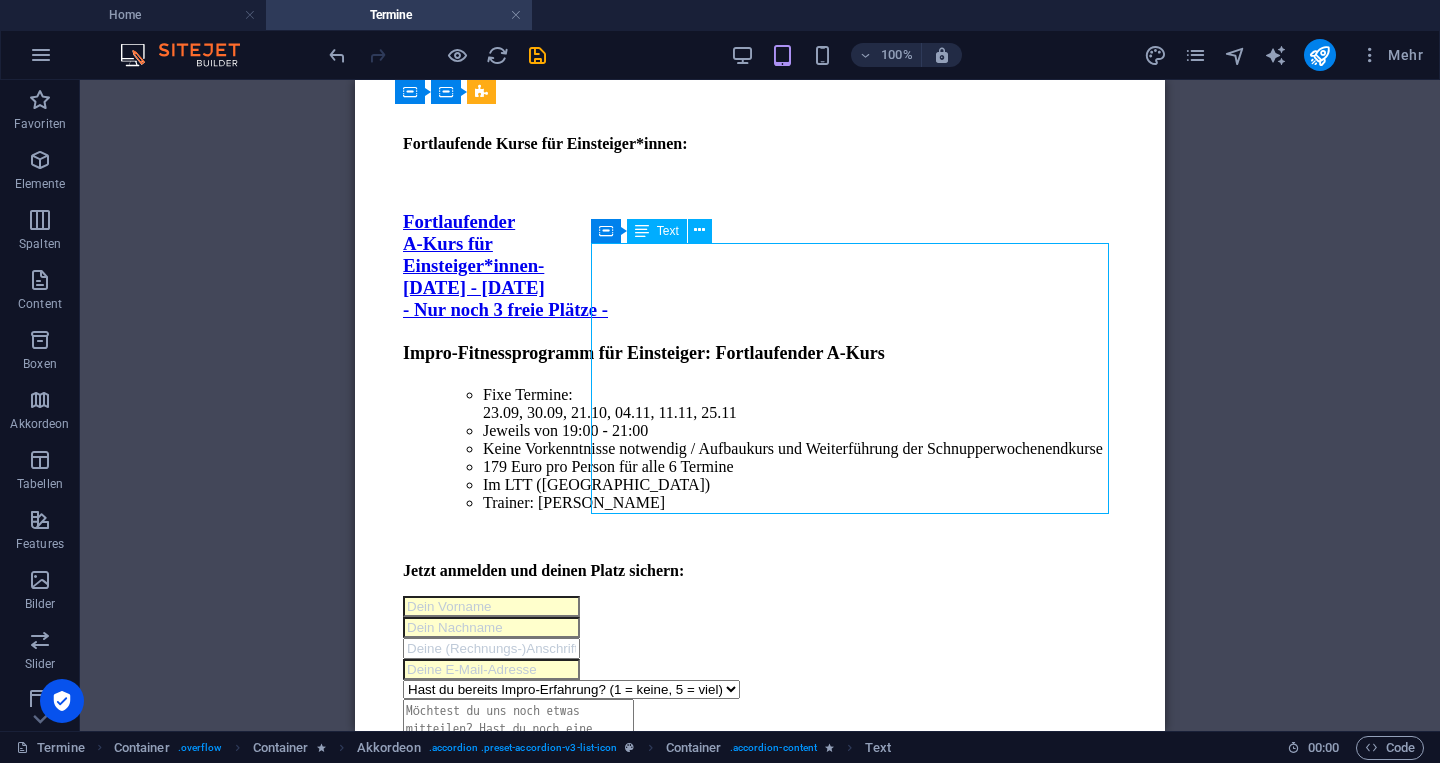 click on "Impro-Fitnessprogramm für Einsteiger : Fortlaufender B-Kurs Fixe Termine: 05.11, 12.11, 19.11, 26.11, 03.12[DATE] Jeweils von 19:00 - 21:00 Vorkenntnisse notwendig! Für diesen Kurs solltest du schon etwas Impro-Erfahrung haben, zb. durch einen Schnupperkurs oder den A-Kurs oder durch andere Impro-Gruppen 179 Euro pro Person für alle 6 Termine  Im LTT ([GEOGRAPHIC_DATA]) Kursleitung: [PERSON_NAME] Dieser Kurs ist ausgebucht. Buche deinen Platz in einem der anderen Kurse oder trage dich in den  Newsletter  ein und du erfährst sofort, wenn neue Termine verfügbar sind." at bounding box center (760, 1750) 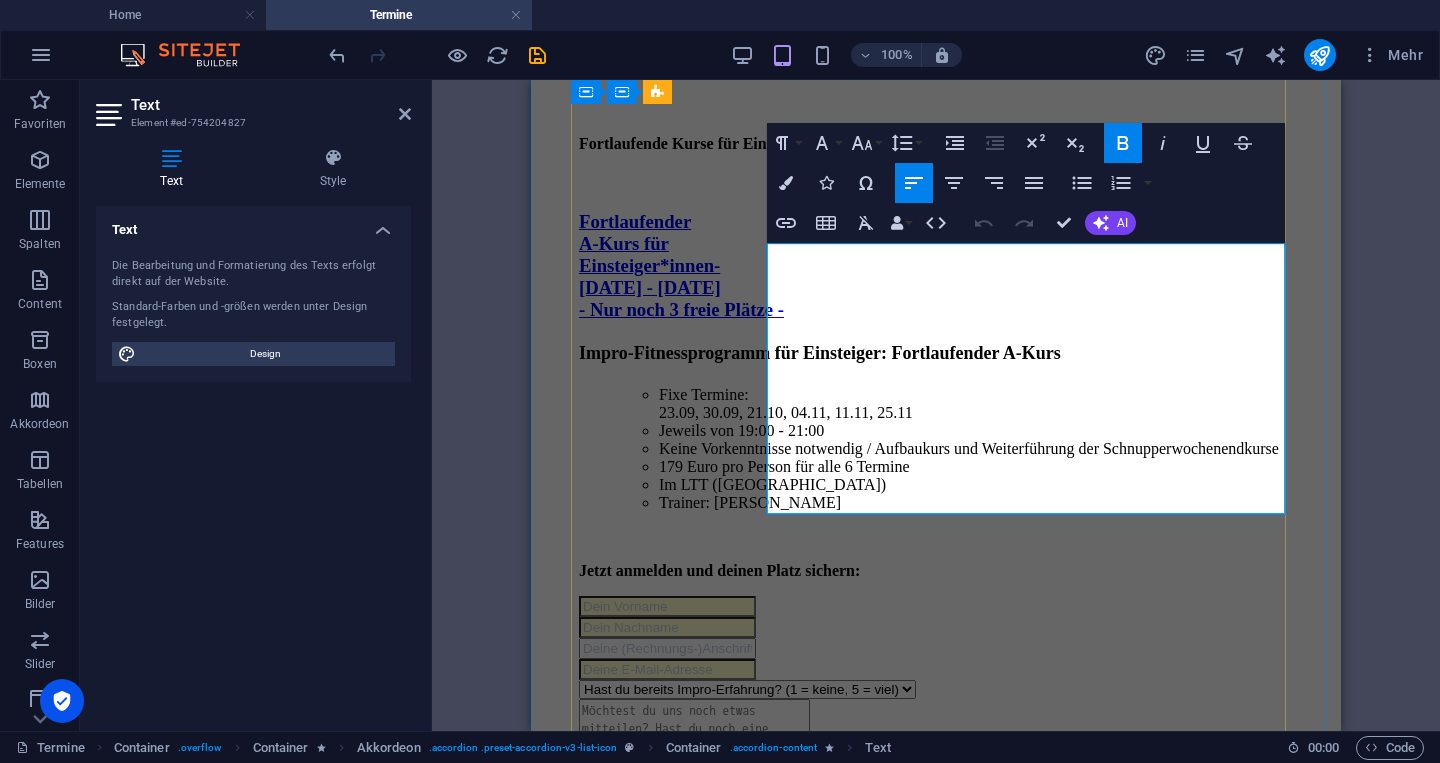 click on "Newsletter" at bounding box center [640, 1843] 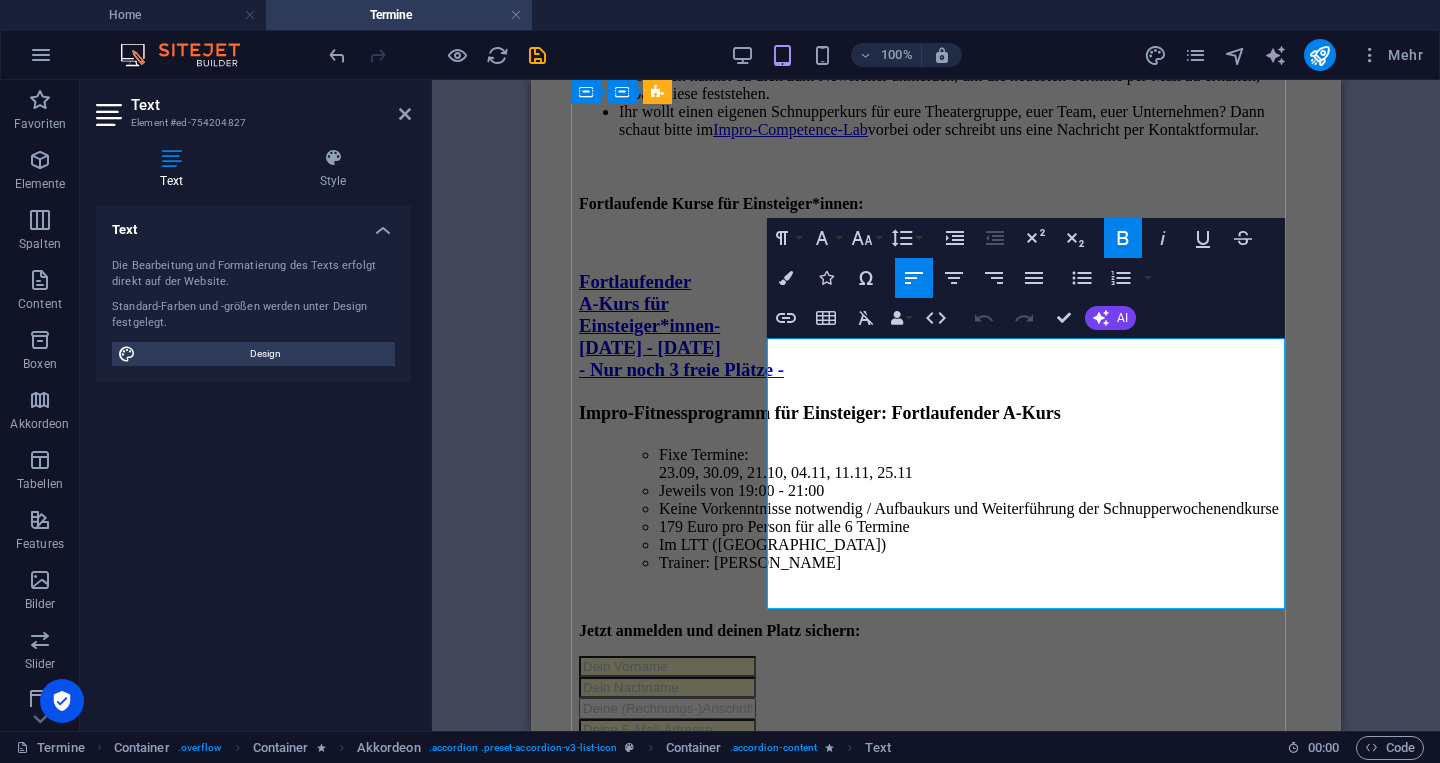 scroll, scrollTop: 4155, scrollLeft: 0, axis: vertical 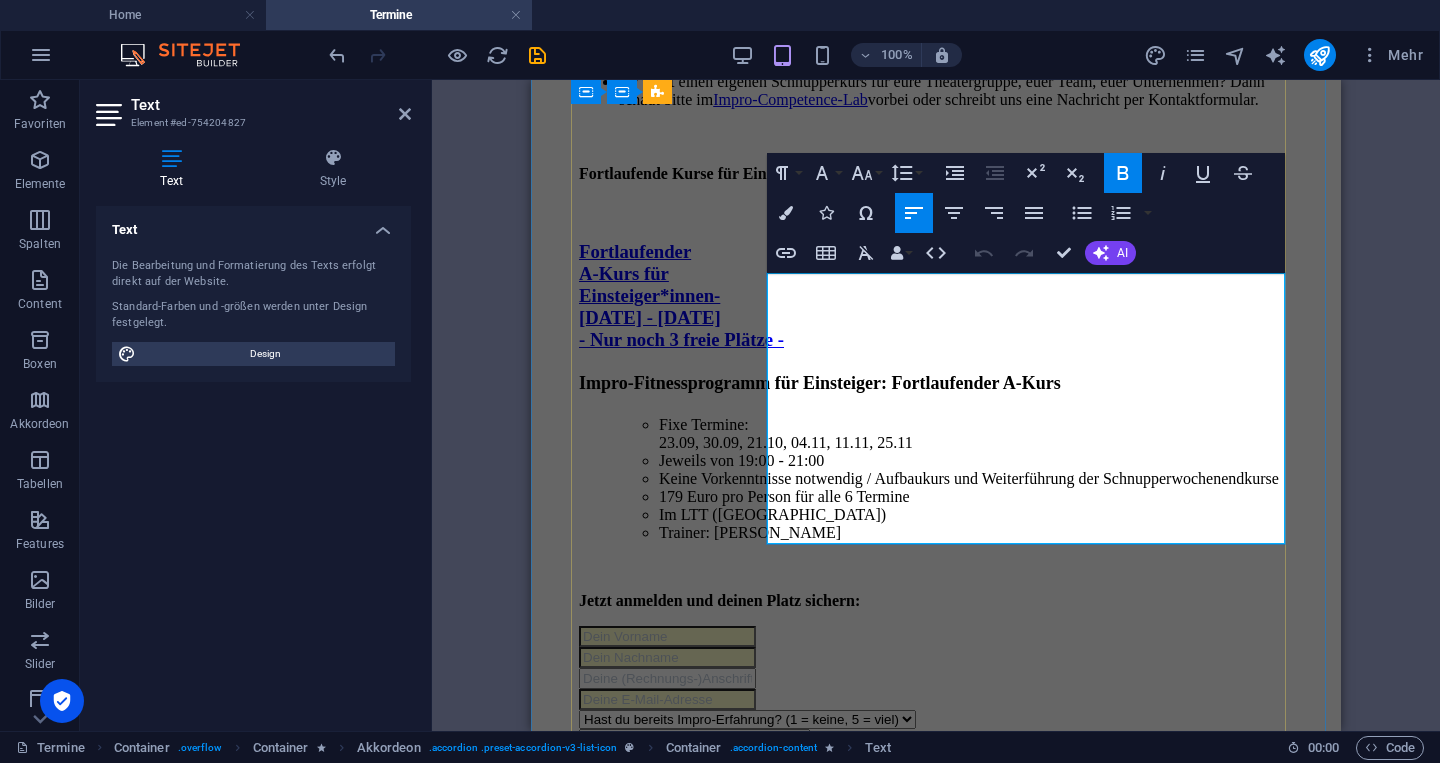 type 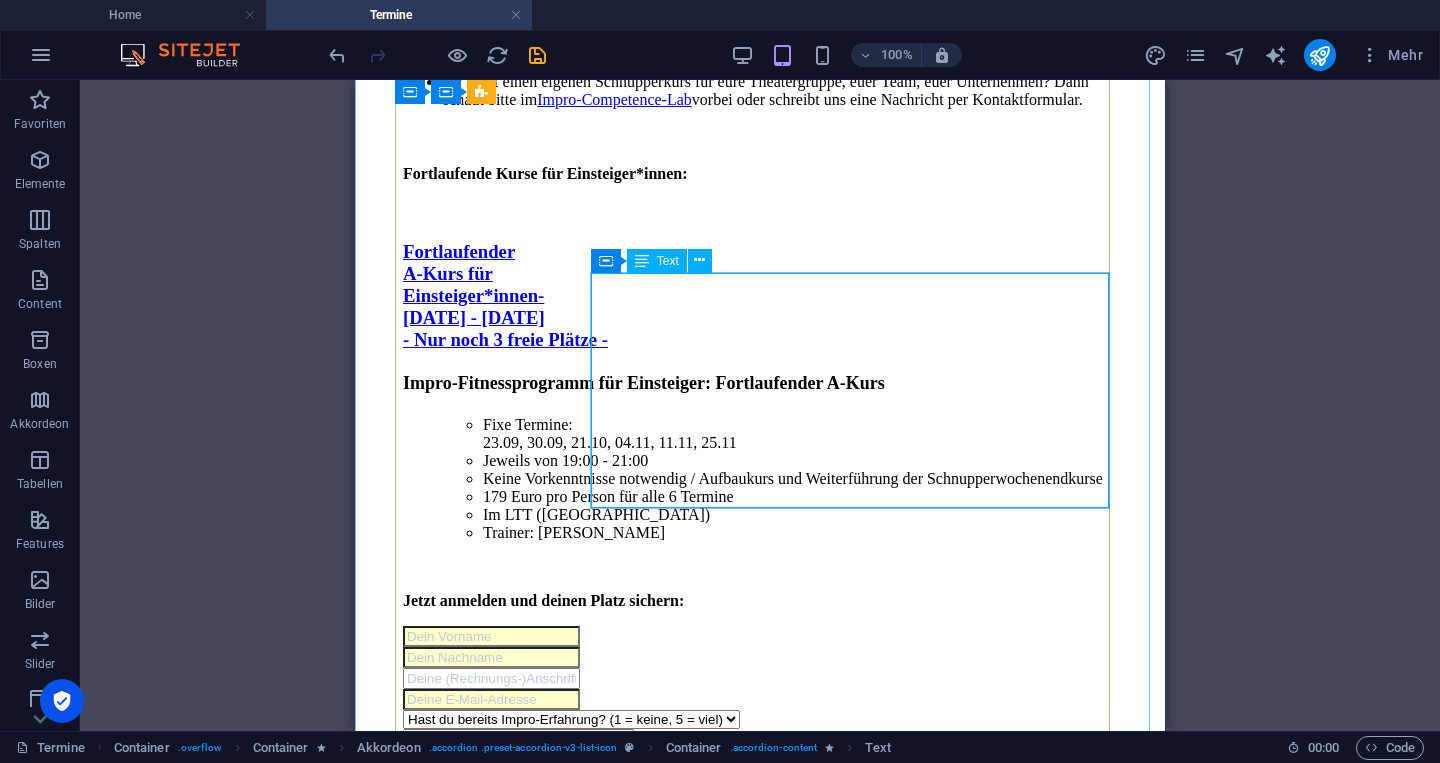 click on "Impro-Fitnessprogramm für Einsteiger : Fortlaufender B-Kurs Fixe Termine: 05.11, 12.11, 19.11, 26.11, 03.12[DATE] Jeweils von 19:00 - 21:00 Vorkenntnisse notwendig! Für diesen Kurs solltest du schon etwas Impro-Erfahrung haben, zb. durch einen Schnupperkurs oder den A-Kurs oder durch andere Impro-Gruppen 179 Euro pro Person für alle 6 Termine  Im LTT ([GEOGRAPHIC_DATA]) Kursleitung: [PERSON_NAME] Jetzt an melden und dir deinen Platz sichern:" at bounding box center (760, 1762) 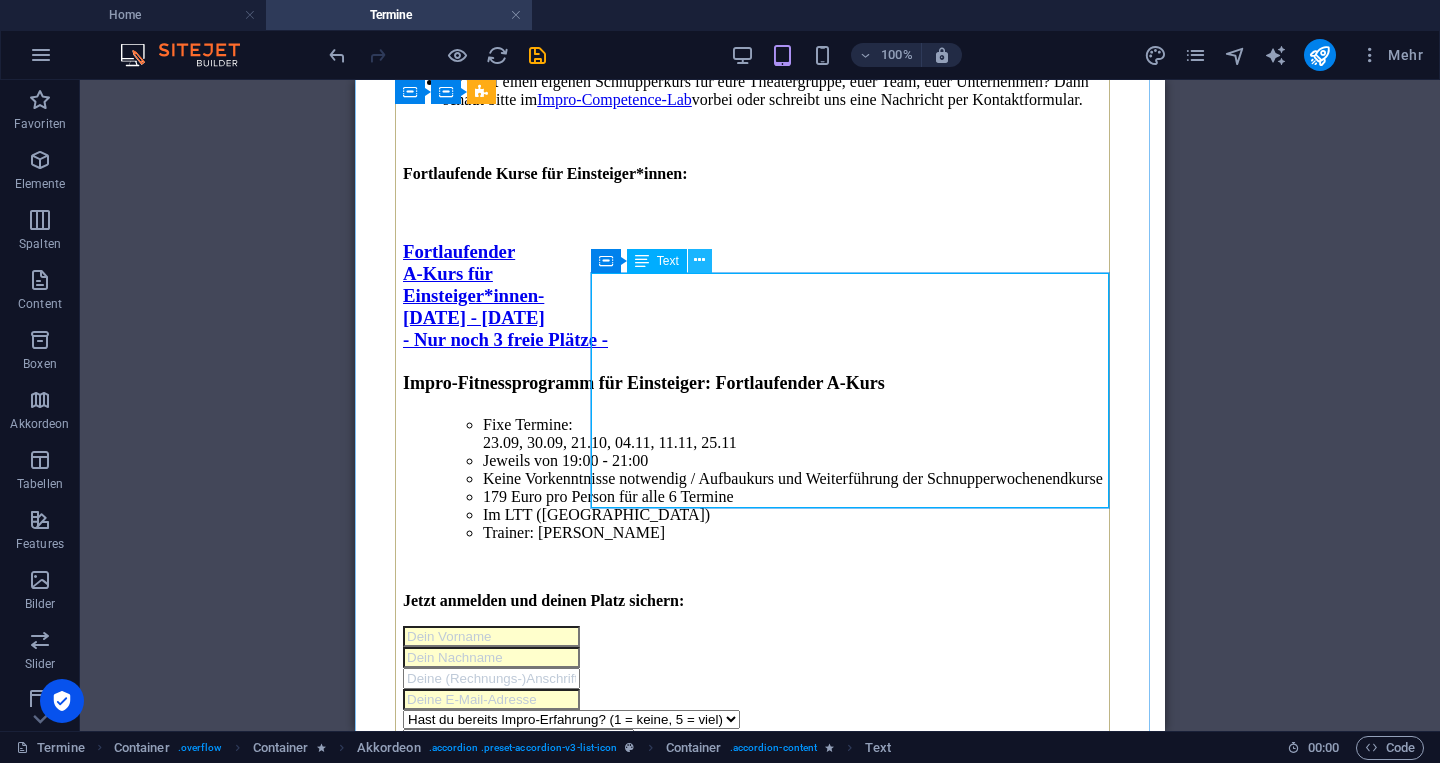 click at bounding box center [699, 260] 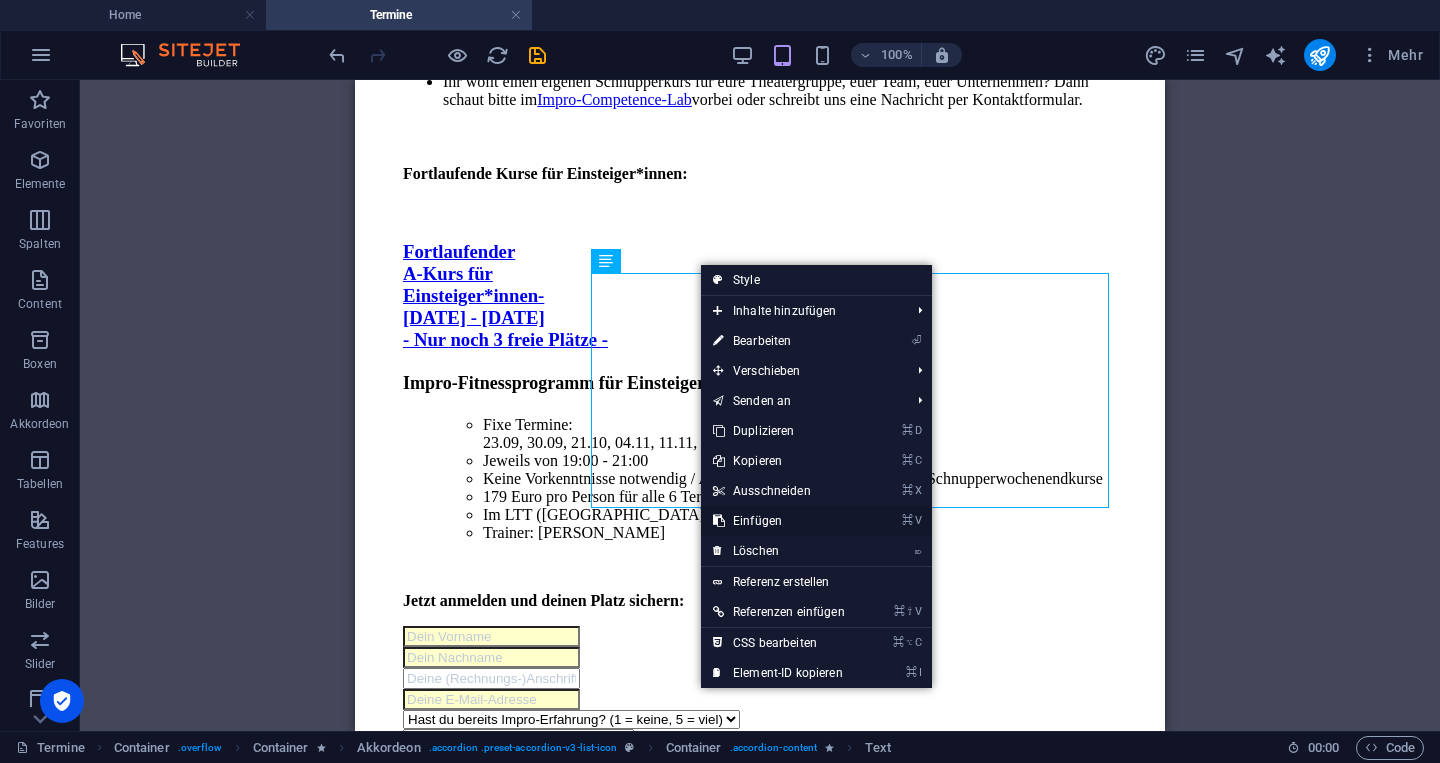 click on "⌘ V  Einfügen" at bounding box center [779, 521] 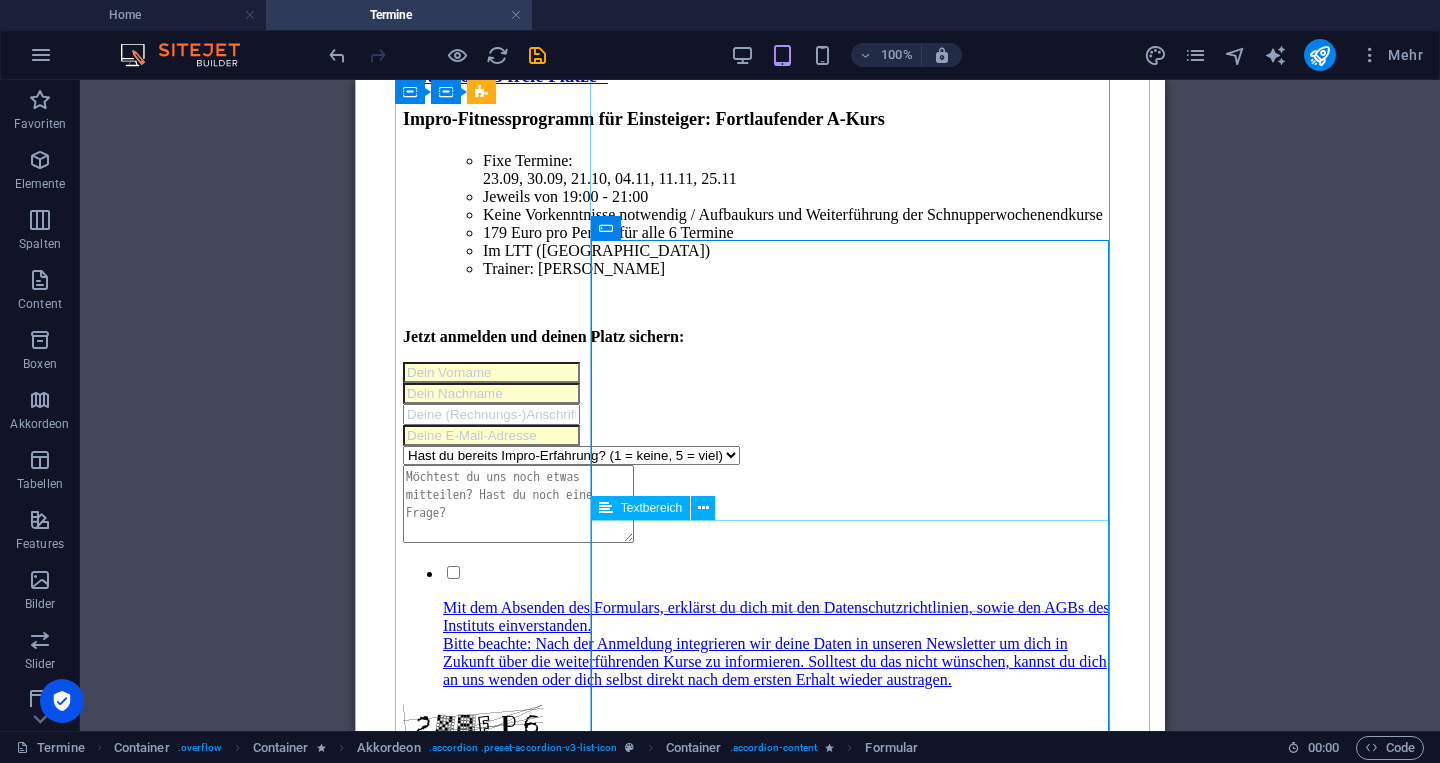 scroll, scrollTop: 4425, scrollLeft: 0, axis: vertical 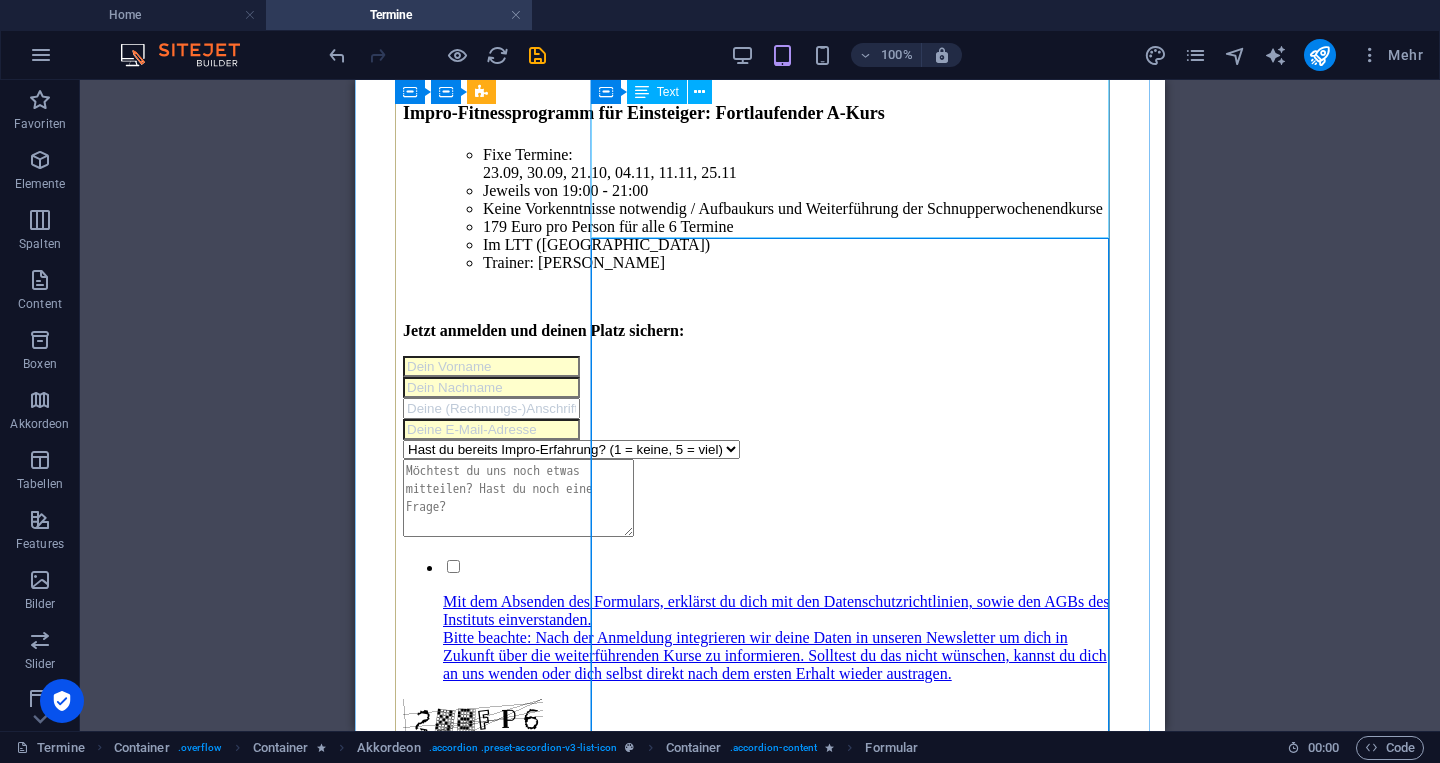 click on "Impro-Fitnessprogramm für Einsteiger : Fortlaufender B-Kurs Fixe Termine: 05.11, 12.11, 19.11, 26.11, 03.12[DATE] Jeweils von 19:00 - 21:00 Vorkenntnisse notwendig! Für diesen Kurs solltest du schon etwas Impro-Erfahrung haben, zb. durch einen Schnupperkurs oder den A-Kurs oder durch andere Impro-Gruppen 179 Euro pro Person für alle 6 Termine  Im LTT ([GEOGRAPHIC_DATA]) Kursleitung: [PERSON_NAME] Jetzt an melden und dir deinen Platz sichern:" at bounding box center [760, 1492] 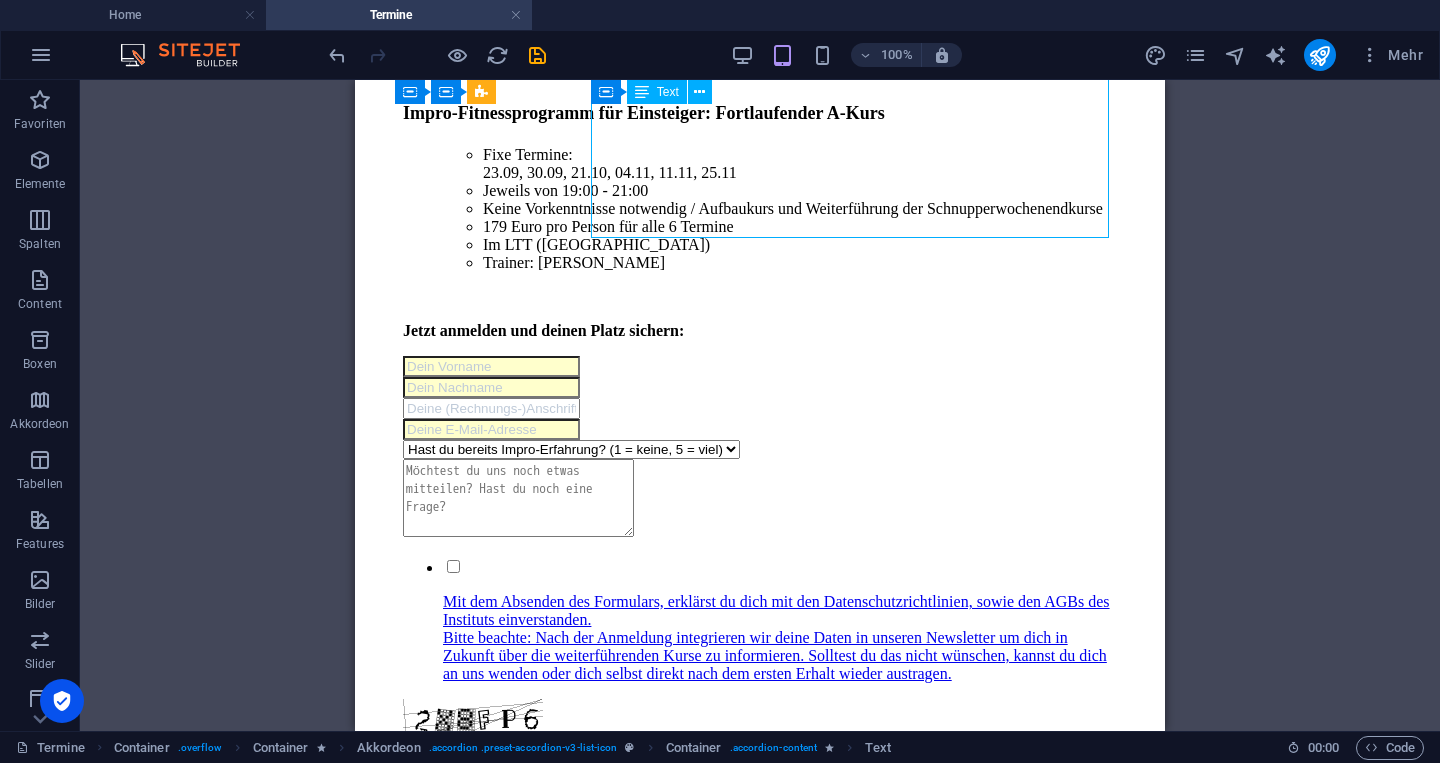 click on "Impro-Fitnessprogramm für Einsteiger : Fortlaufender B-Kurs Fixe Termine: 05.11, 12.11, 19.11, 26.11, 03.12[DATE] Jeweils von 19:00 - 21:00 Vorkenntnisse notwendig! Für diesen Kurs solltest du schon etwas Impro-Erfahrung haben, zb. durch einen Schnupperkurs oder den A-Kurs oder durch andere Impro-Gruppen 179 Euro pro Person für alle 6 Termine  Im LTT ([GEOGRAPHIC_DATA]) Kursleitung: [PERSON_NAME] Jetzt an melden und dir deinen Platz sichern:" at bounding box center (760, 1492) 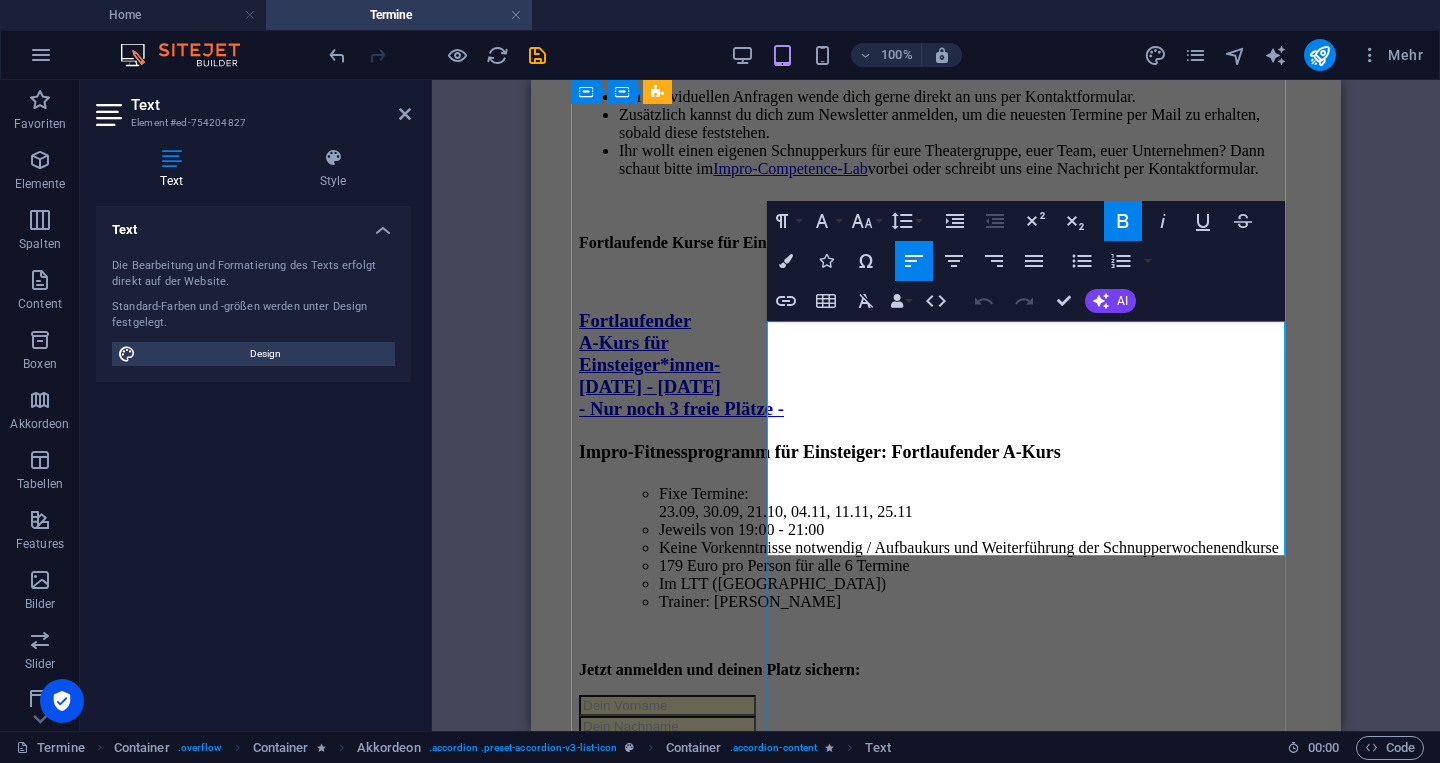 scroll, scrollTop: 4128, scrollLeft: 0, axis: vertical 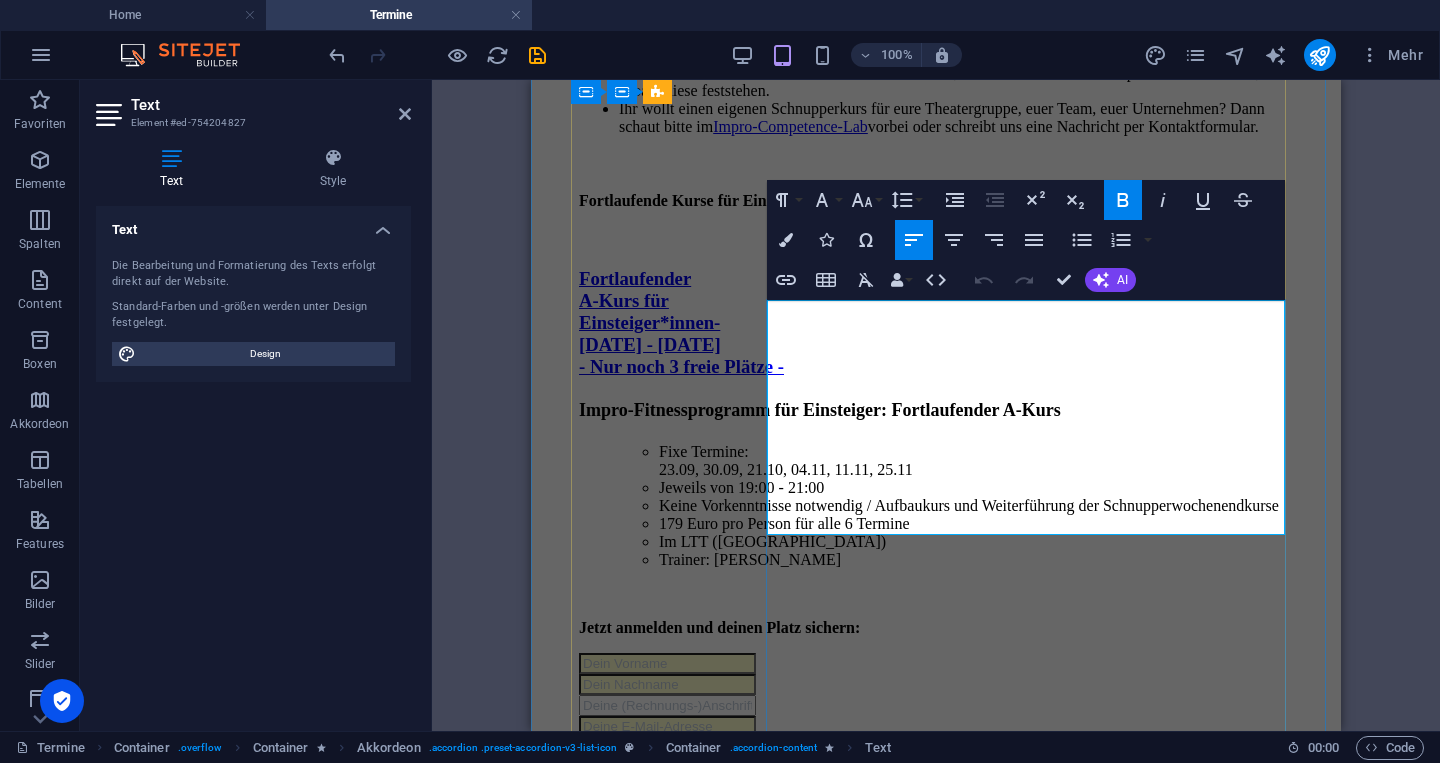 click on "Jetzt an melden und dir deinen Platz sichern:" at bounding box center (936, 1899) 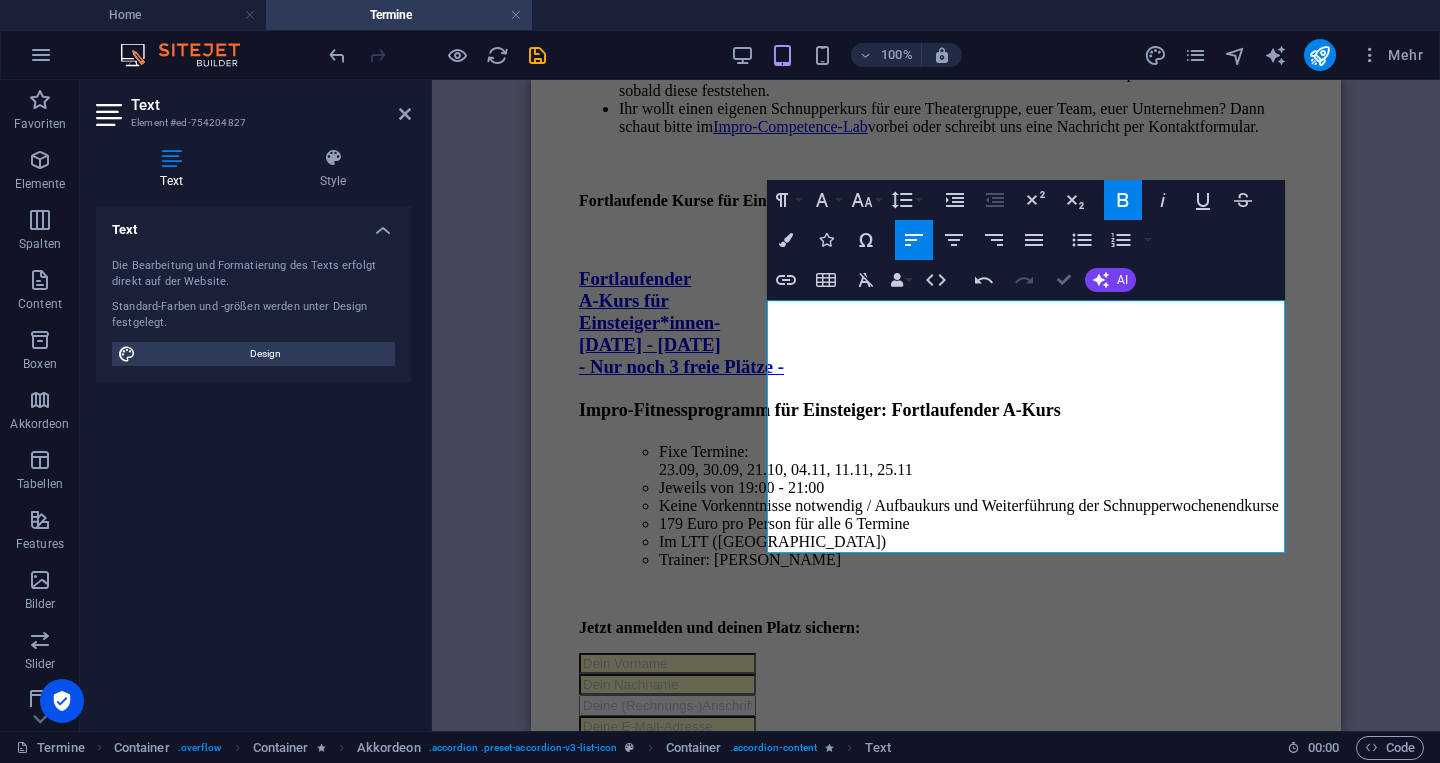 drag, startPoint x: 1063, startPoint y: 280, endPoint x: 708, endPoint y: 200, distance: 363.90247 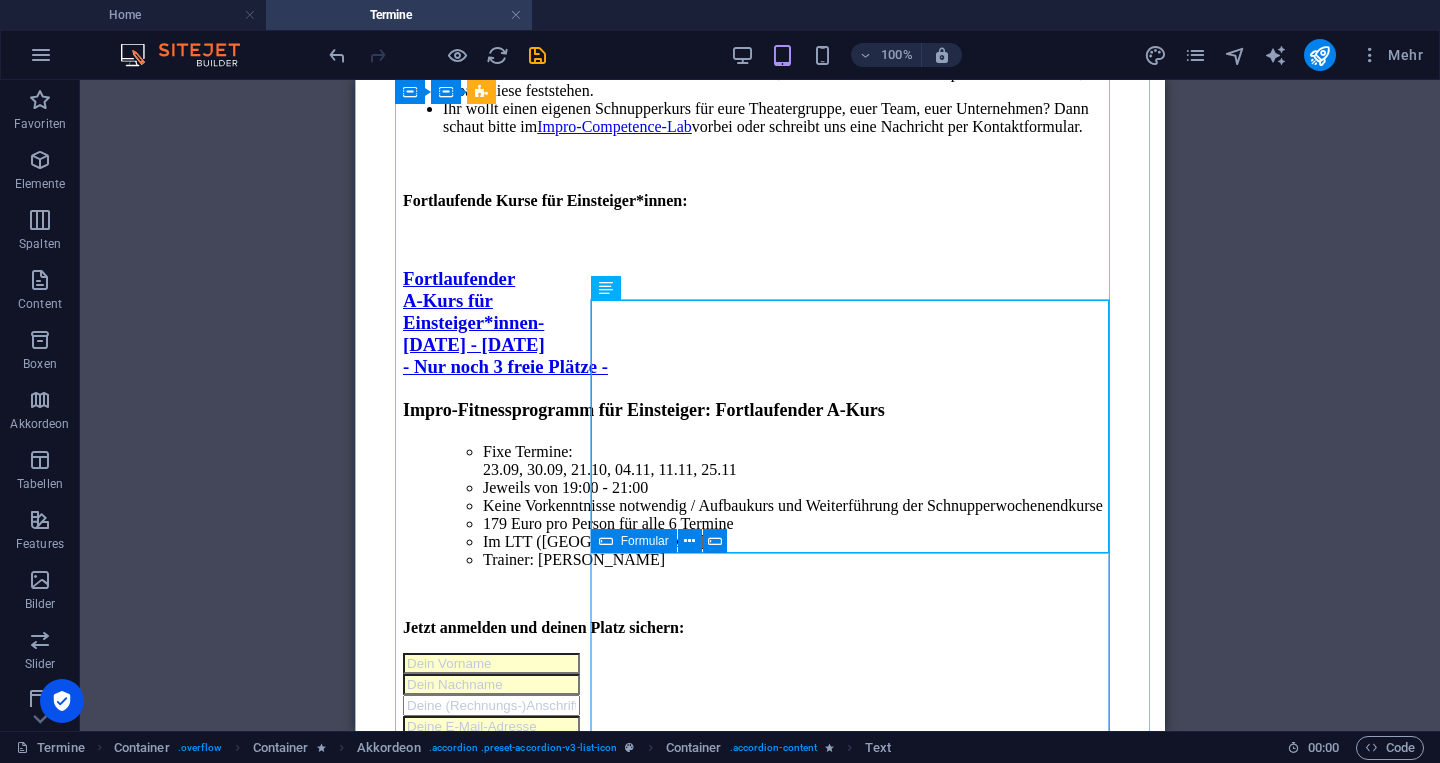 click on "Formular" at bounding box center [634, 541] 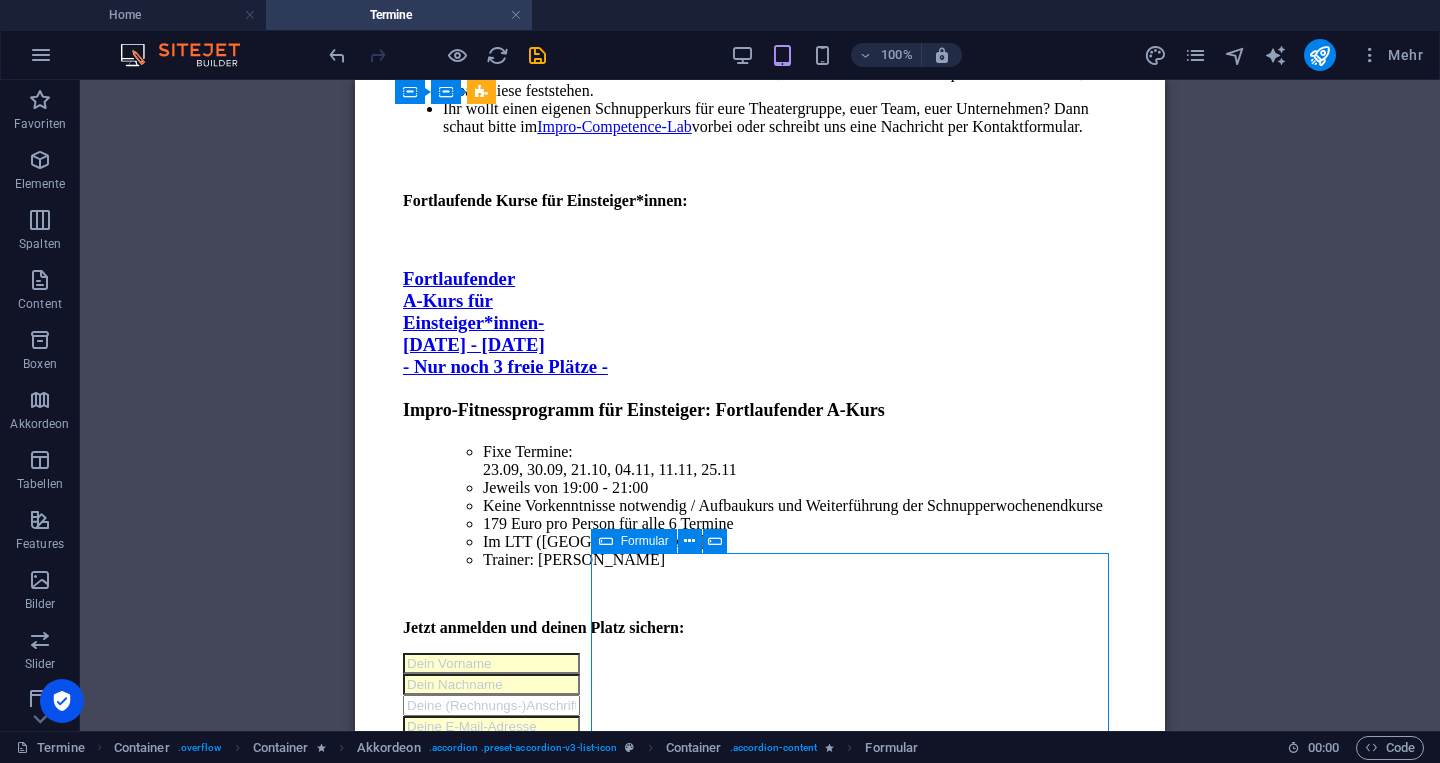click on "Formular" at bounding box center [634, 541] 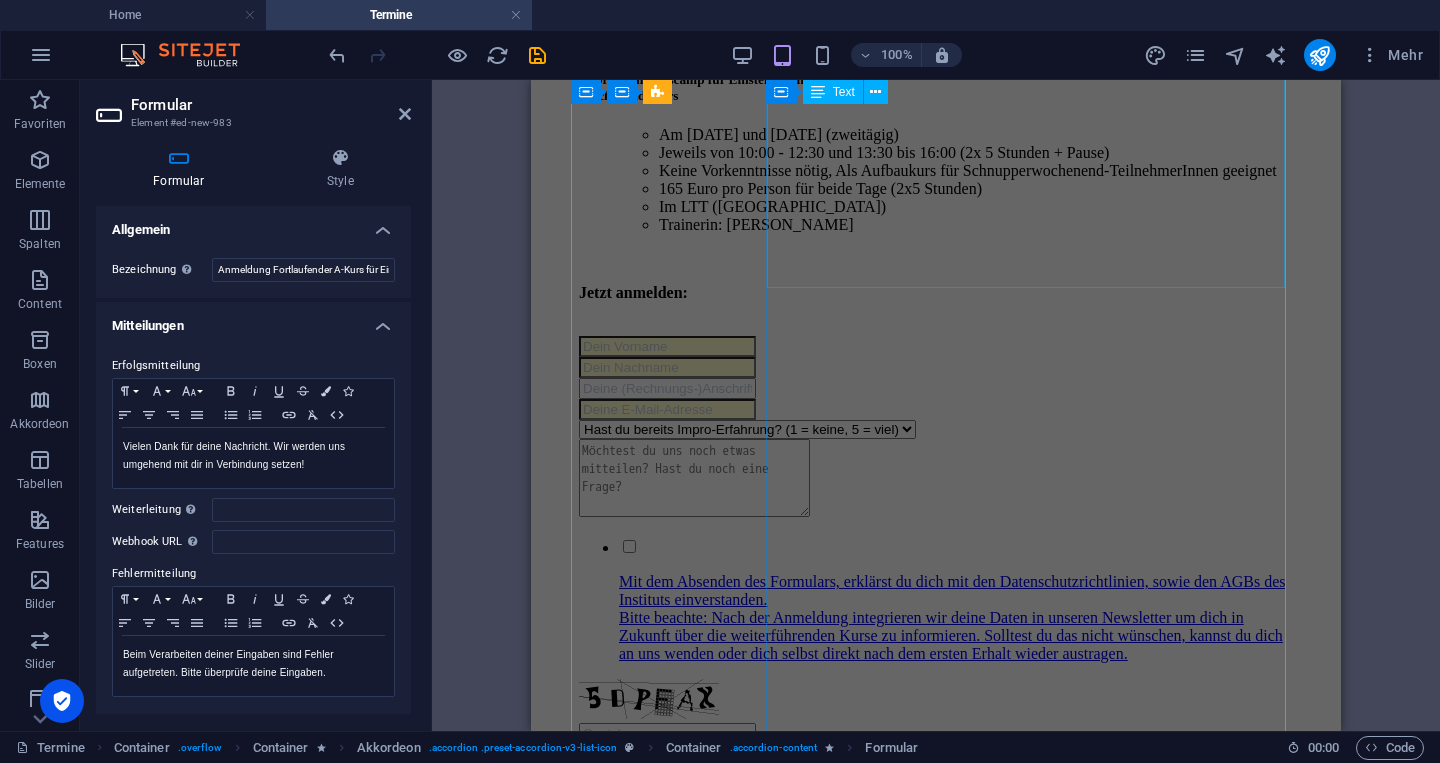 scroll, scrollTop: 3179, scrollLeft: 0, axis: vertical 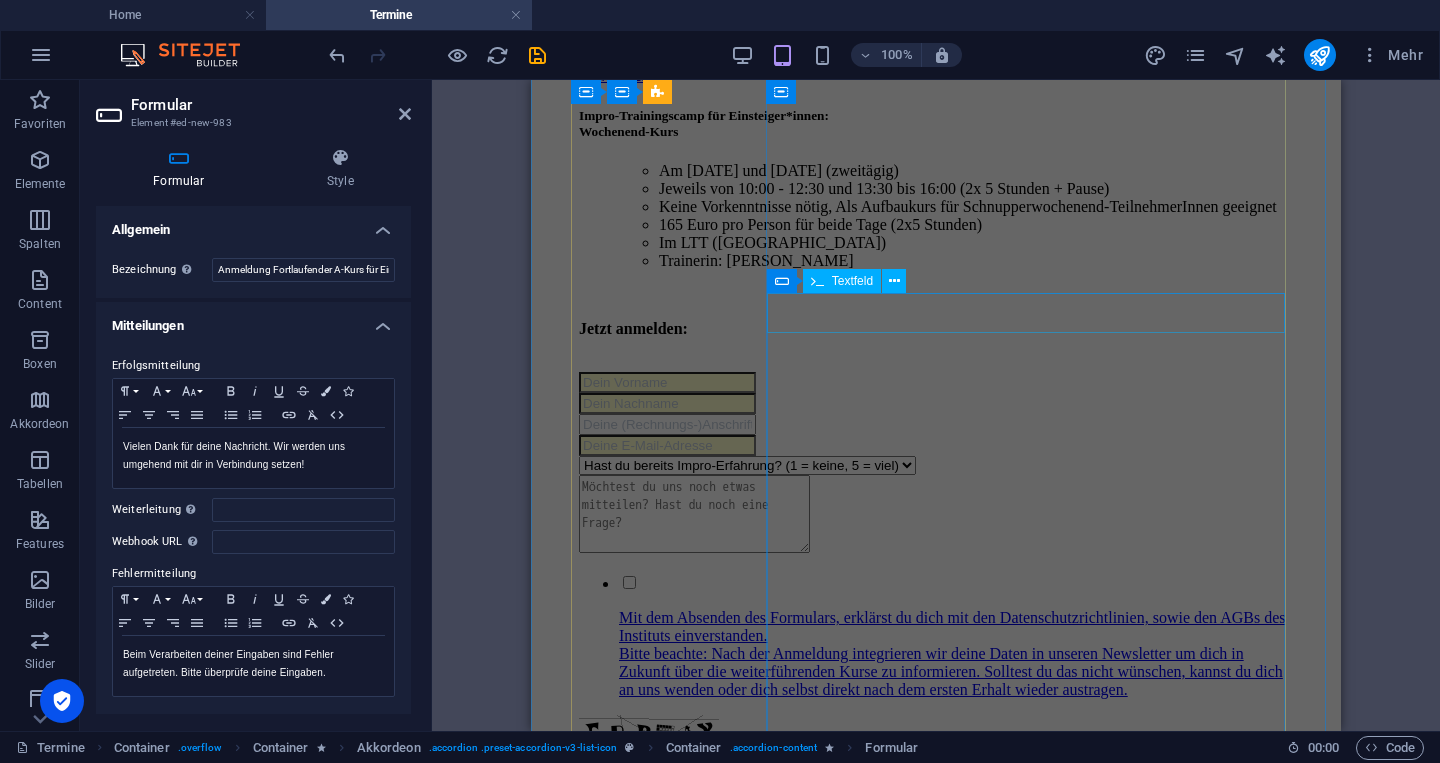 click at bounding box center (936, 1612) 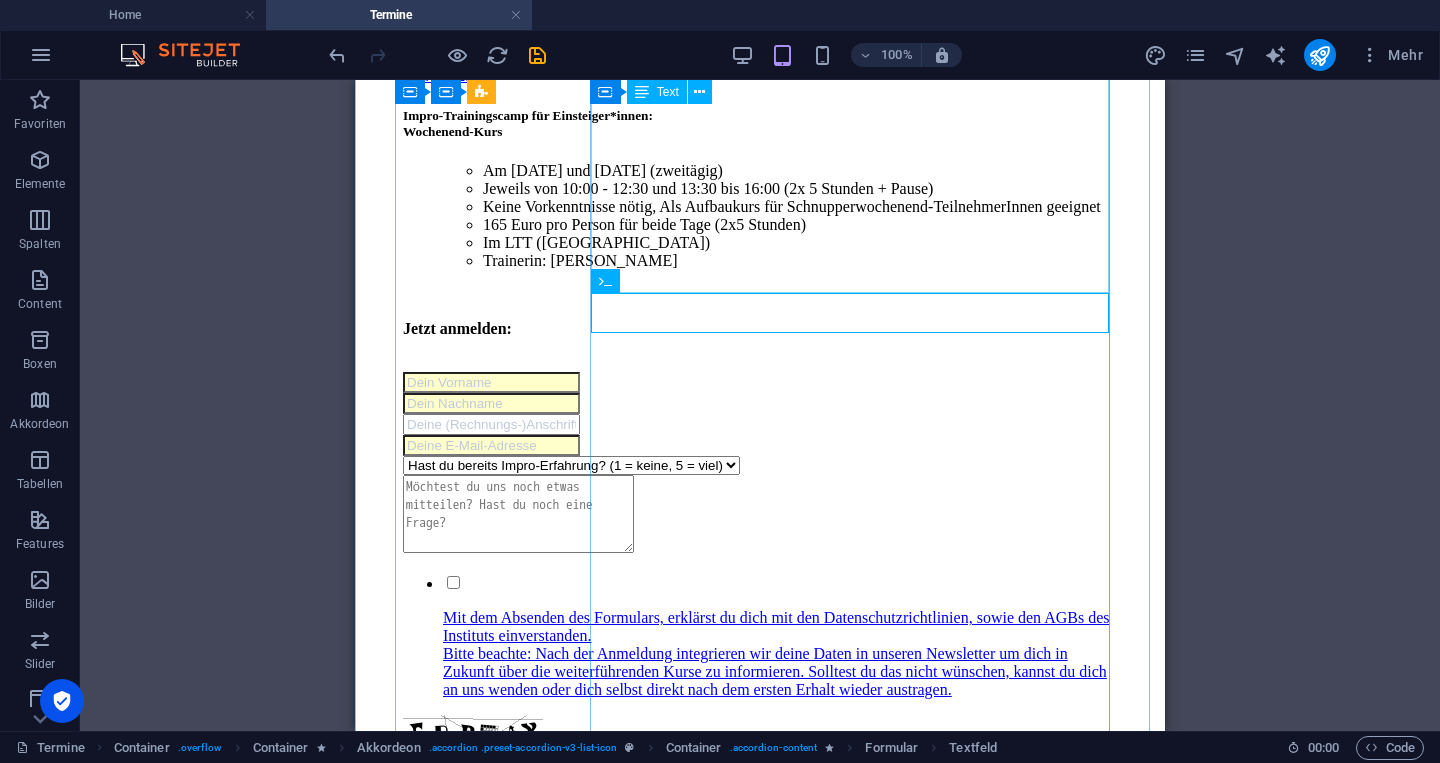 click on "Impro-Fitnessprogramm für Einsteiger : Fortlaufender A-Kurs Fixe Termine: 23.09, 30.09, 21.10, 04.11, 11.11, 25.11 Jeweils von 19:00 - 21:00 Keine Vorkenntnisse notwendig / Aufbaukurs und Weiterführung der Schnupperwochenendkurse 179 Euro pro Person für alle 6 Termine  Im LTT (Landestheater [GEOGRAPHIC_DATA]) Trainer: [PERSON_NAME] Jetzt anmelden und deinen Platz sichern:" at bounding box center (760, 1467) 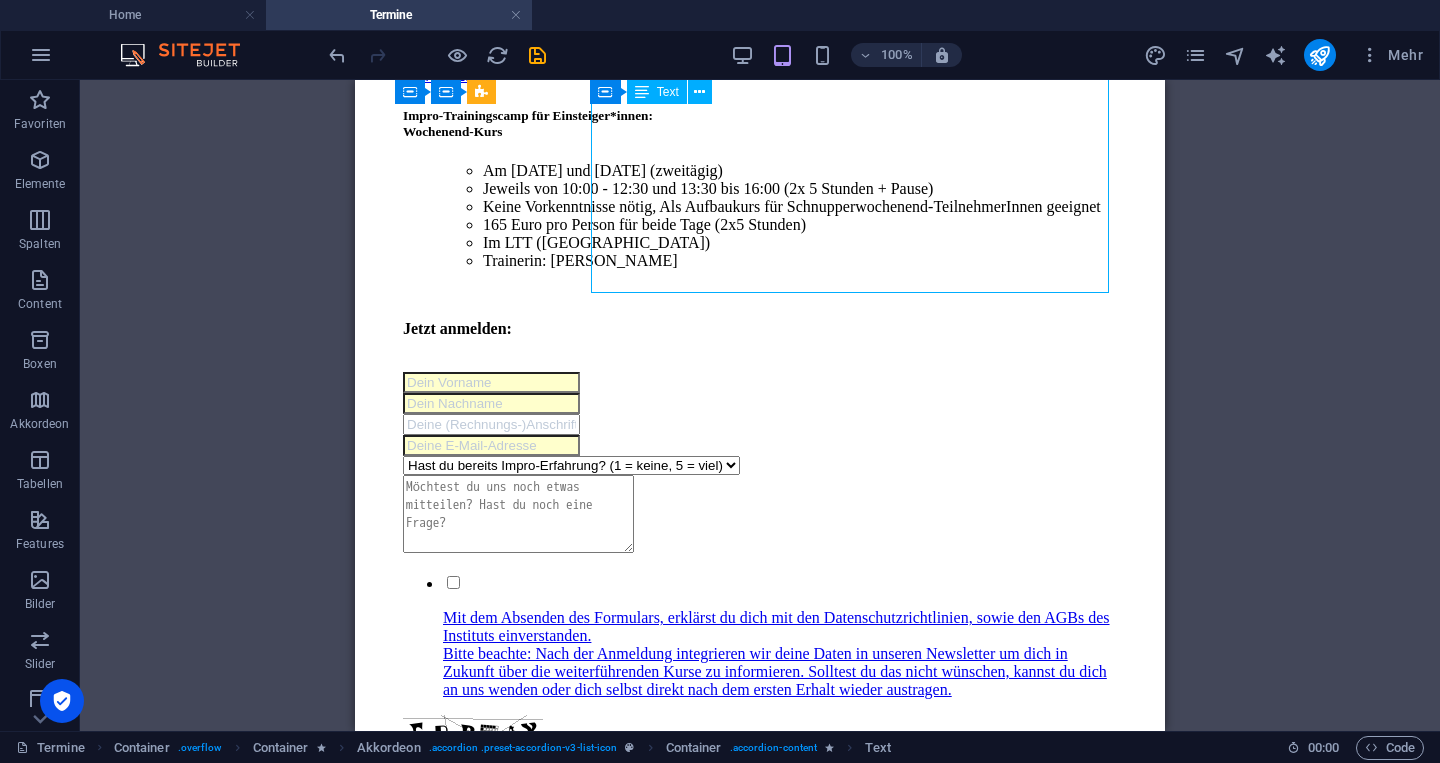 click on "Impro-Fitnessprogramm für Einsteiger : Fortlaufender A-Kurs Fixe Termine: 23.09, 30.09, 21.10, 04.11, 11.11, 25.11 Jeweils von 19:00 - 21:00 Keine Vorkenntnisse notwendig / Aufbaukurs und Weiterführung der Schnupperwochenendkurse 179 Euro pro Person für alle 6 Termine  Im LTT (Landestheater [GEOGRAPHIC_DATA]) Trainer: [PERSON_NAME] Jetzt anmelden und deinen Platz sichern:" at bounding box center [760, 1467] 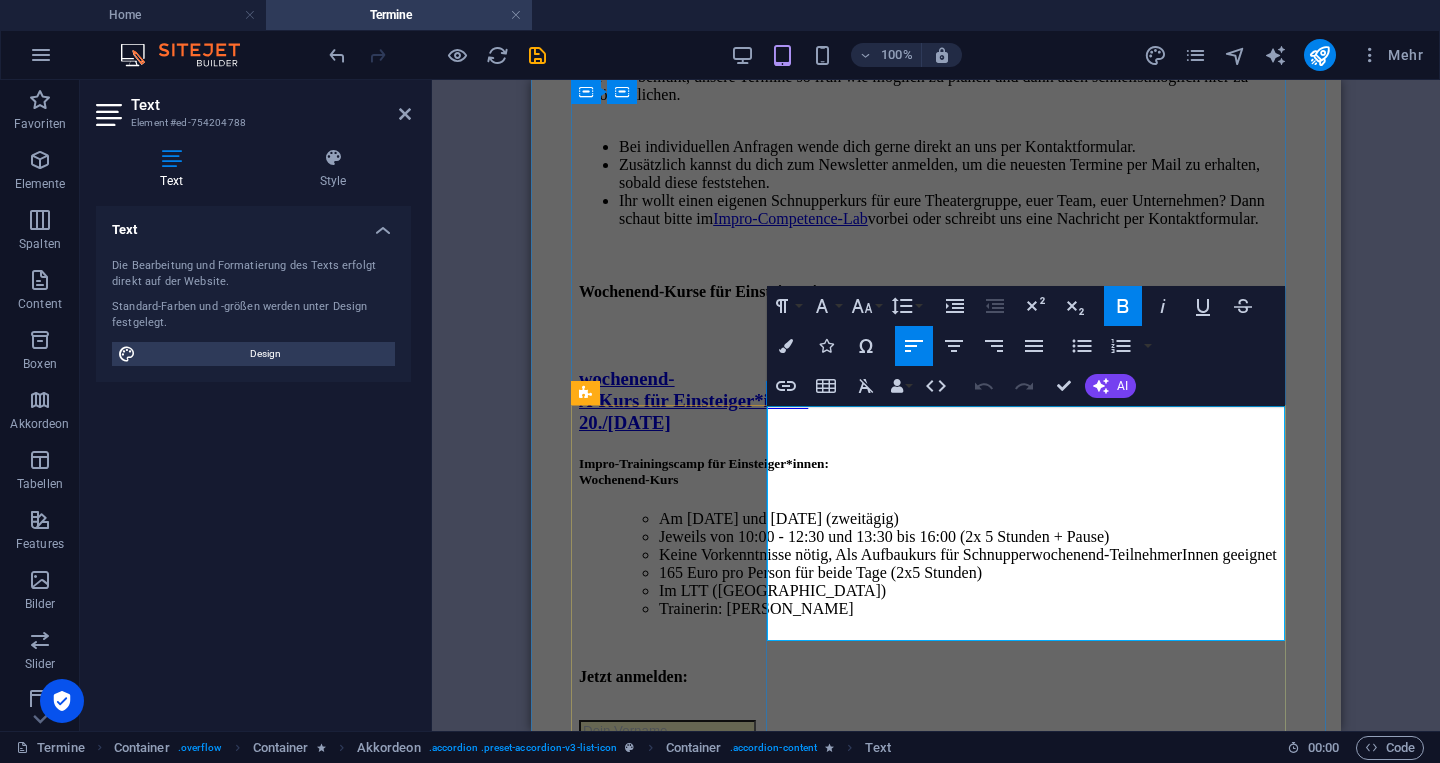 click on "Jetzt anmelden und deinen Platz sichern:" at bounding box center (936, 1925) 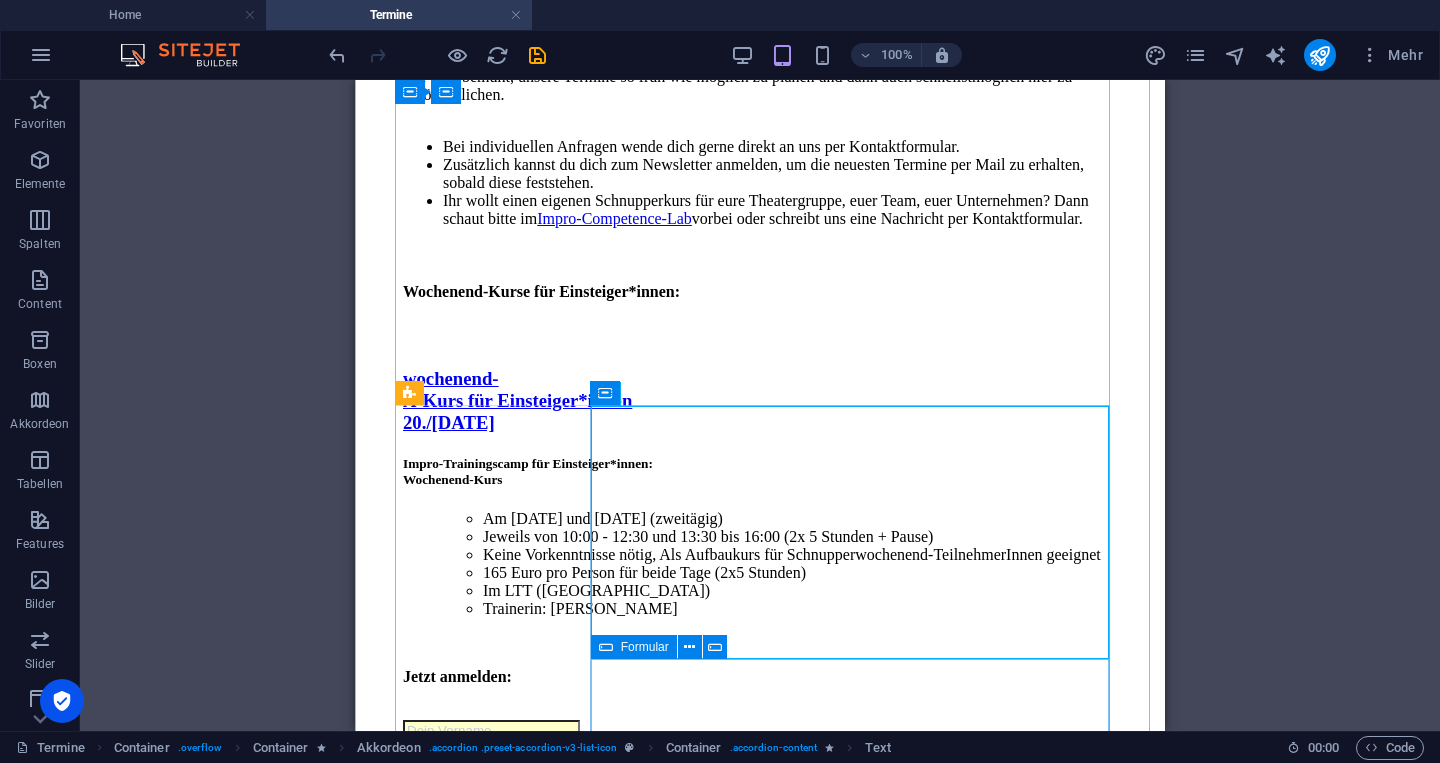 click at bounding box center (606, 647) 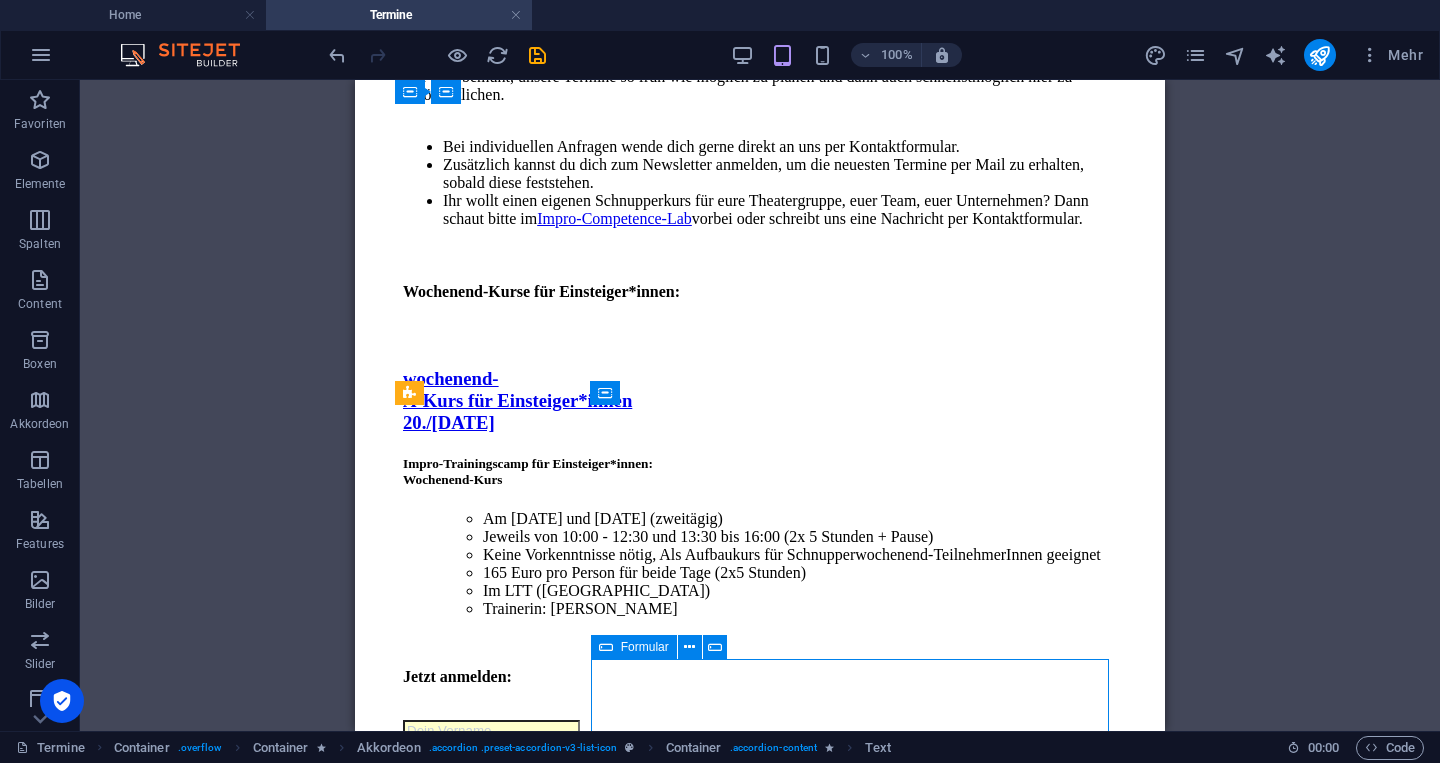 click at bounding box center (606, 647) 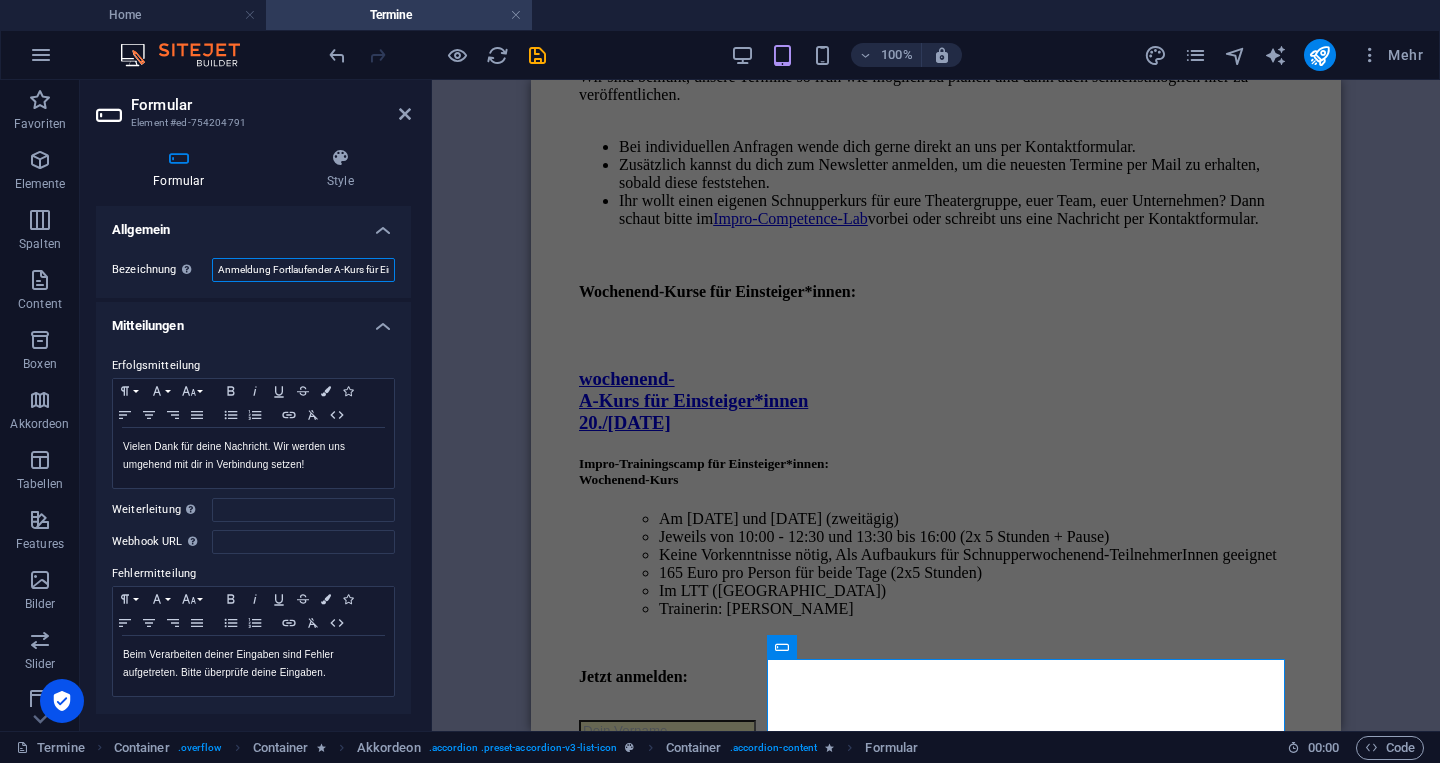 click on "Anmeldung Fortlaufender A-Kurs für Einsteiger*innen- [DATE] - [DATE]" at bounding box center [303, 270] 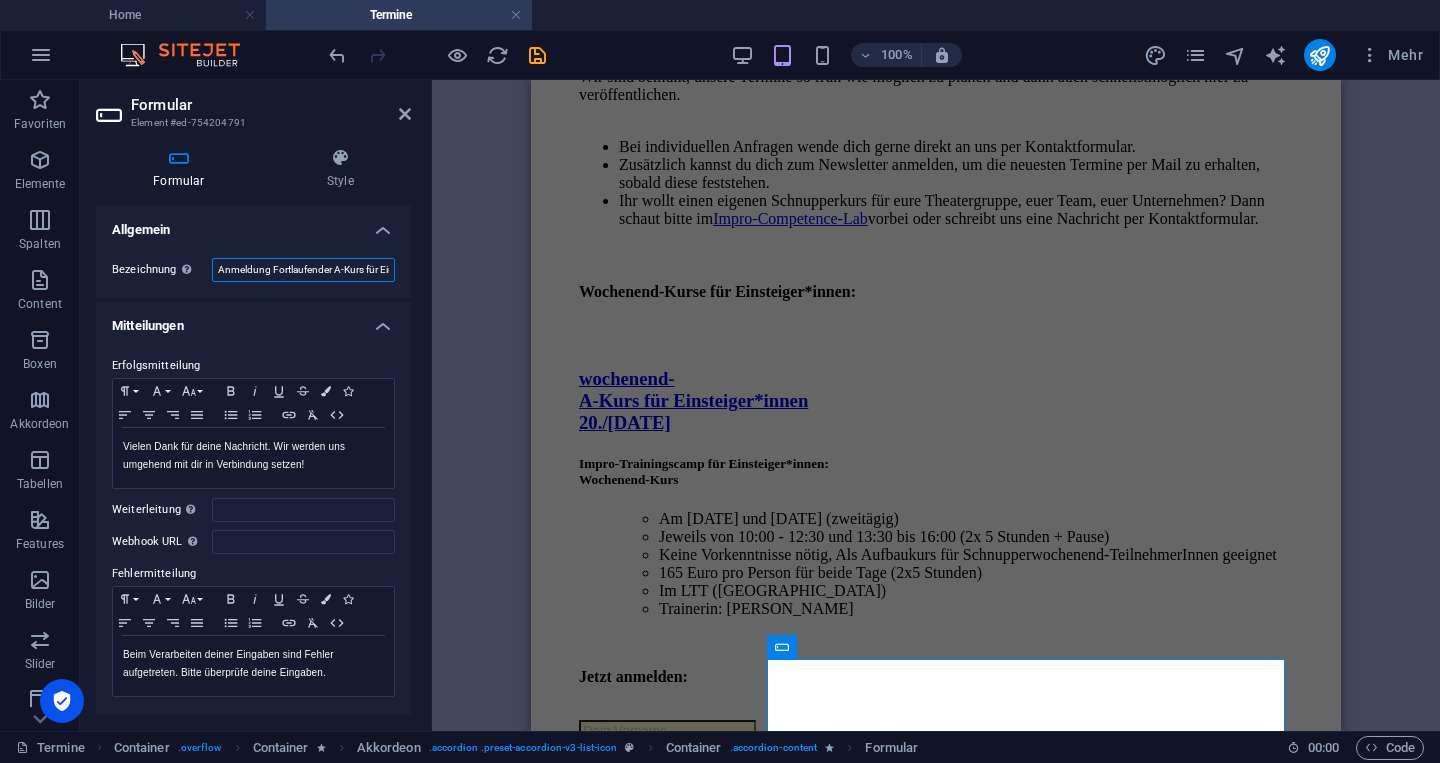 click on "Anmeldung Fortlaufender A-Kurs für Einsteiger*innen- [DATE] - [DATE]" at bounding box center (303, 270) 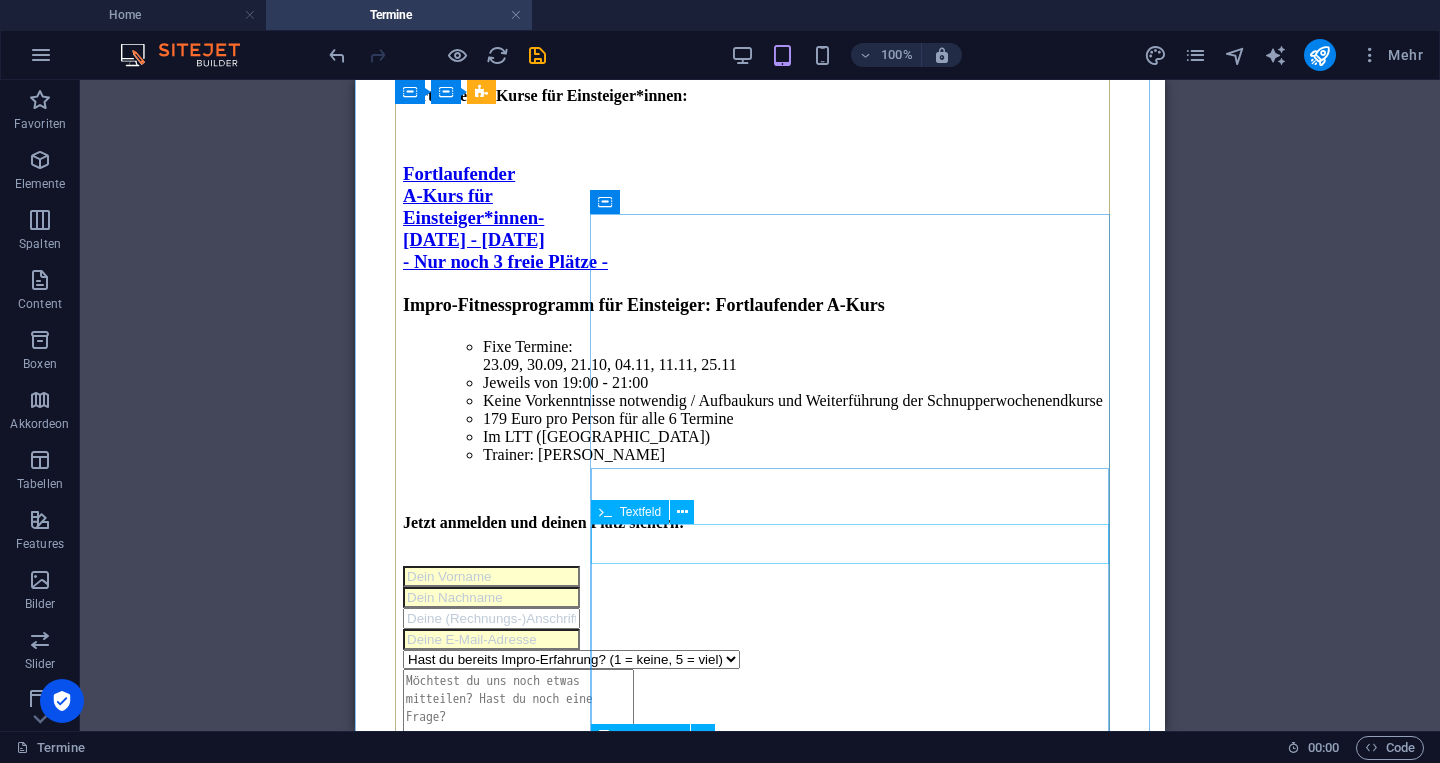 scroll, scrollTop: 4262, scrollLeft: 0, axis: vertical 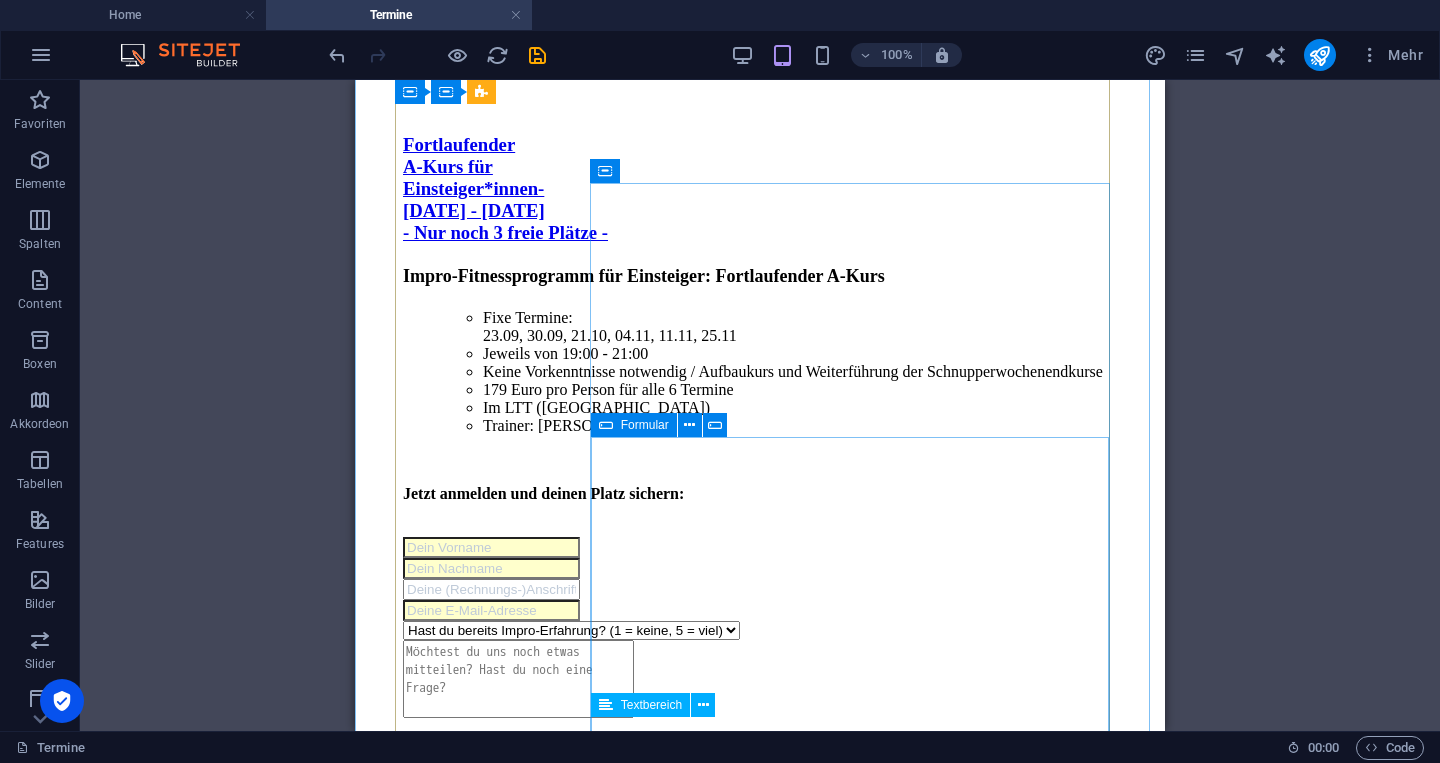 click on "Formular" at bounding box center [634, 425] 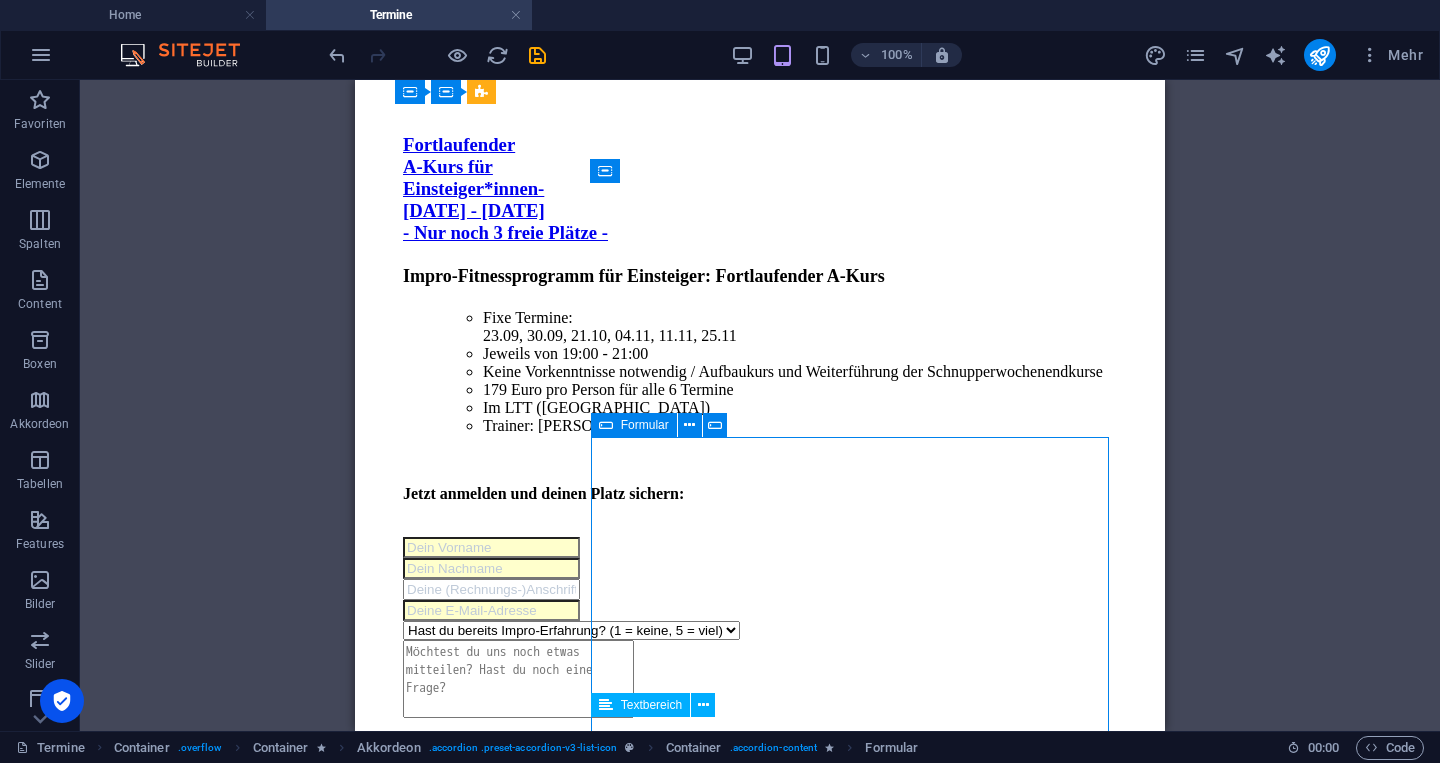 click on "Formular" at bounding box center [634, 425] 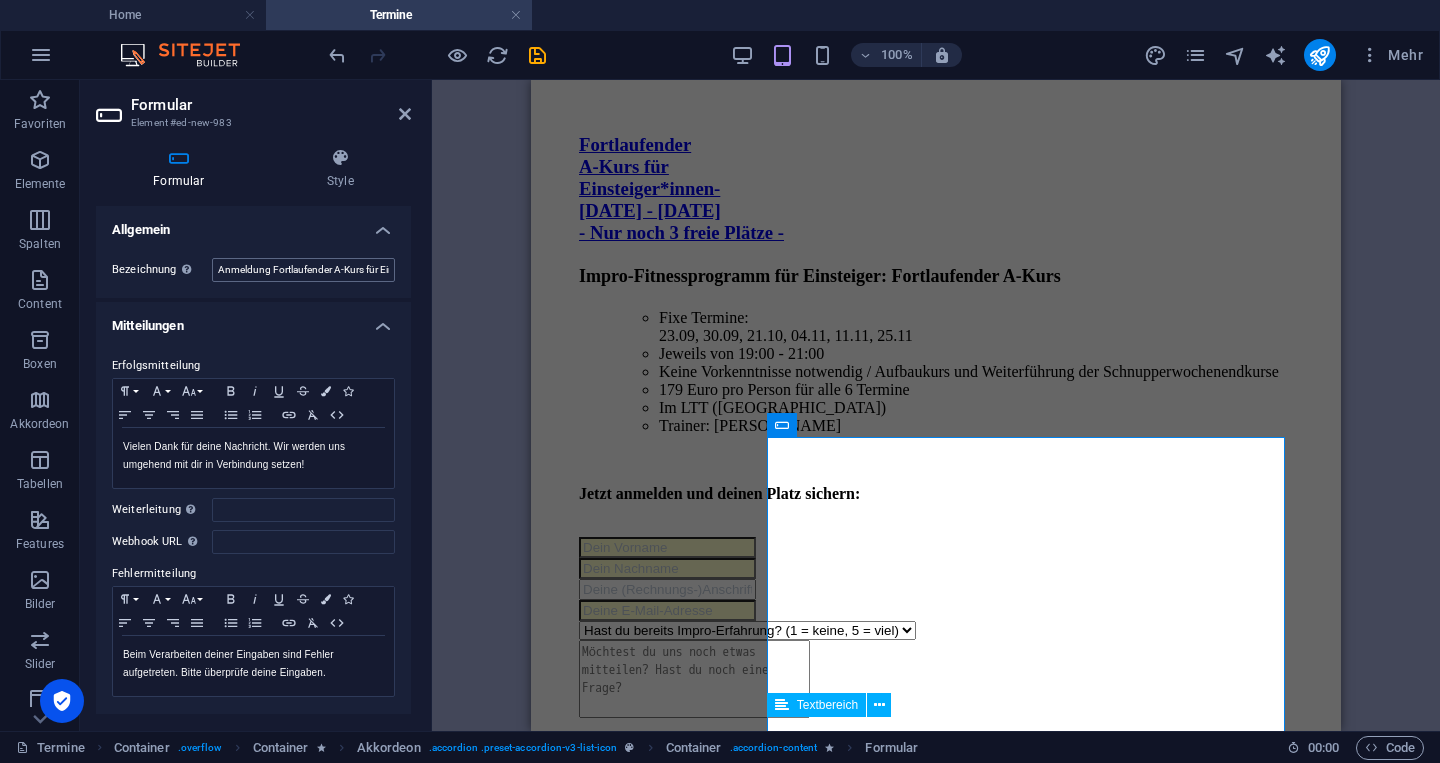 click on "Anmeldung Fortlaufender A-Kurs für Einsteiger*innen- [DATE] - [DATE]" at bounding box center (303, 270) 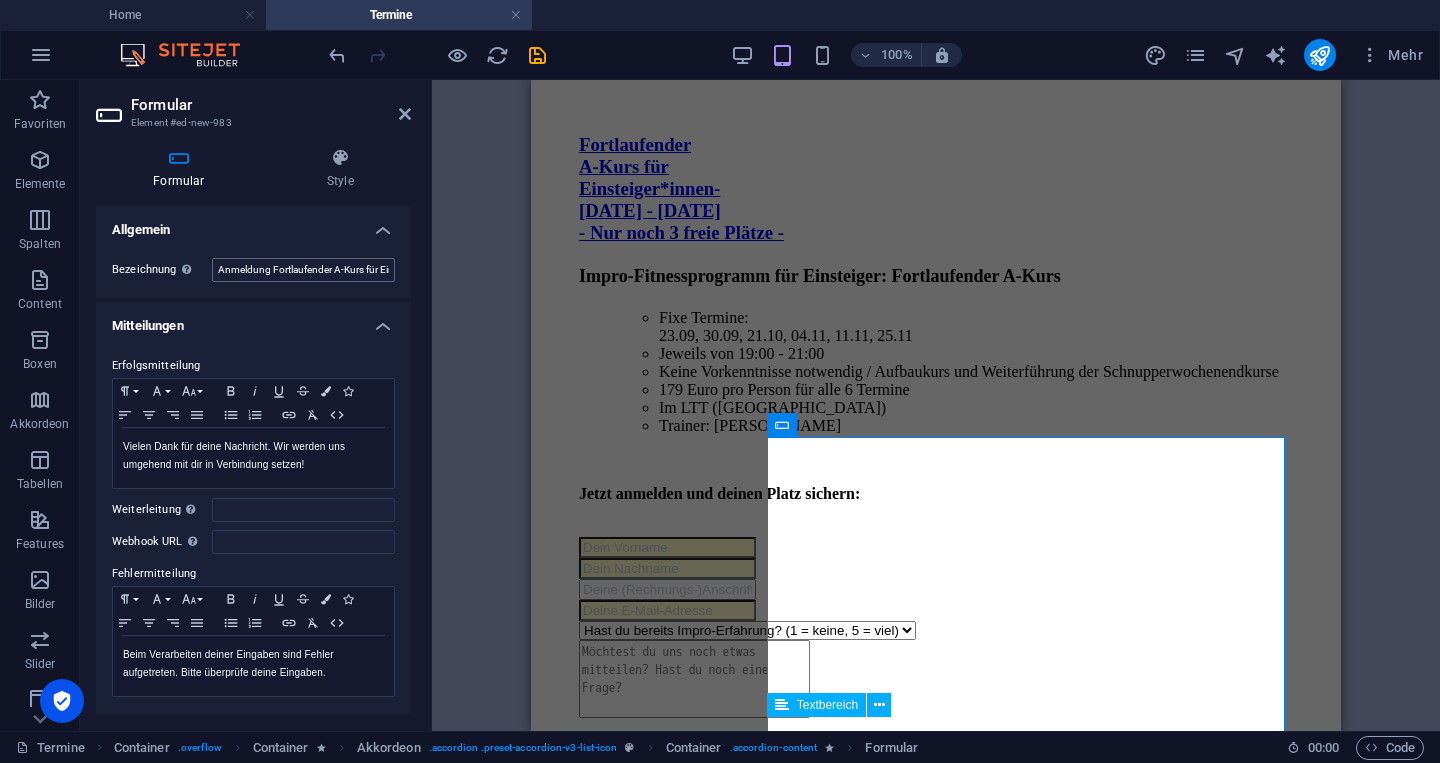 click on "Anmeldung Fortlaufender A-Kurs für Einsteiger*innen- [DATE] - [DATE]" at bounding box center (303, 270) 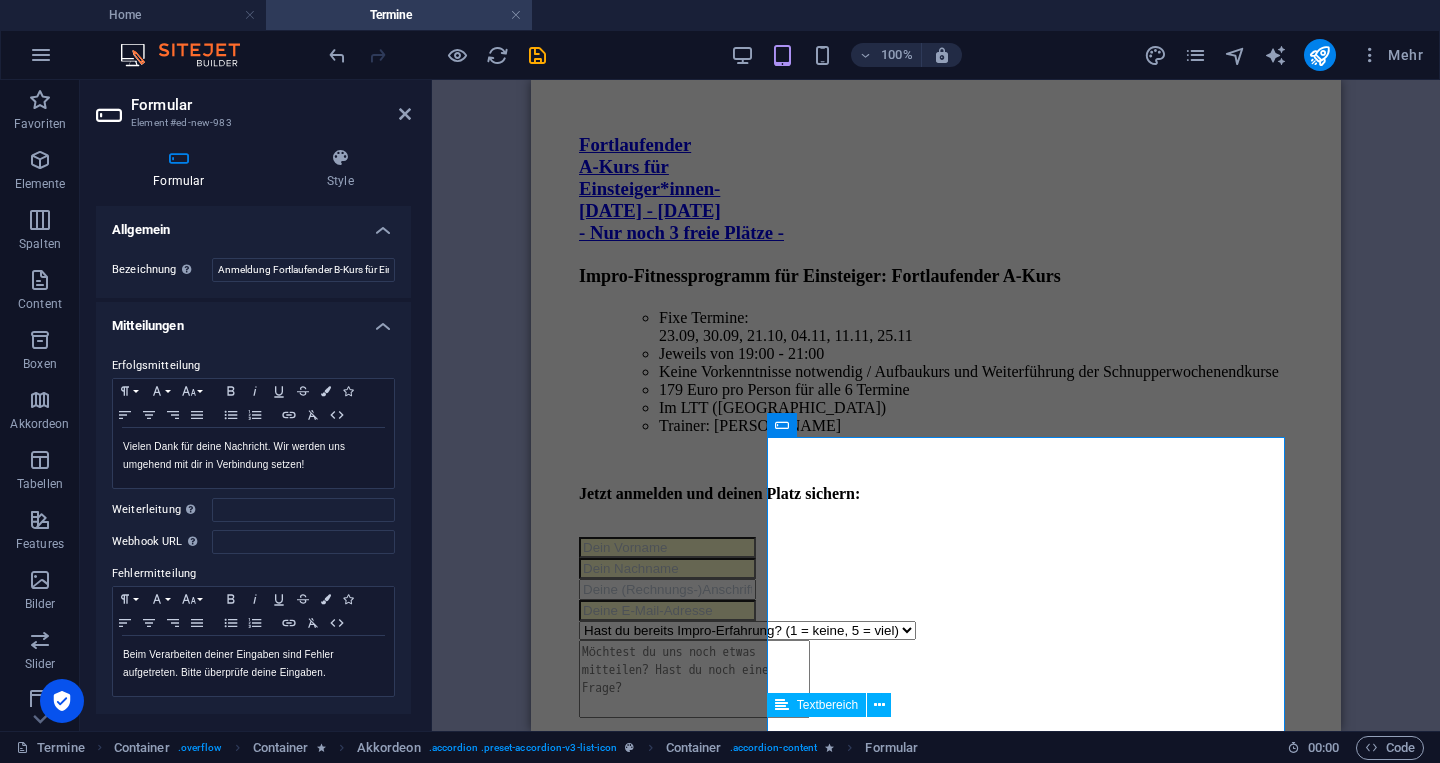 scroll, scrollTop: 0, scrollLeft: 211, axis: horizontal 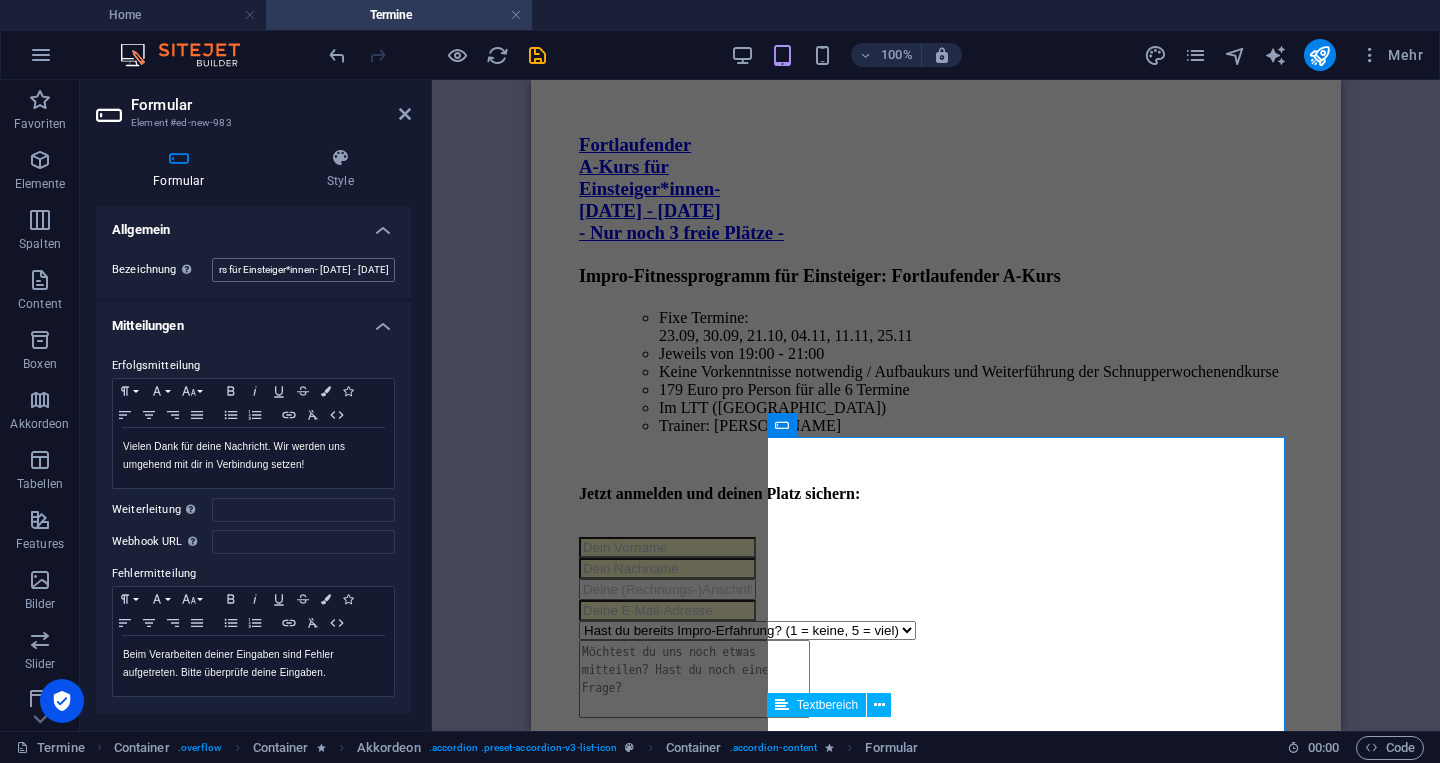 drag, startPoint x: 298, startPoint y: 266, endPoint x: 249, endPoint y: 267, distance: 49.010204 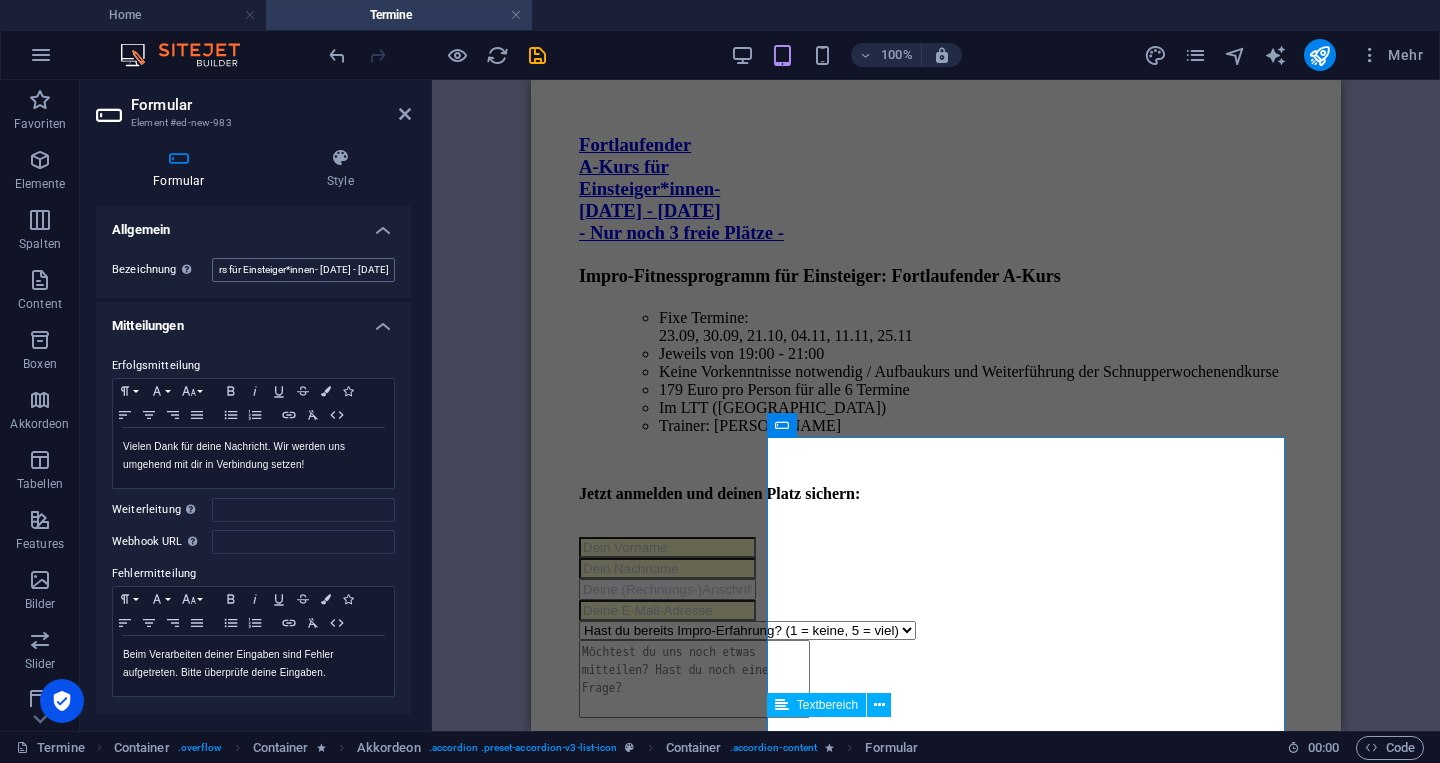 click on "Anmeldung Fortlaufender B-Kurs für Einsteiger*innen- [DATE] - [DATE]" at bounding box center (303, 270) 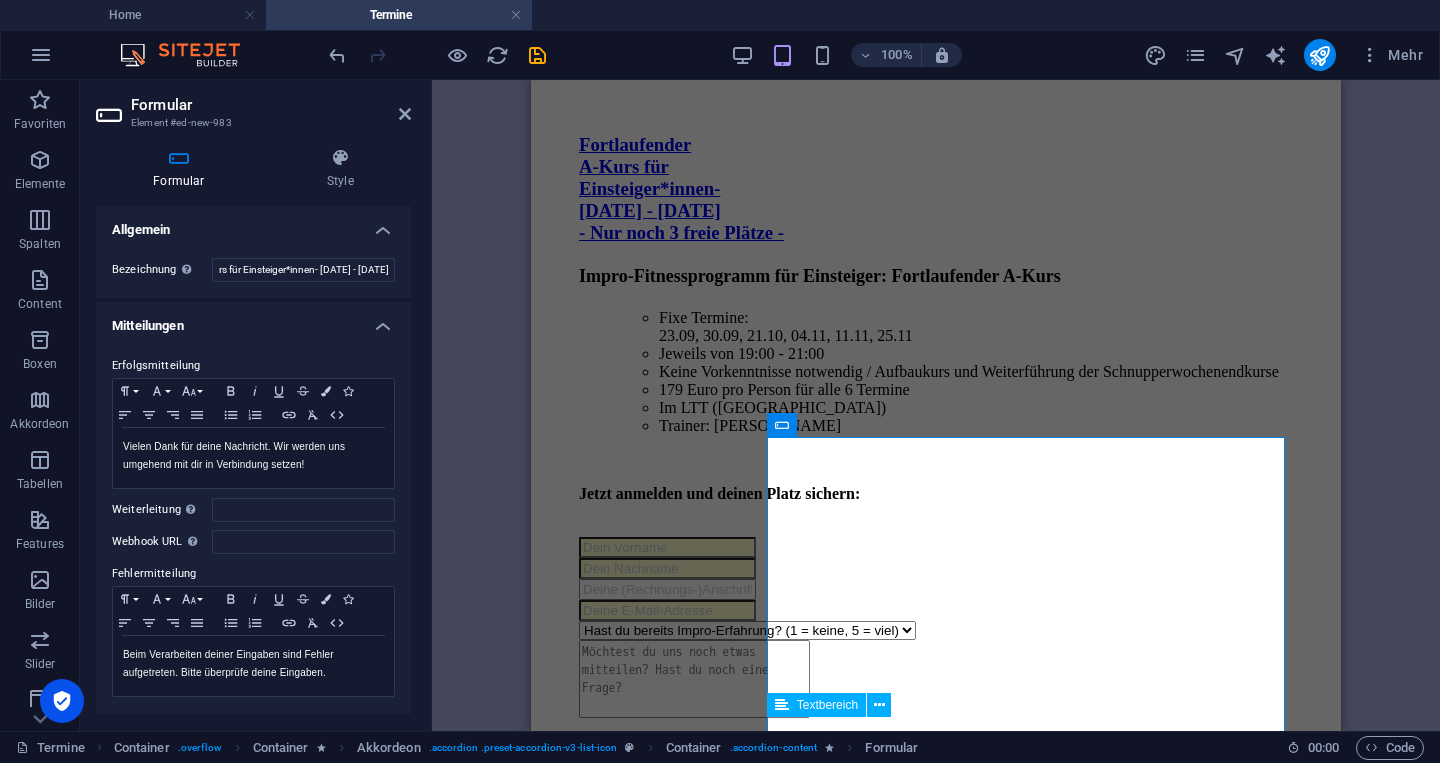 scroll, scrollTop: 0, scrollLeft: 208, axis: horizontal 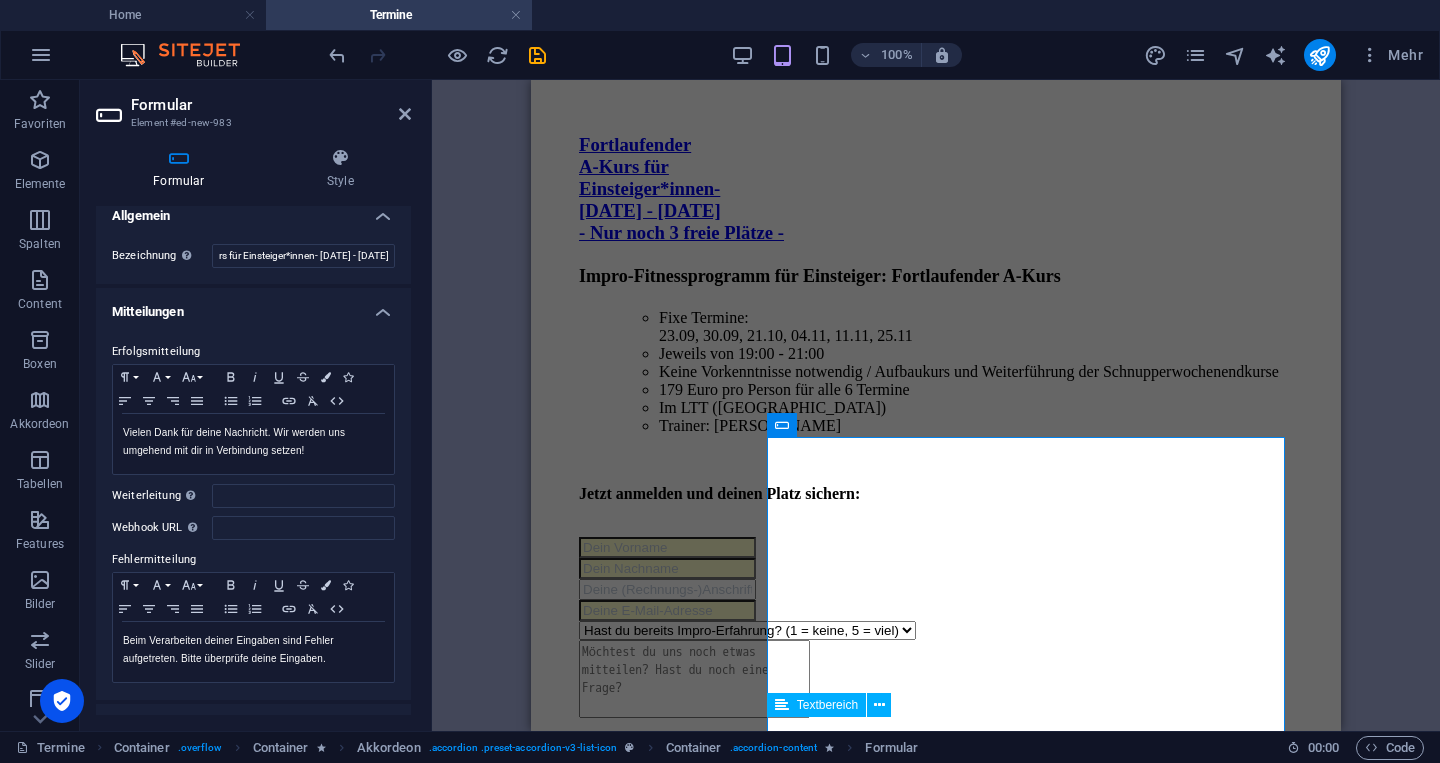 drag, startPoint x: 267, startPoint y: 260, endPoint x: 307, endPoint y: 270, distance: 41.231056 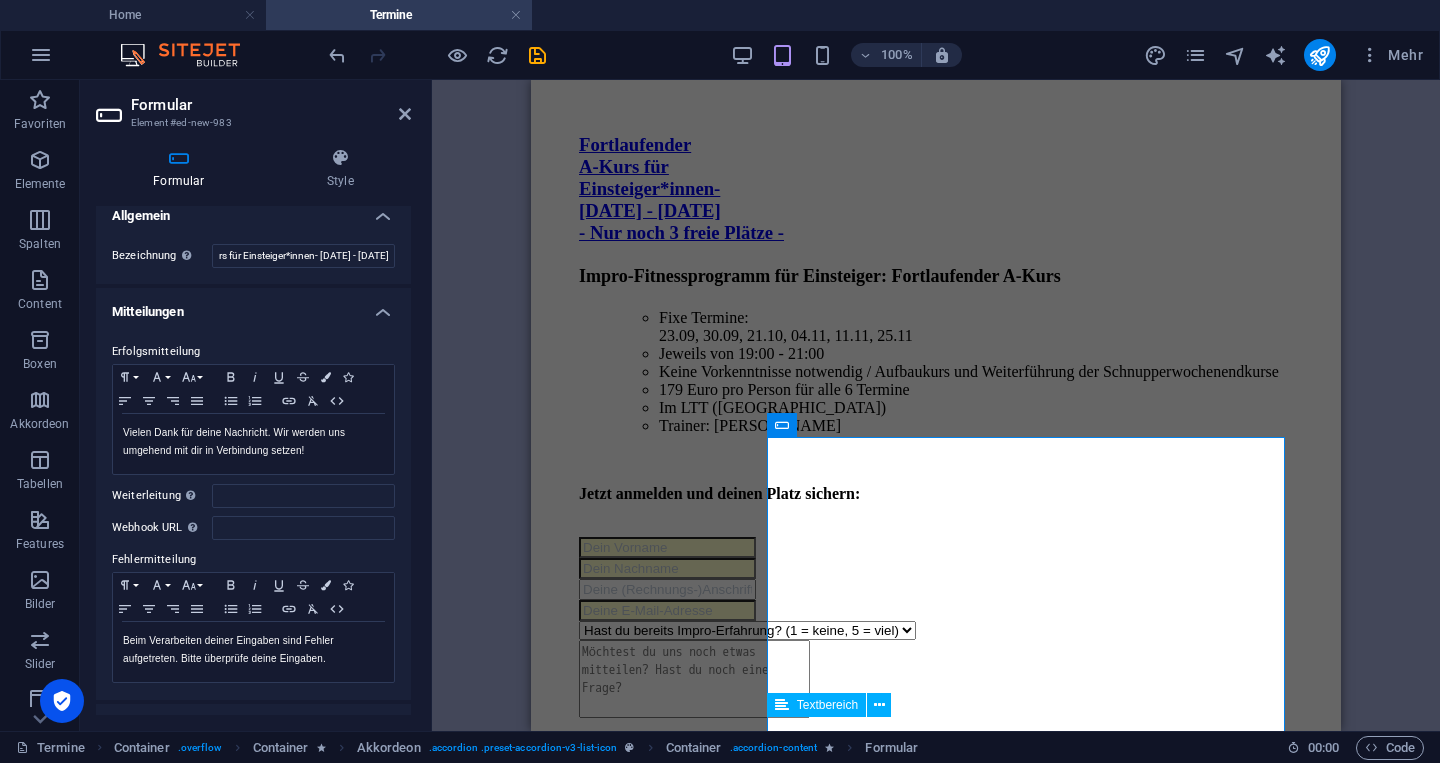click on "Anmeldung Fortlaufender B-Kurs für Einsteiger*innen- [DATE] - [DATE]" at bounding box center [303, 256] 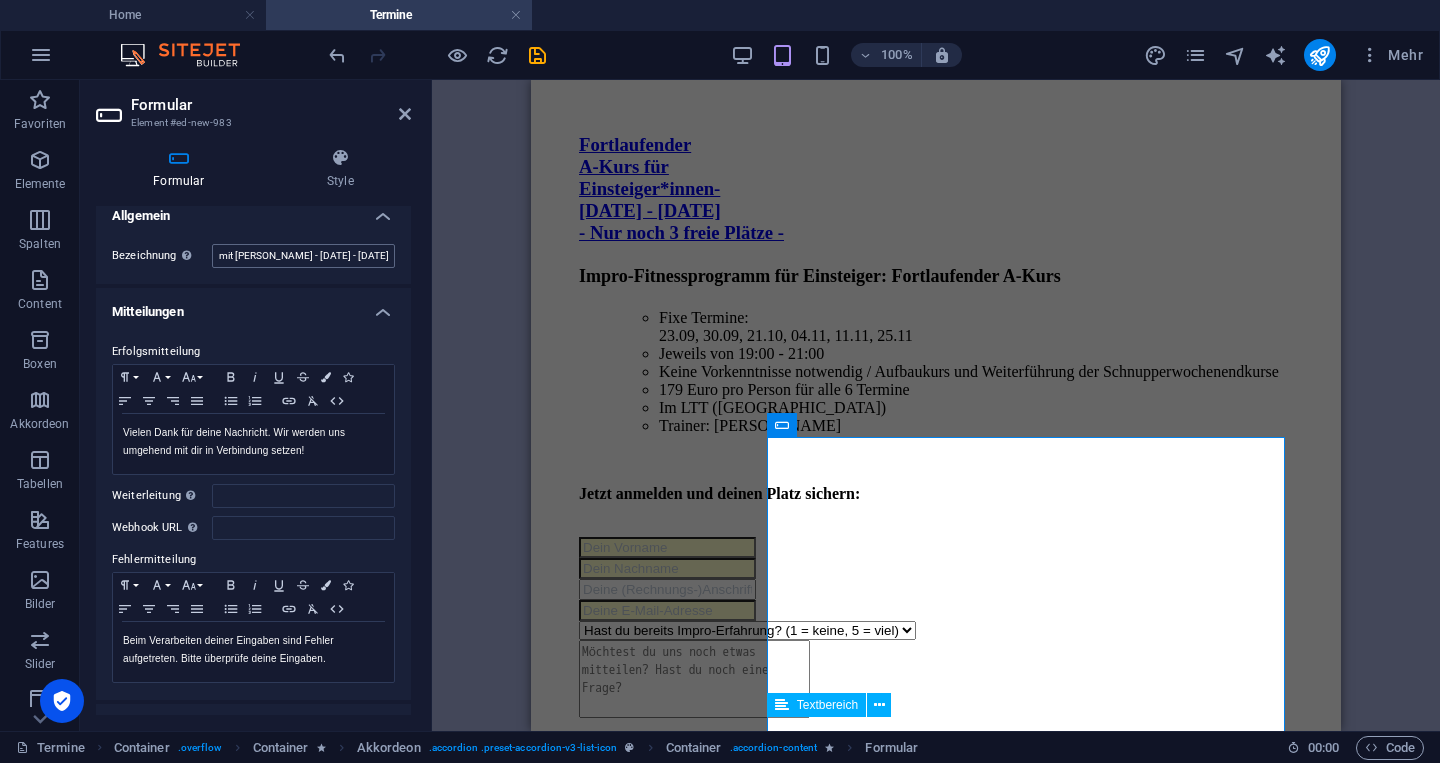 scroll, scrollTop: 0, scrollLeft: 297, axis: horizontal 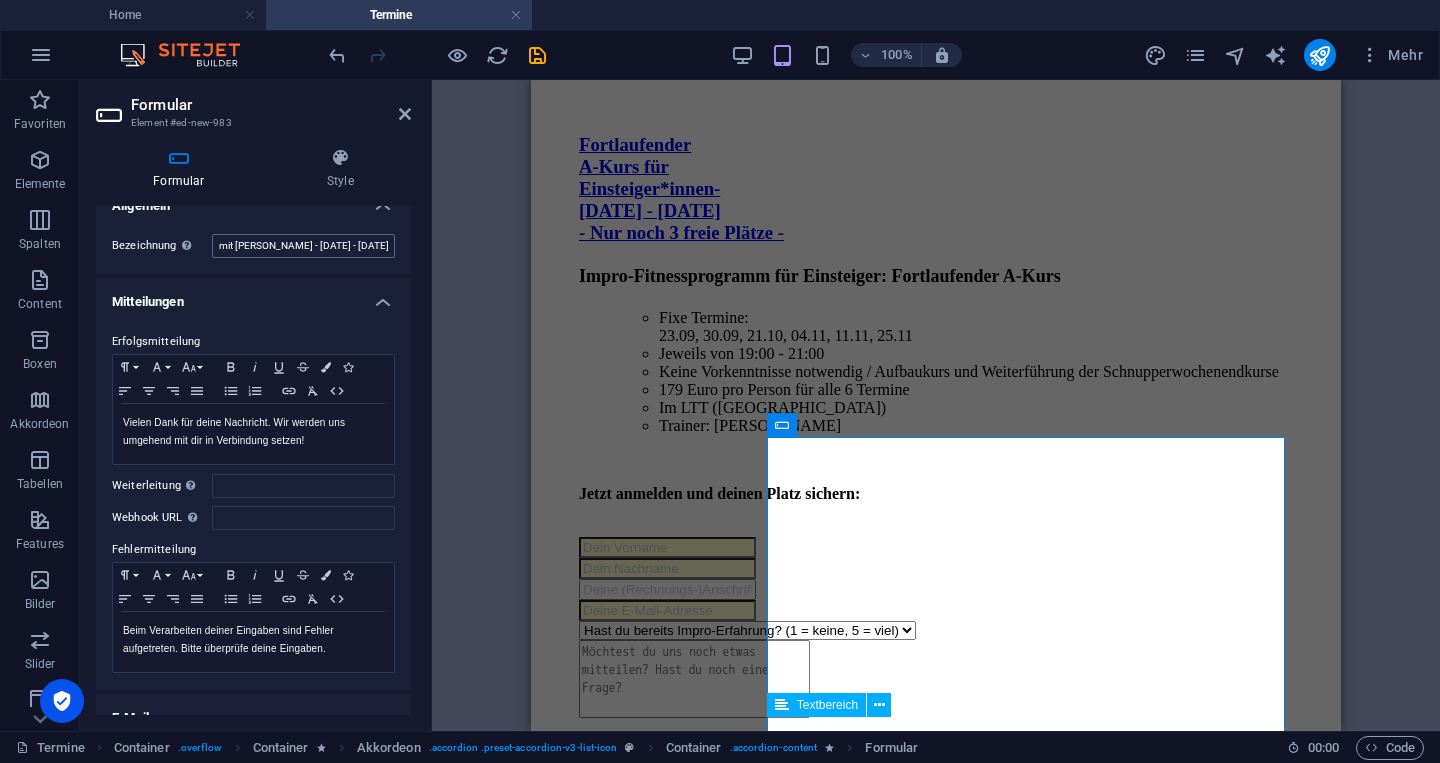 click on "Anmeldung Fortlaufender B-Kurs für Einsteiger*innen mit [PERSON_NAME] - [DATE] - [DATE]" at bounding box center (303, 246) 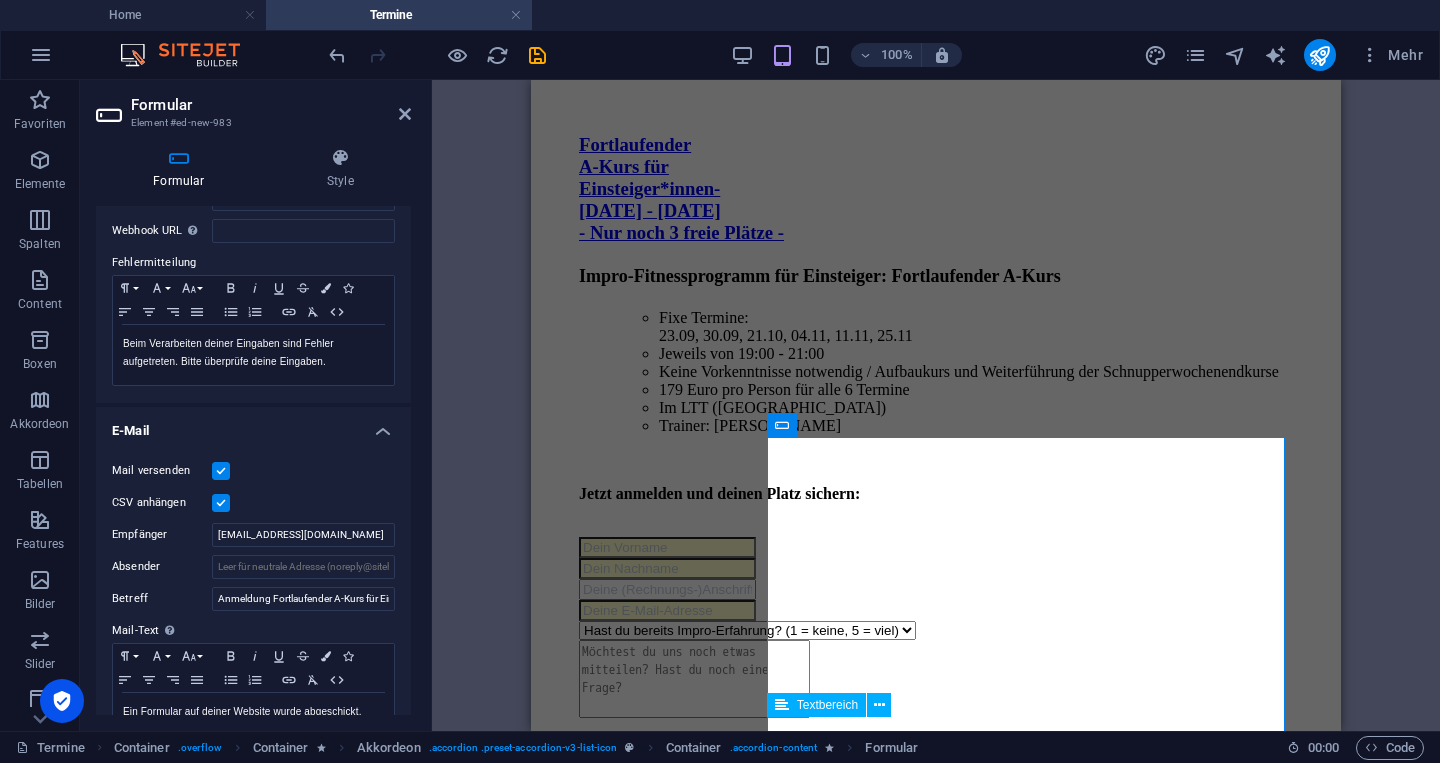 scroll, scrollTop: 312, scrollLeft: 0, axis: vertical 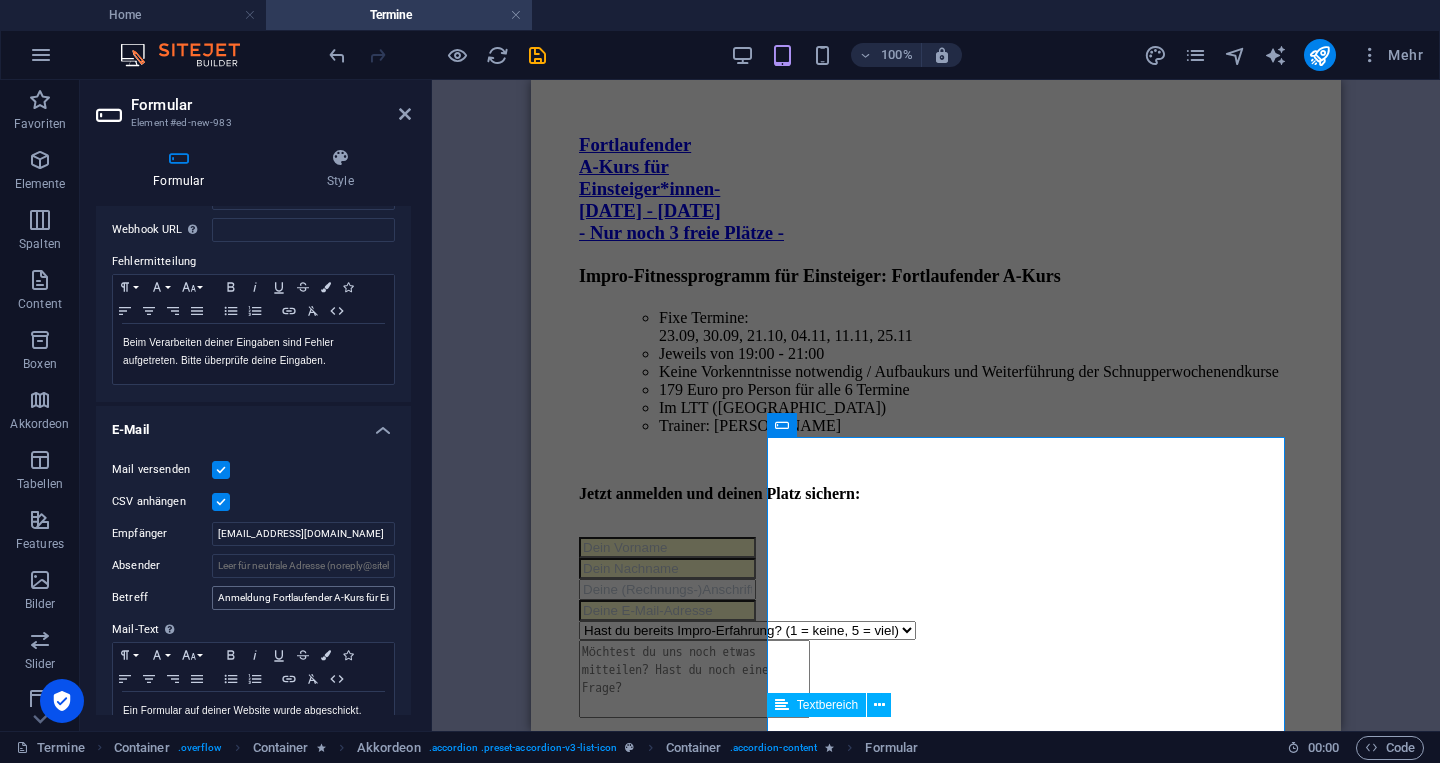 type on "Anmeldung Fortlaufender B-Kurs für Einsteiger*innen mit [PERSON_NAME] - [DATE] - [DATE]" 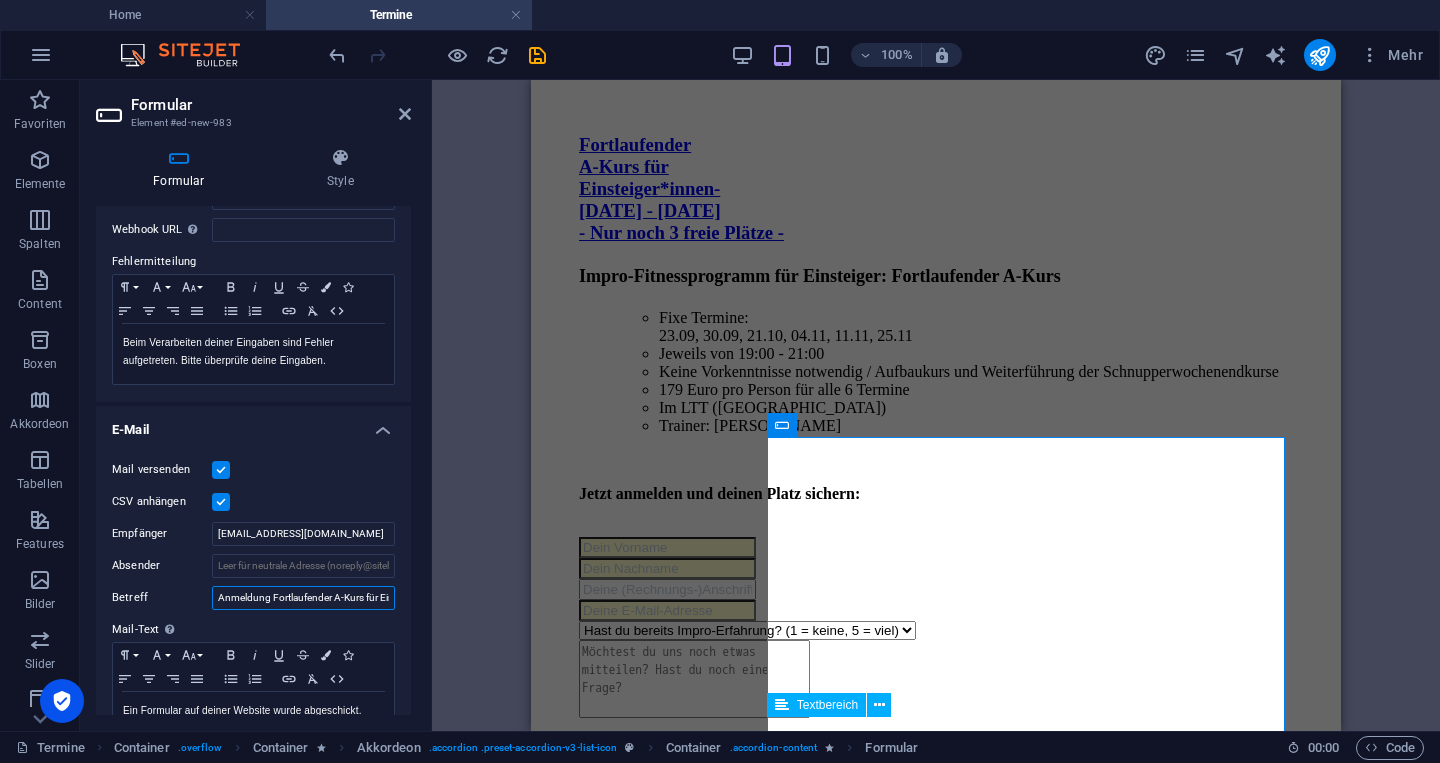 click on "Anmeldung Fortlaufender A-Kurs für Einsteiger*innen- [DATE] - [DATE]" at bounding box center (303, 598) 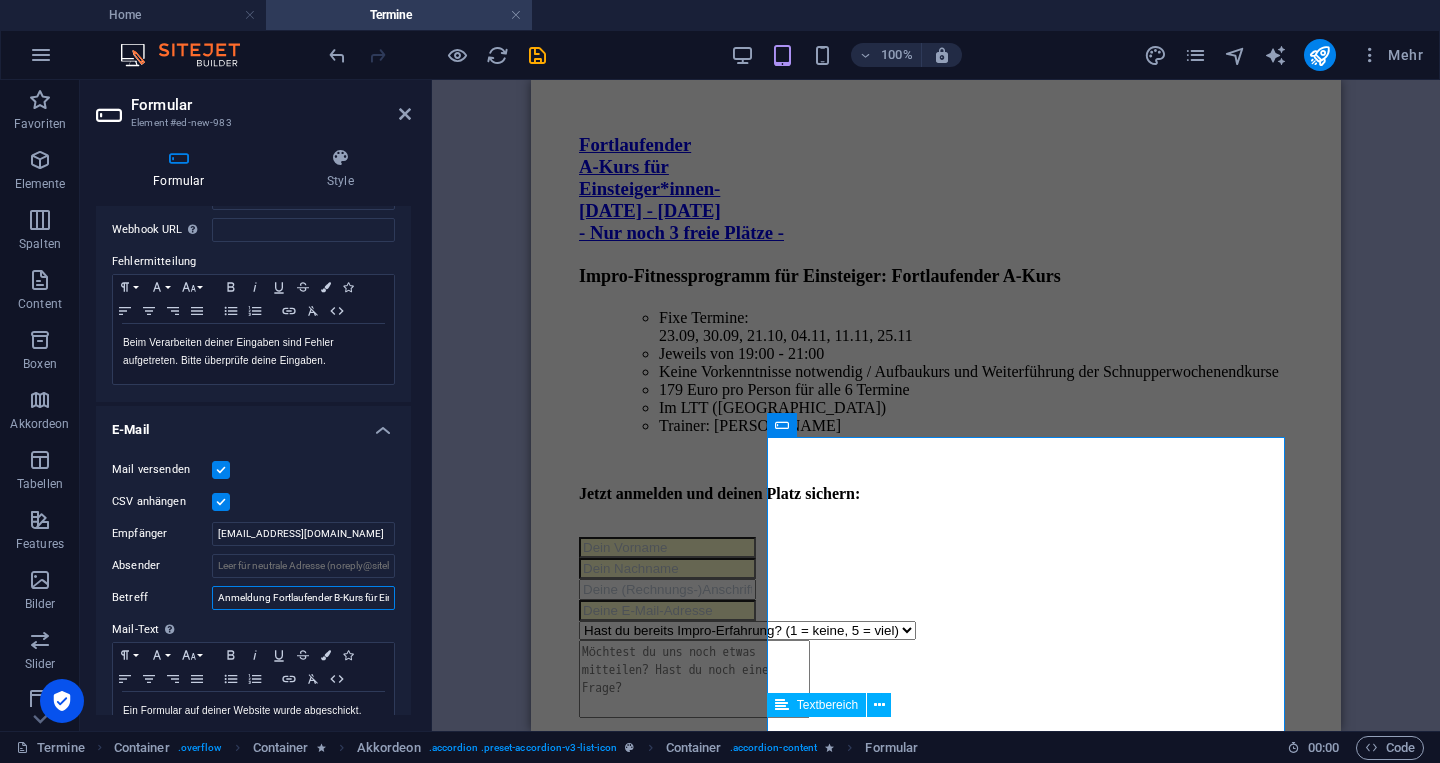 scroll, scrollTop: 0, scrollLeft: 297, axis: horizontal 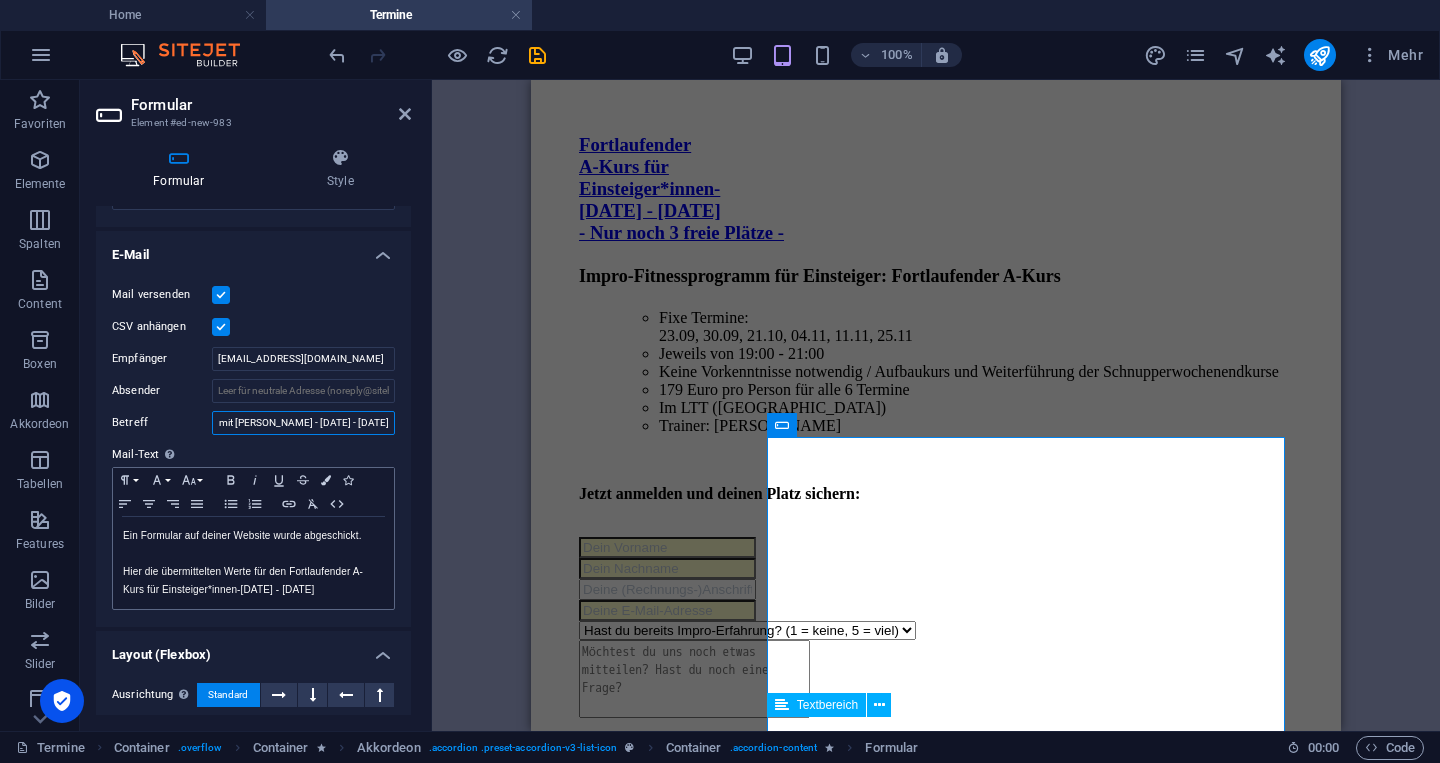 type on "Anmeldung Fortlaufender B-Kurs für Einsteiger*innen mit [PERSON_NAME] - [DATE] - [DATE]" 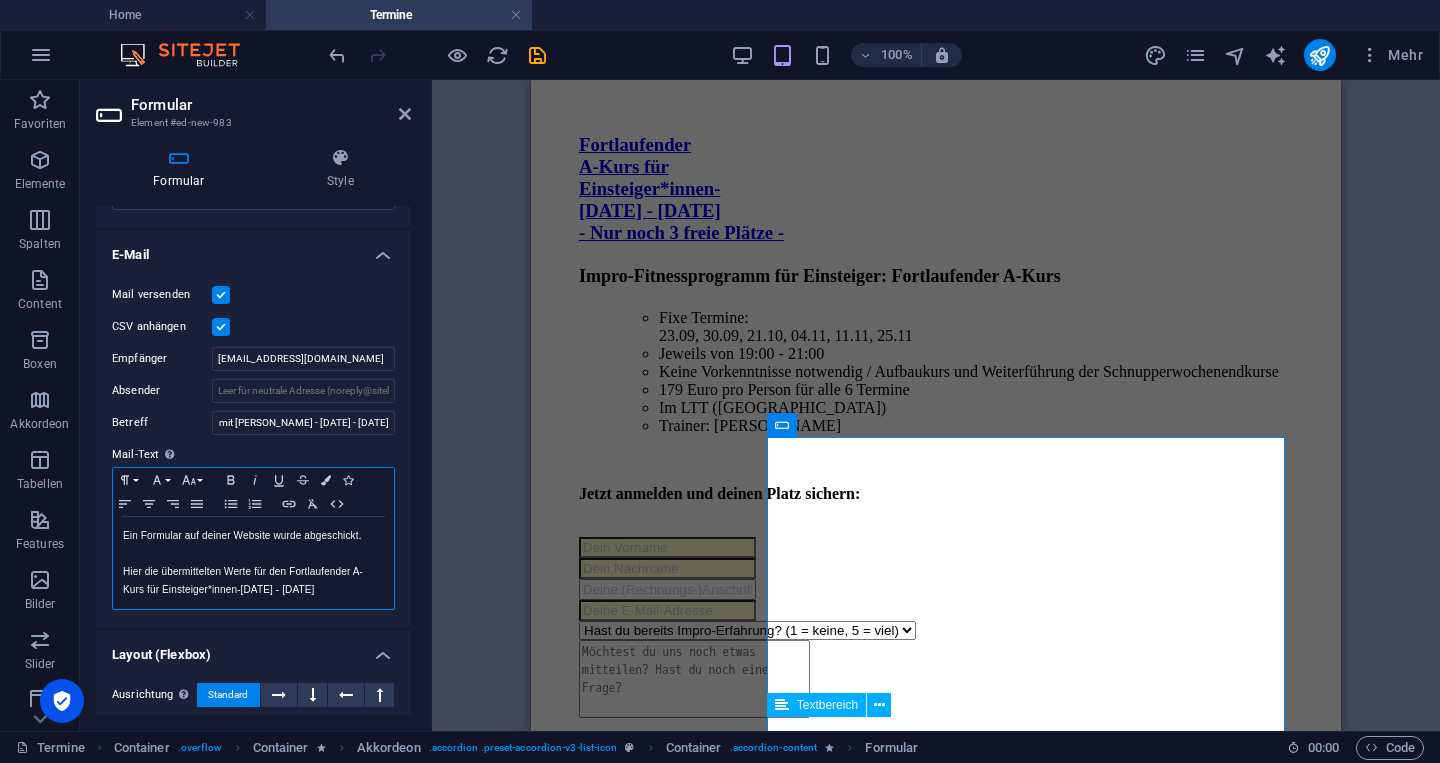click on "Hier die übermittelten Werte für den Fortlaufender A-Kurs für Einsteiger*innen-[DATE] - [DATE]" at bounding box center (253, 581) 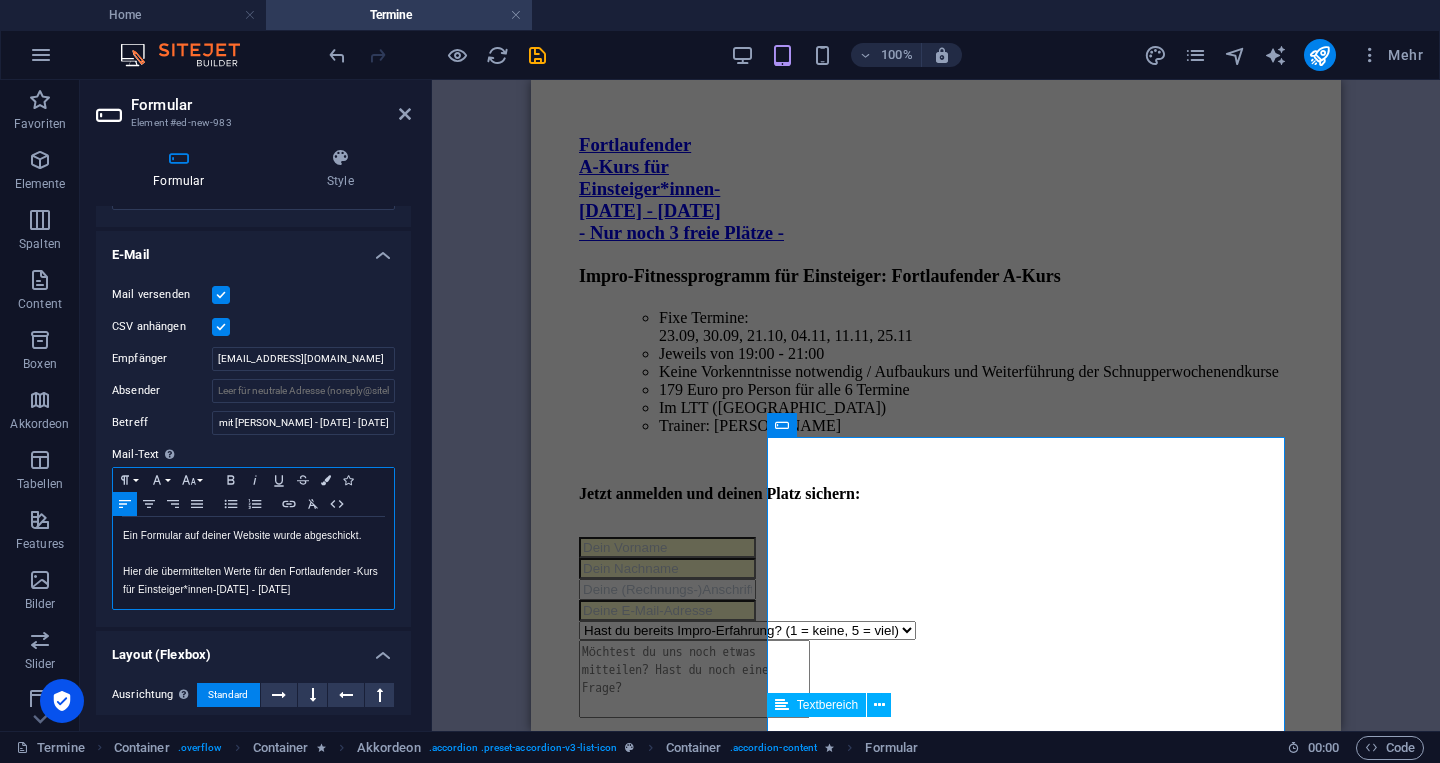 click on "Hier die übermittelten Werte für den Fortlaufender -Kurs für Einsteiger*innen-[DATE] - [DATE]" at bounding box center [253, 581] 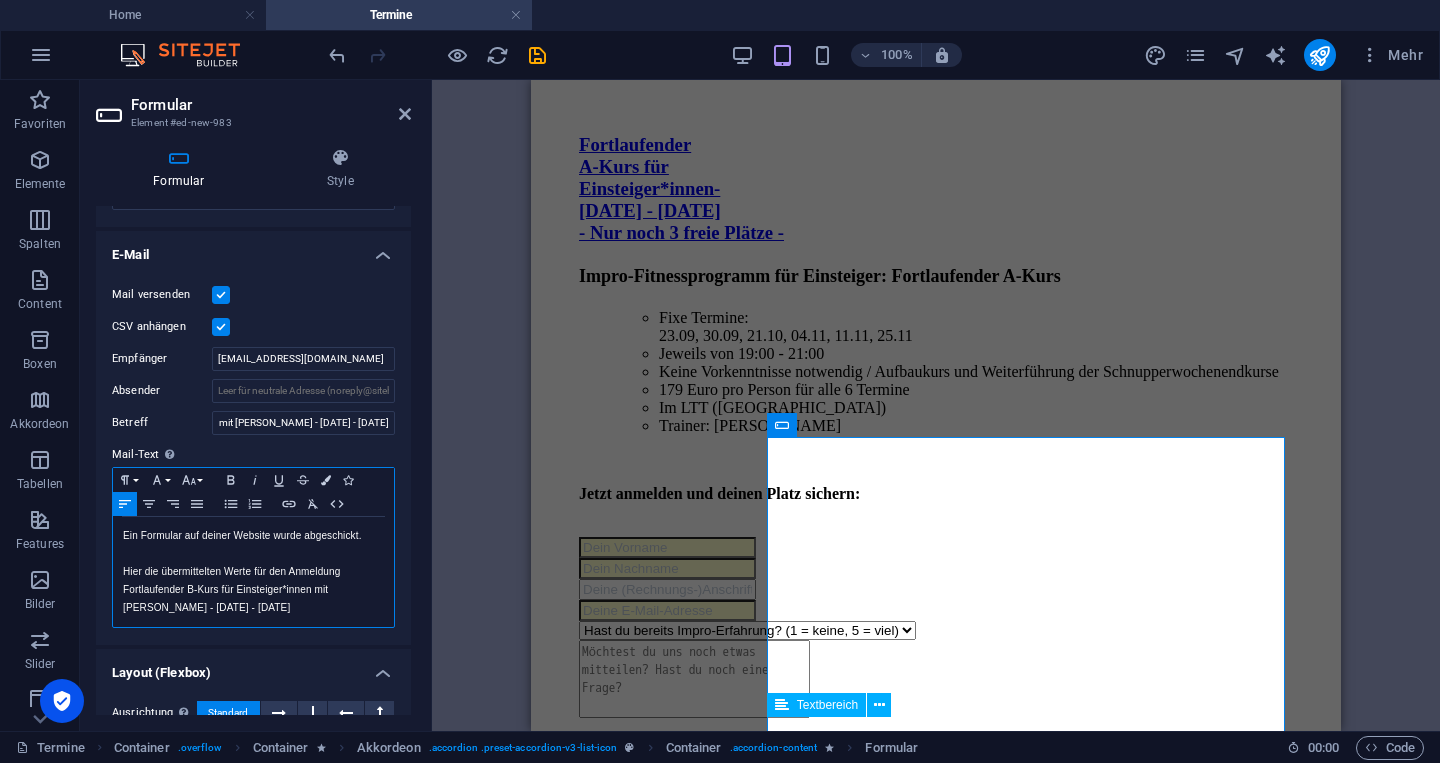 scroll, scrollTop: 399, scrollLeft: 6, axis: both 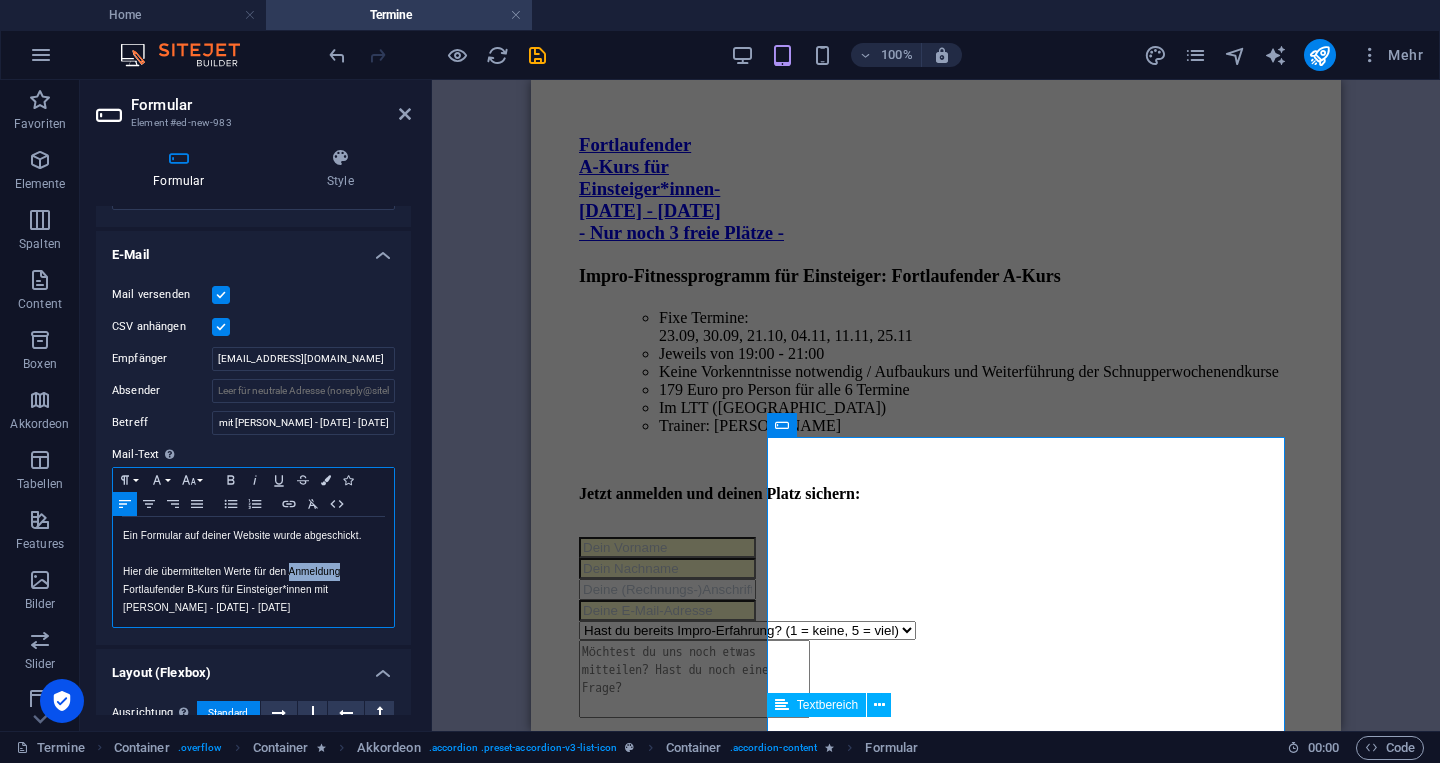 drag, startPoint x: 290, startPoint y: 573, endPoint x: 341, endPoint y: 574, distance: 51.009804 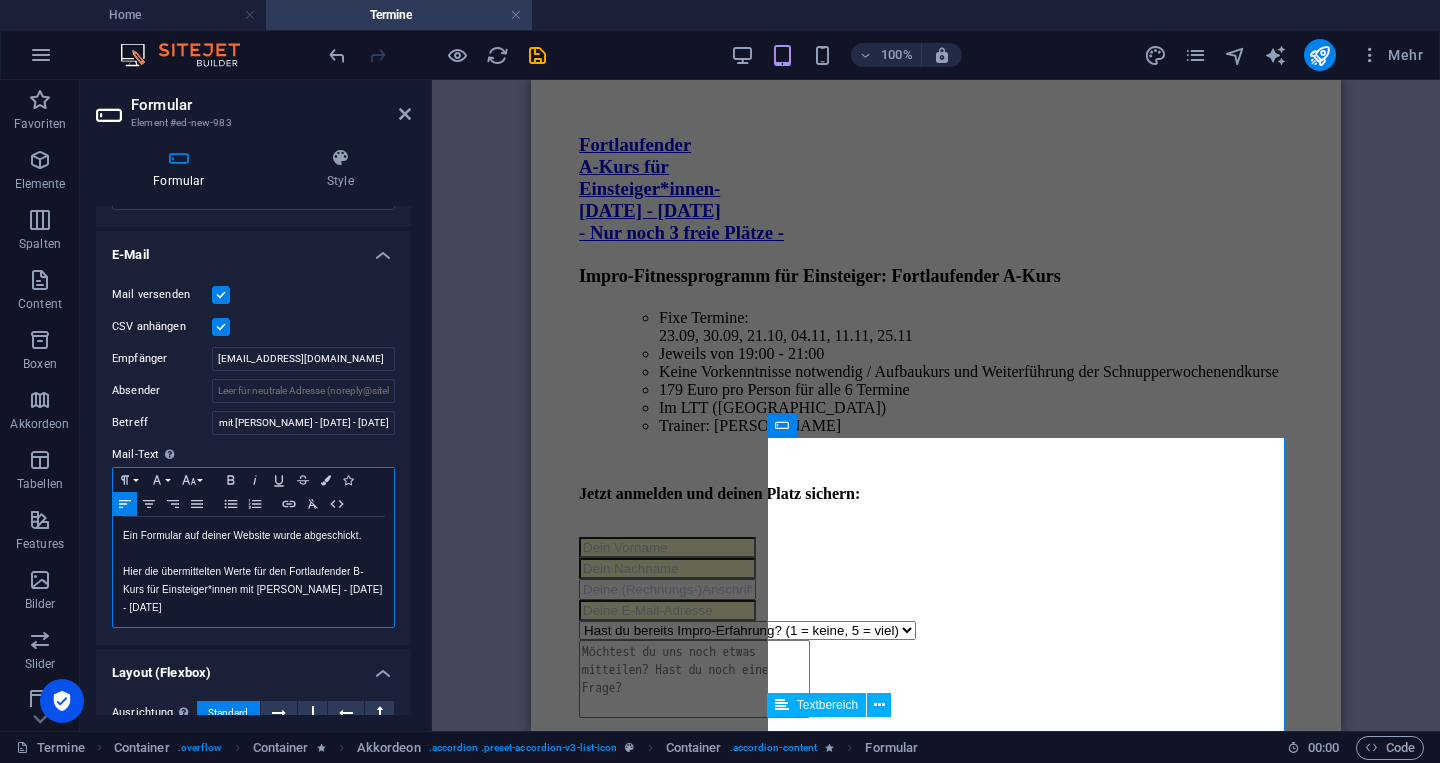 type 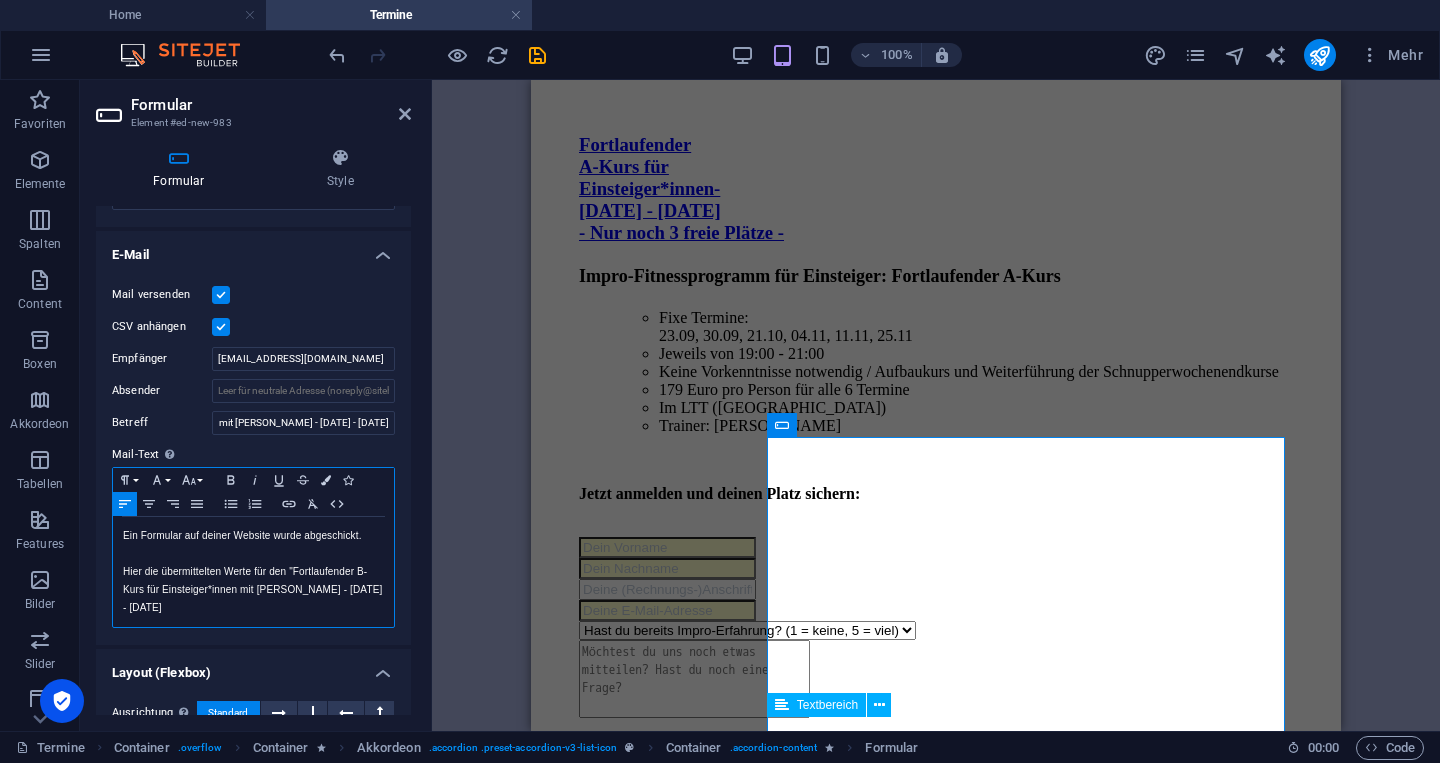 click on "Hier die übermittelten Werte für den "Fortlaufender B-Kurs für Einsteiger*innen mit [PERSON_NAME] - [DATE] - [DATE]" at bounding box center (253, 590) 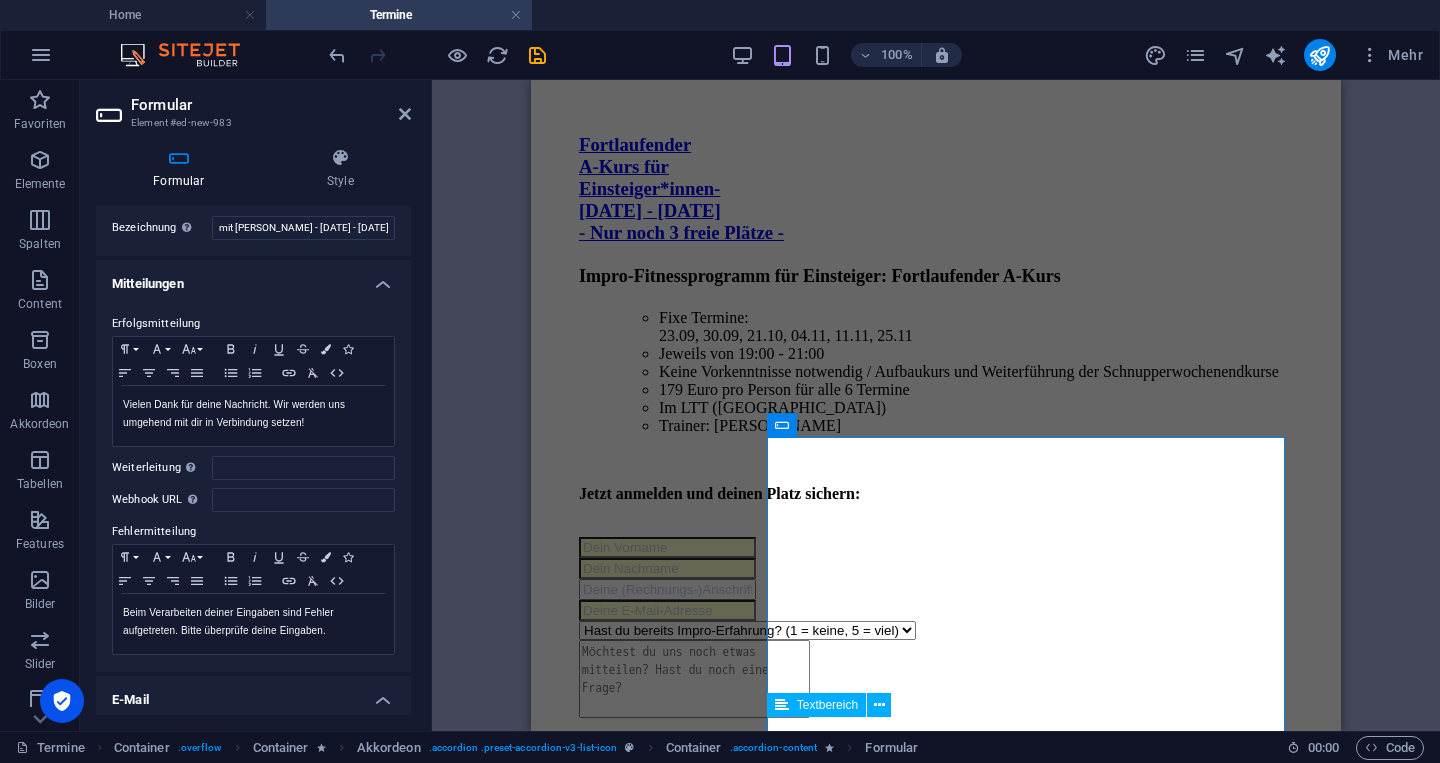 scroll, scrollTop: 0, scrollLeft: 0, axis: both 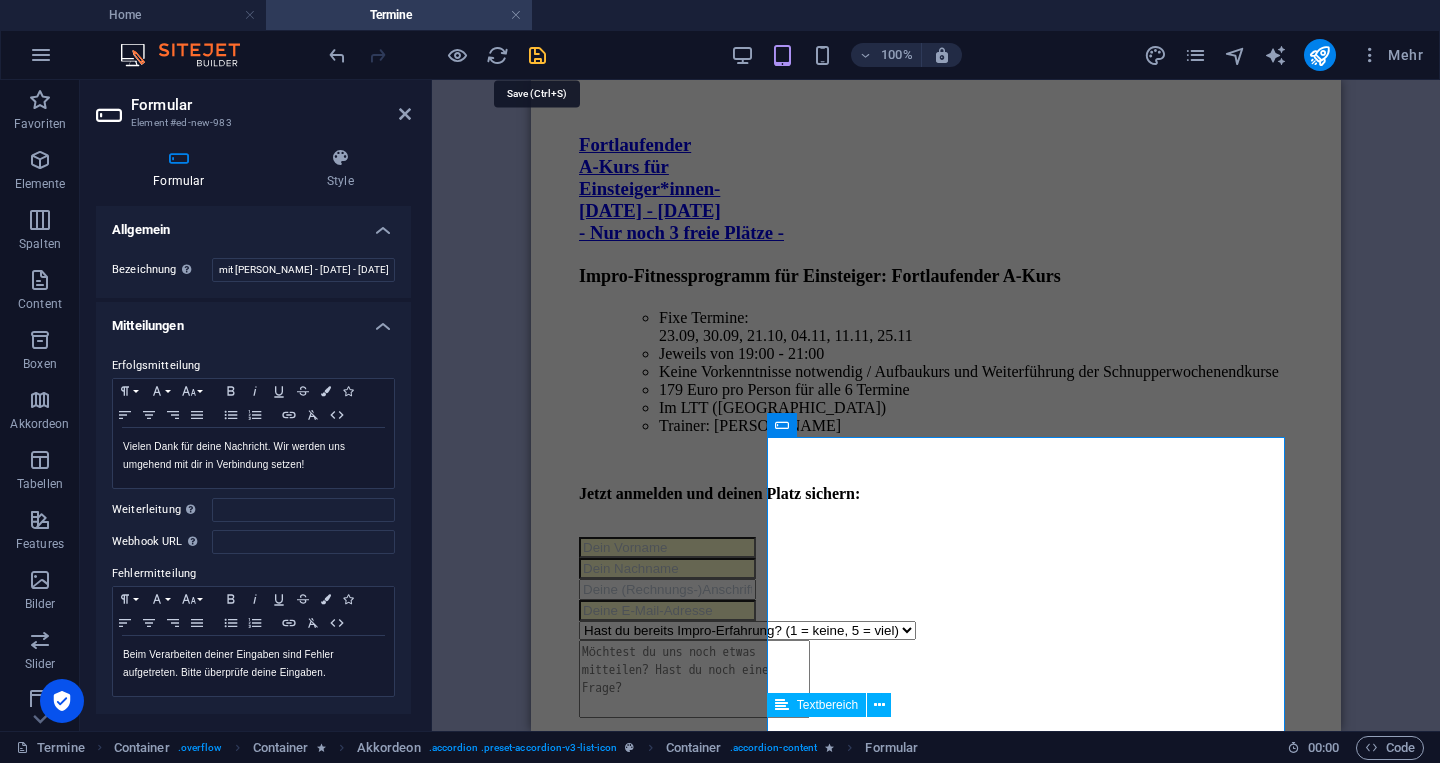 click at bounding box center (537, 55) 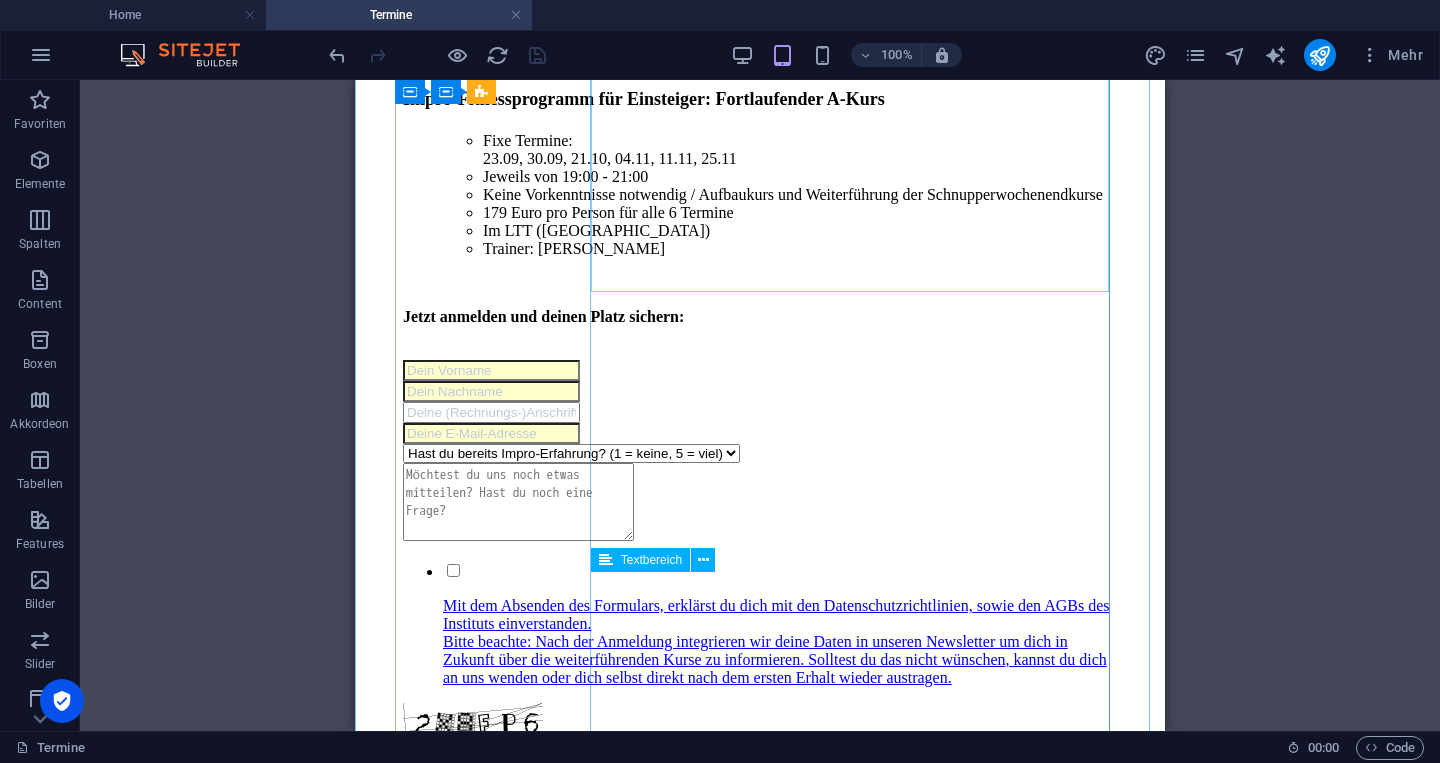 scroll, scrollTop: 4458, scrollLeft: 0, axis: vertical 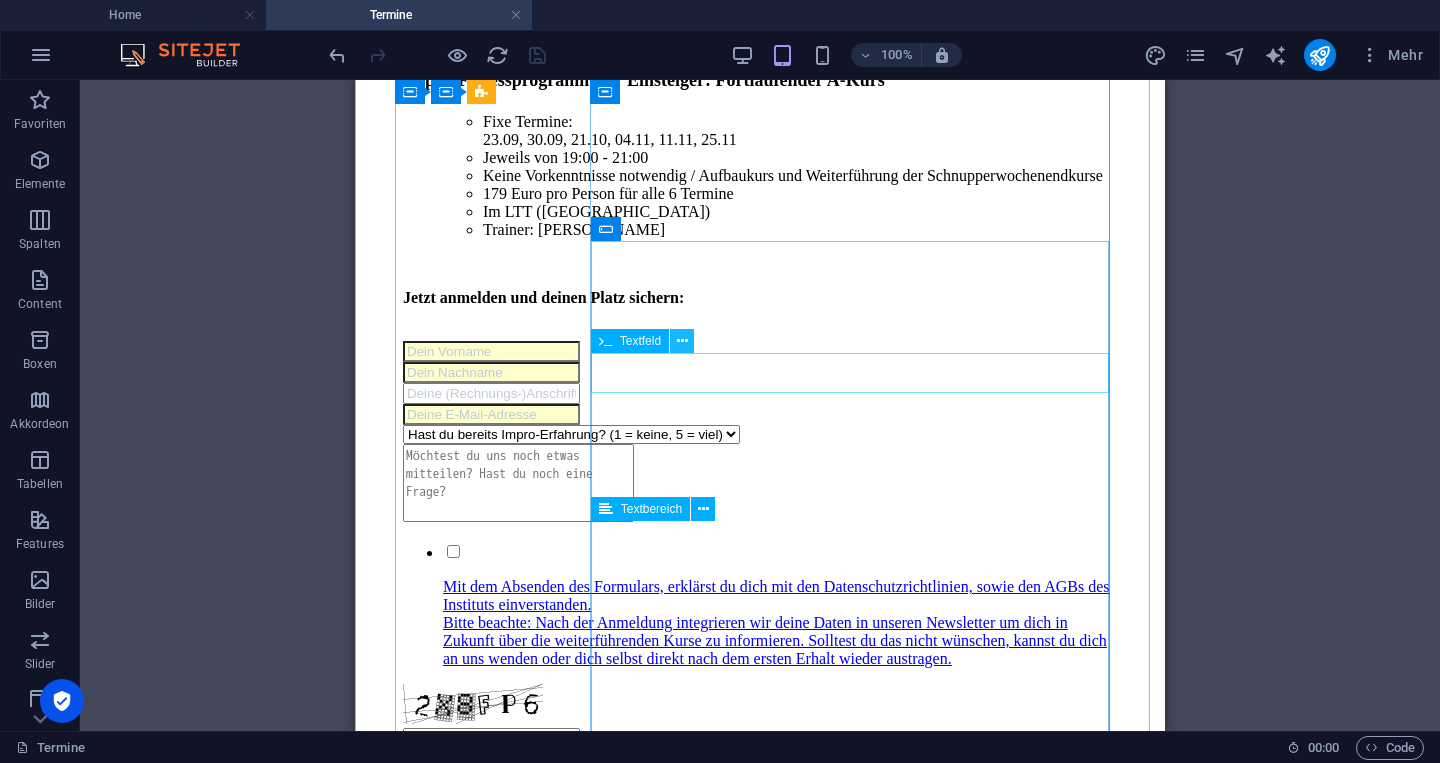 click at bounding box center [682, 341] 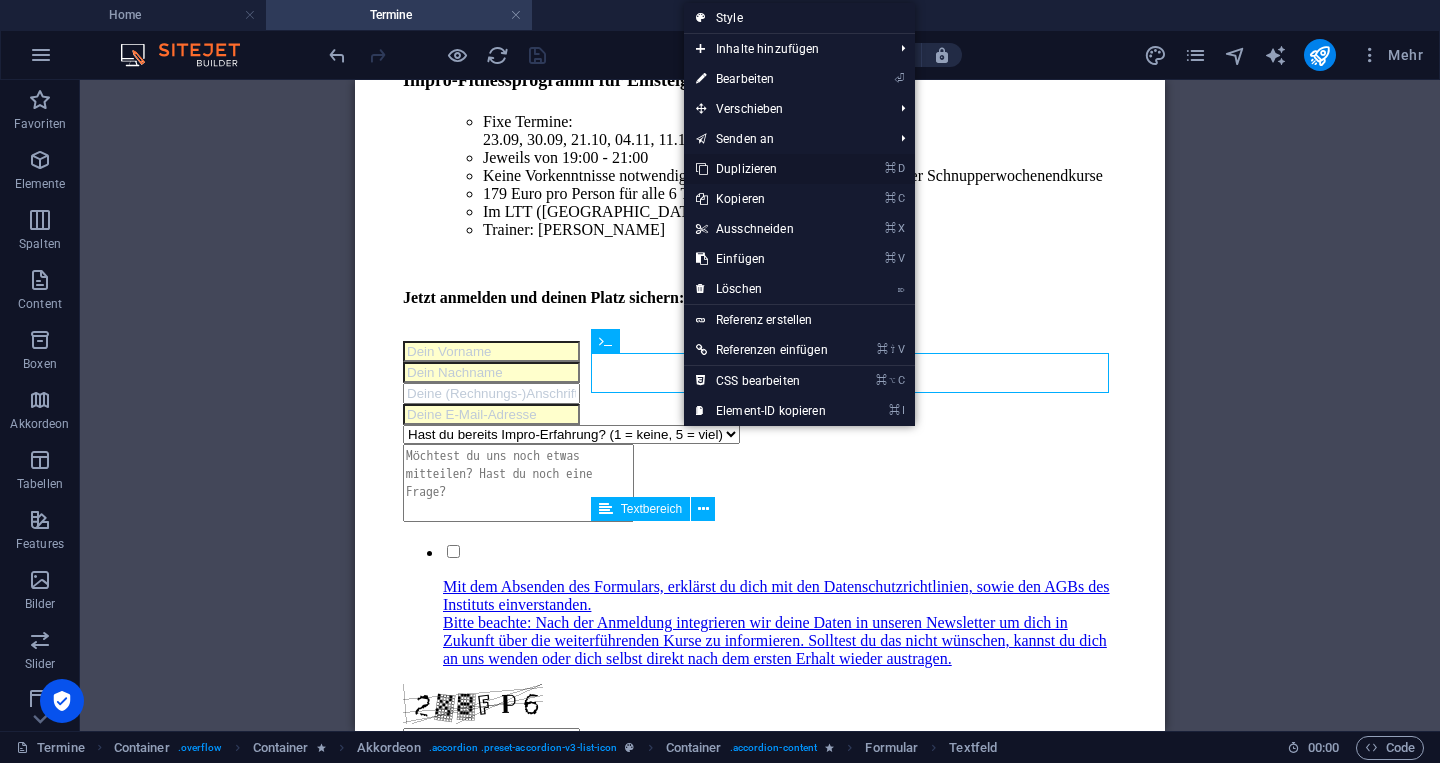 click on "⌘ D  Duplizieren" at bounding box center [762, 169] 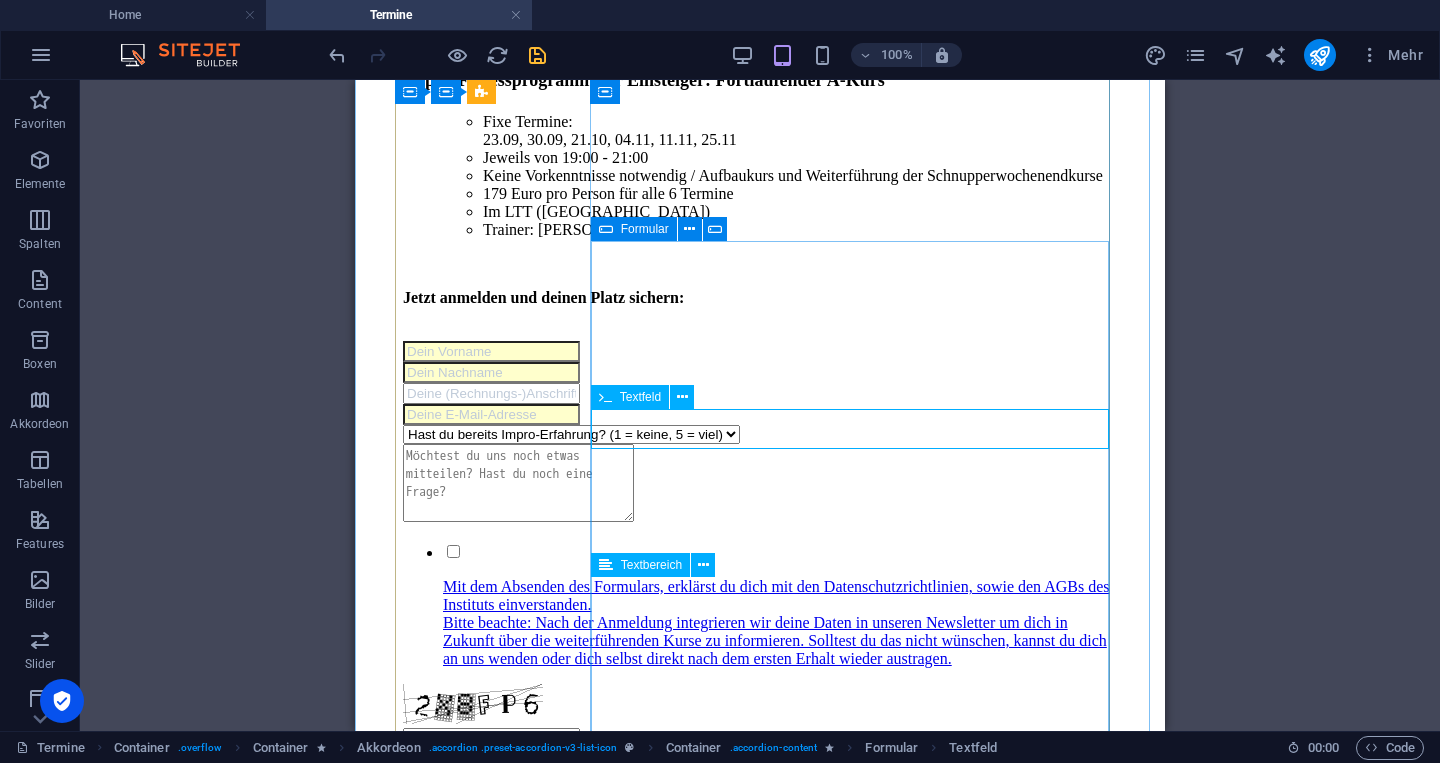 click 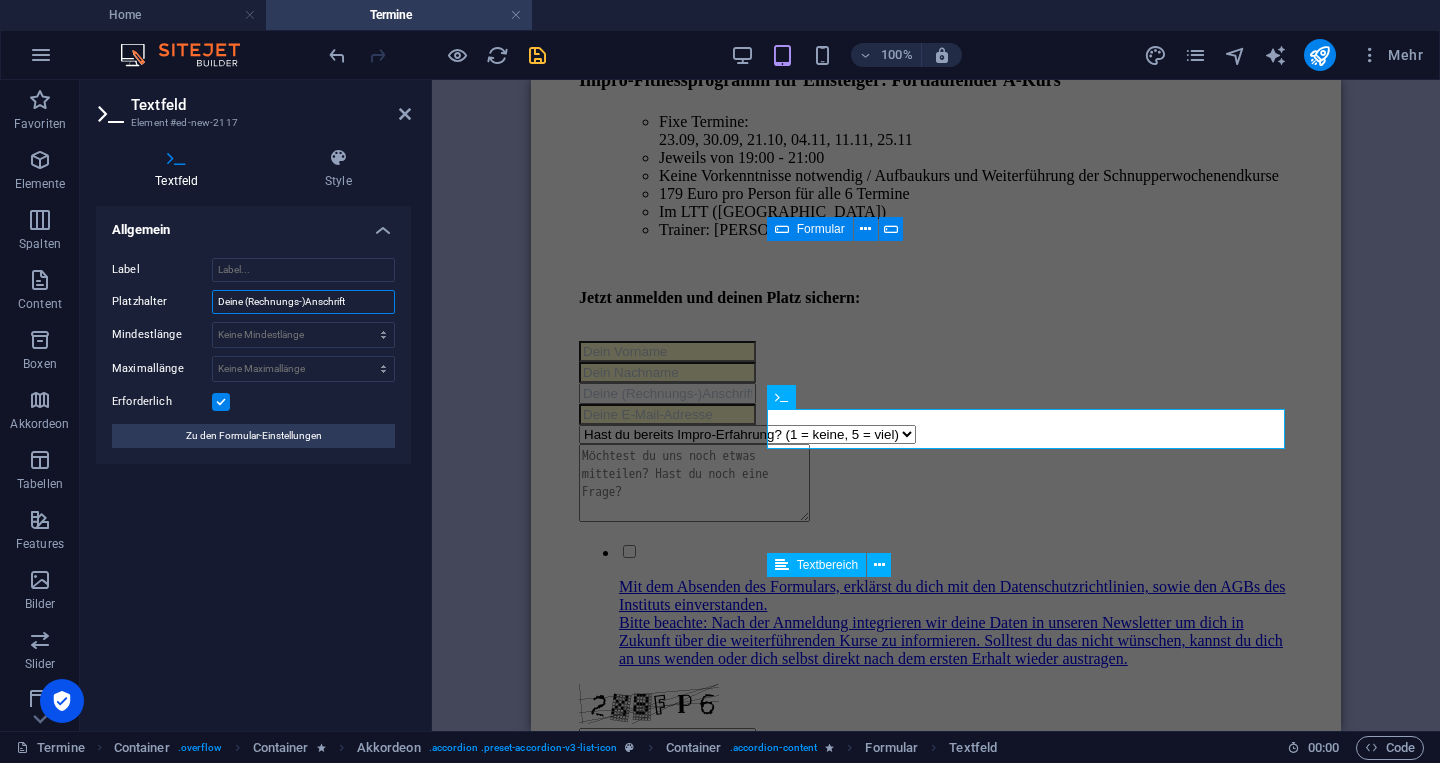 click on "Deine (Rechnungs-)Anschrift" at bounding box center [303, 302] 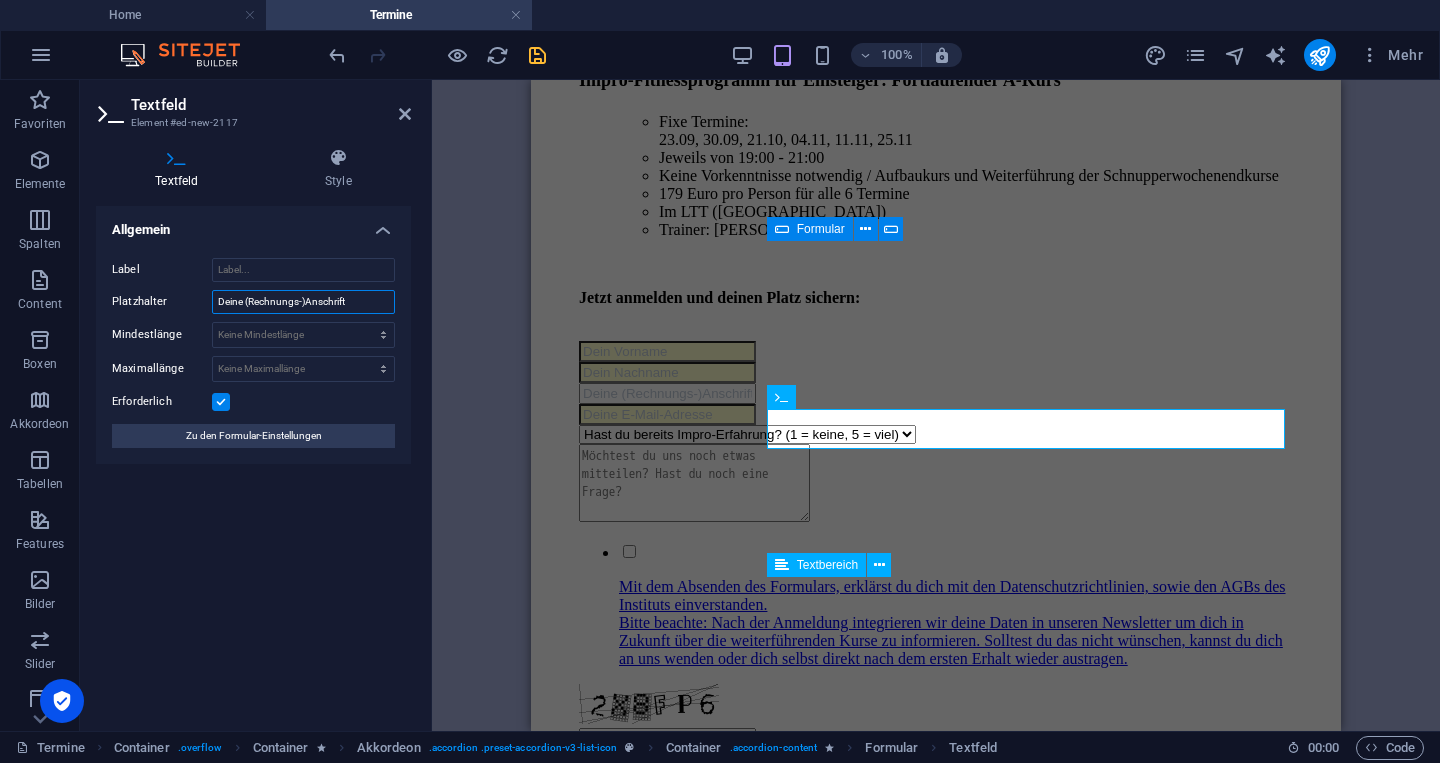 click on "Deine (Rechnungs-)Anschrift" at bounding box center (303, 302) 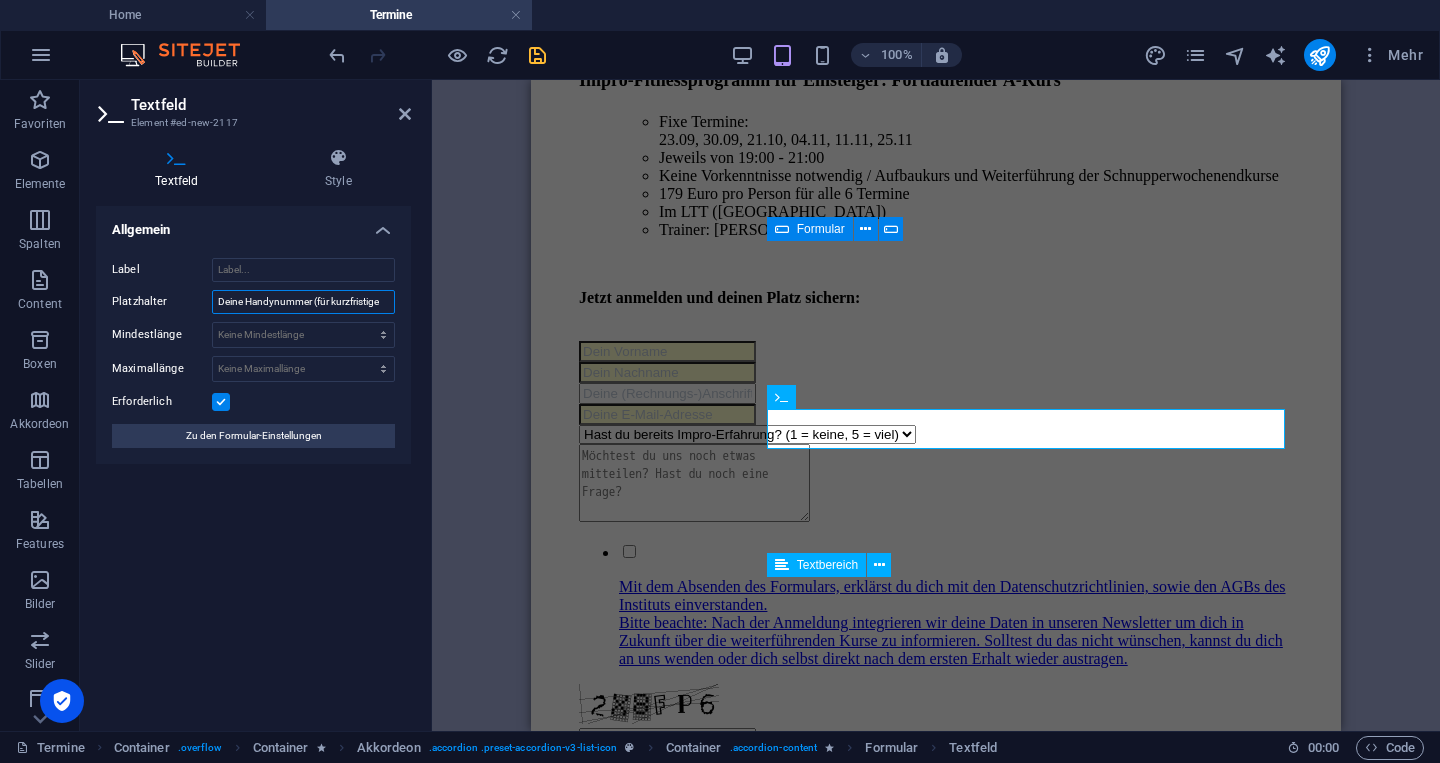 scroll, scrollTop: 0, scrollLeft: 0, axis: both 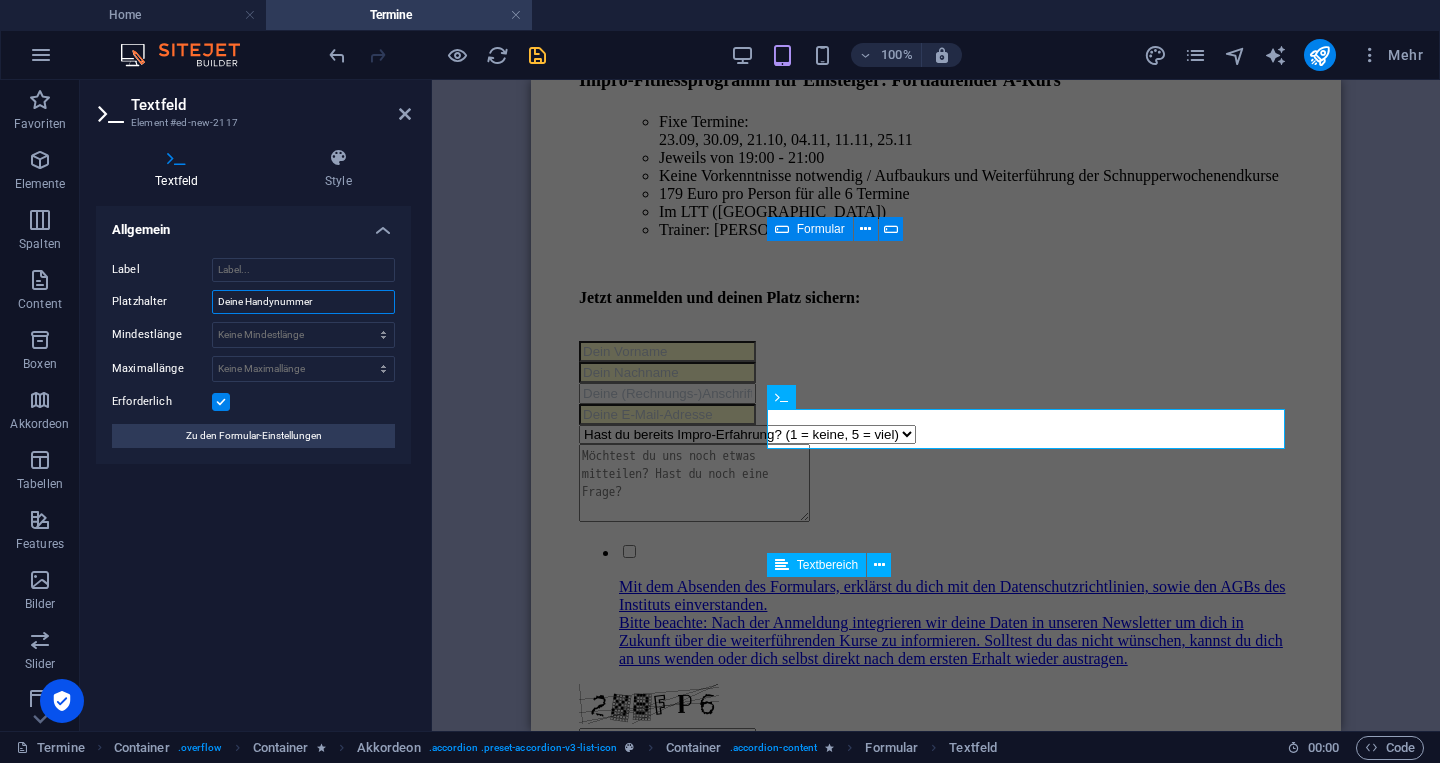 type on "Deine Handynummer" 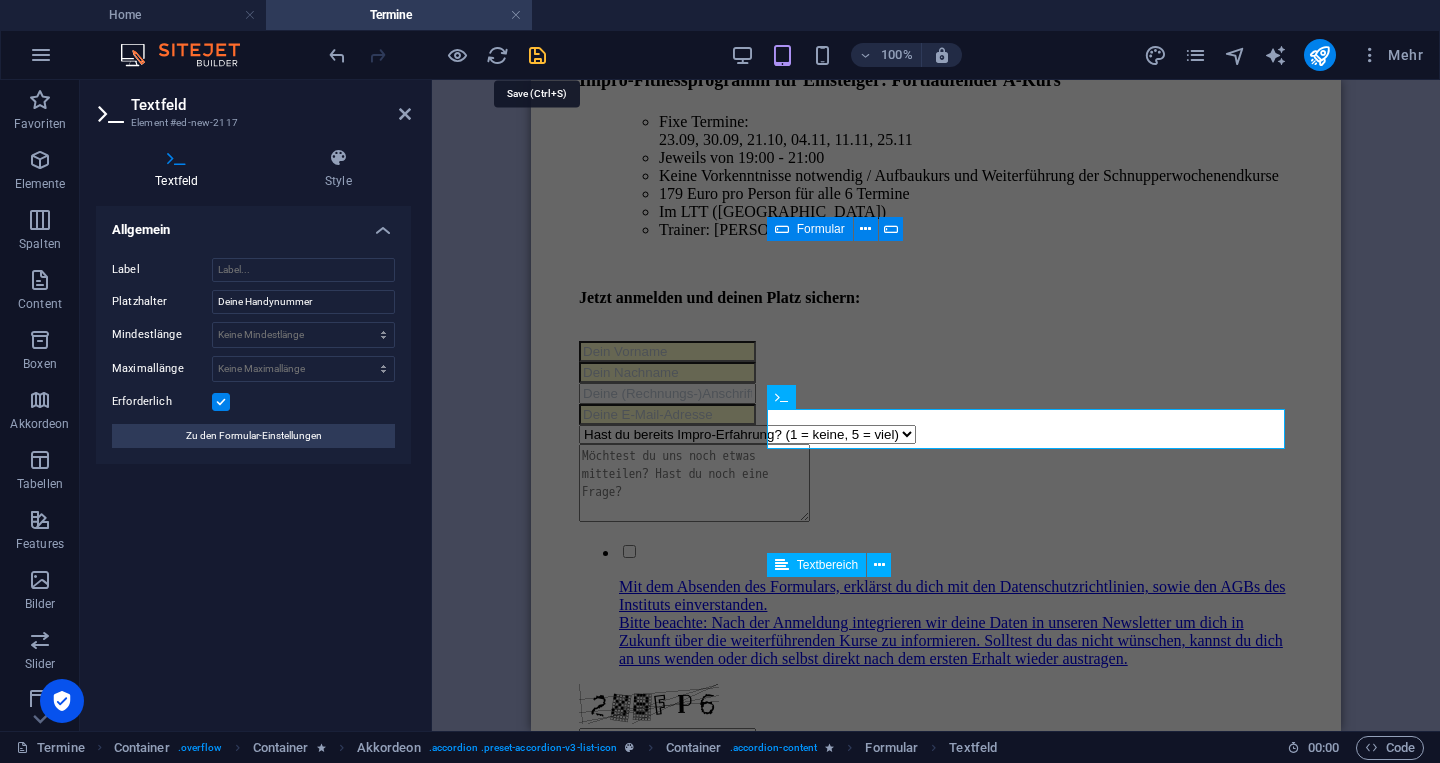 click at bounding box center [537, 55] 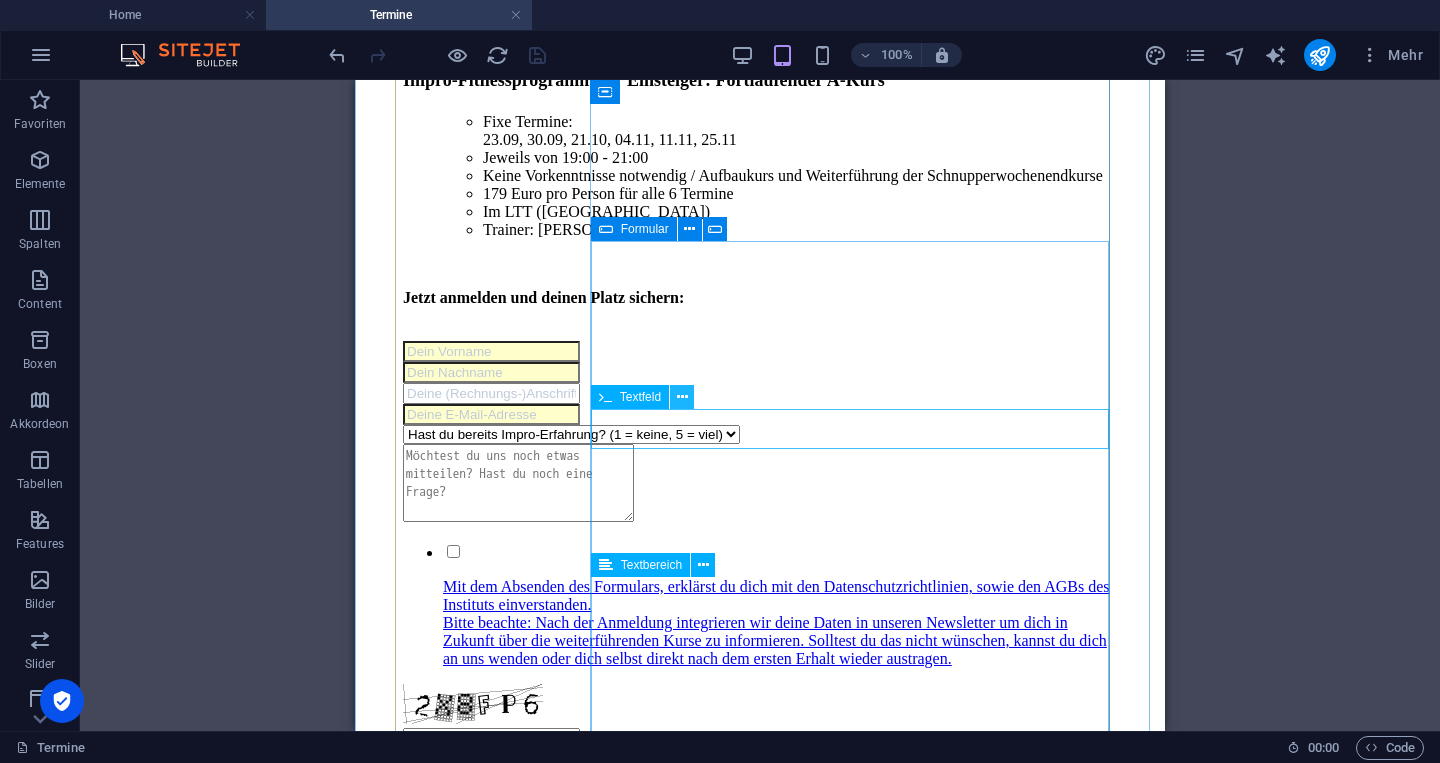 click at bounding box center [682, 397] 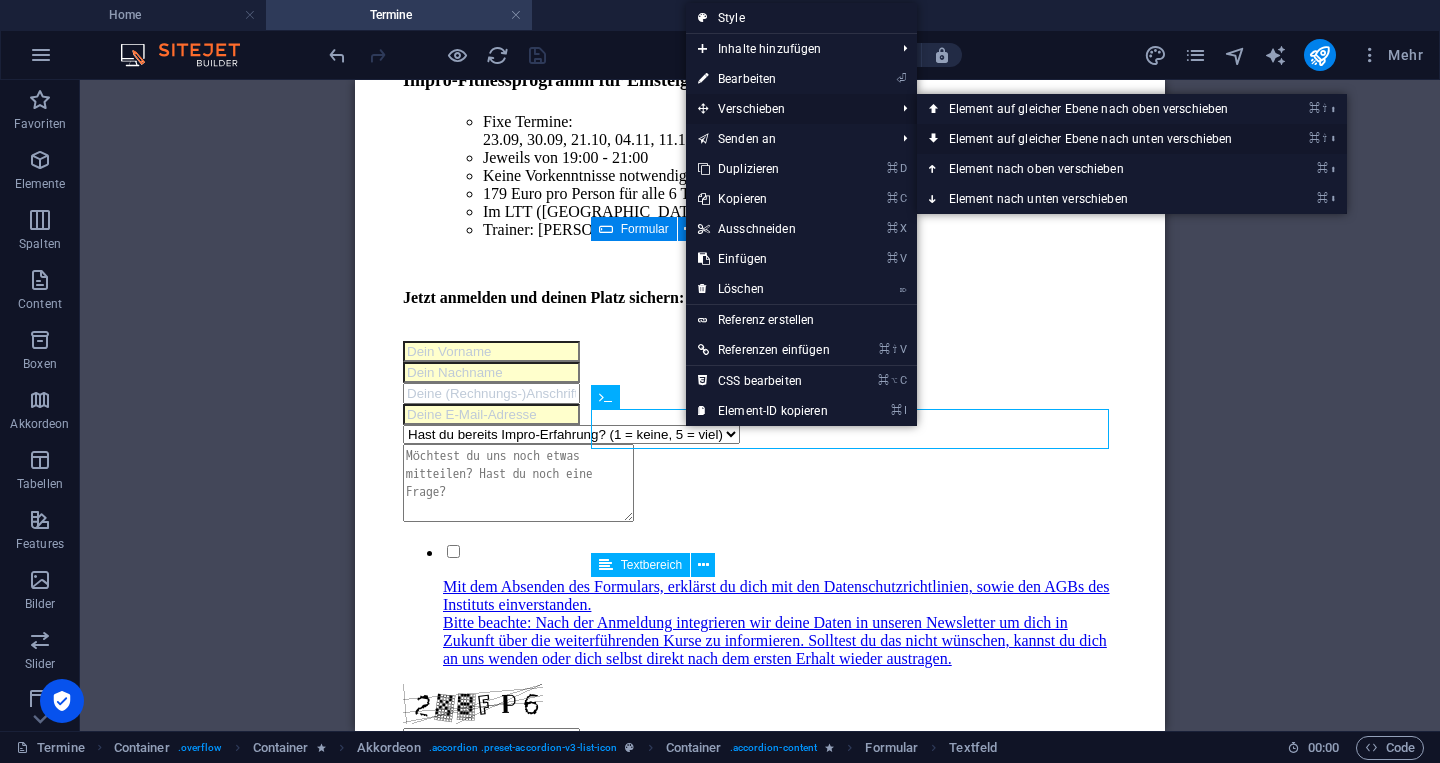 click on "⌘ ⇧ ⬇  Element auf gleicher Ebene nach unten verschieben" at bounding box center (1095, 139) 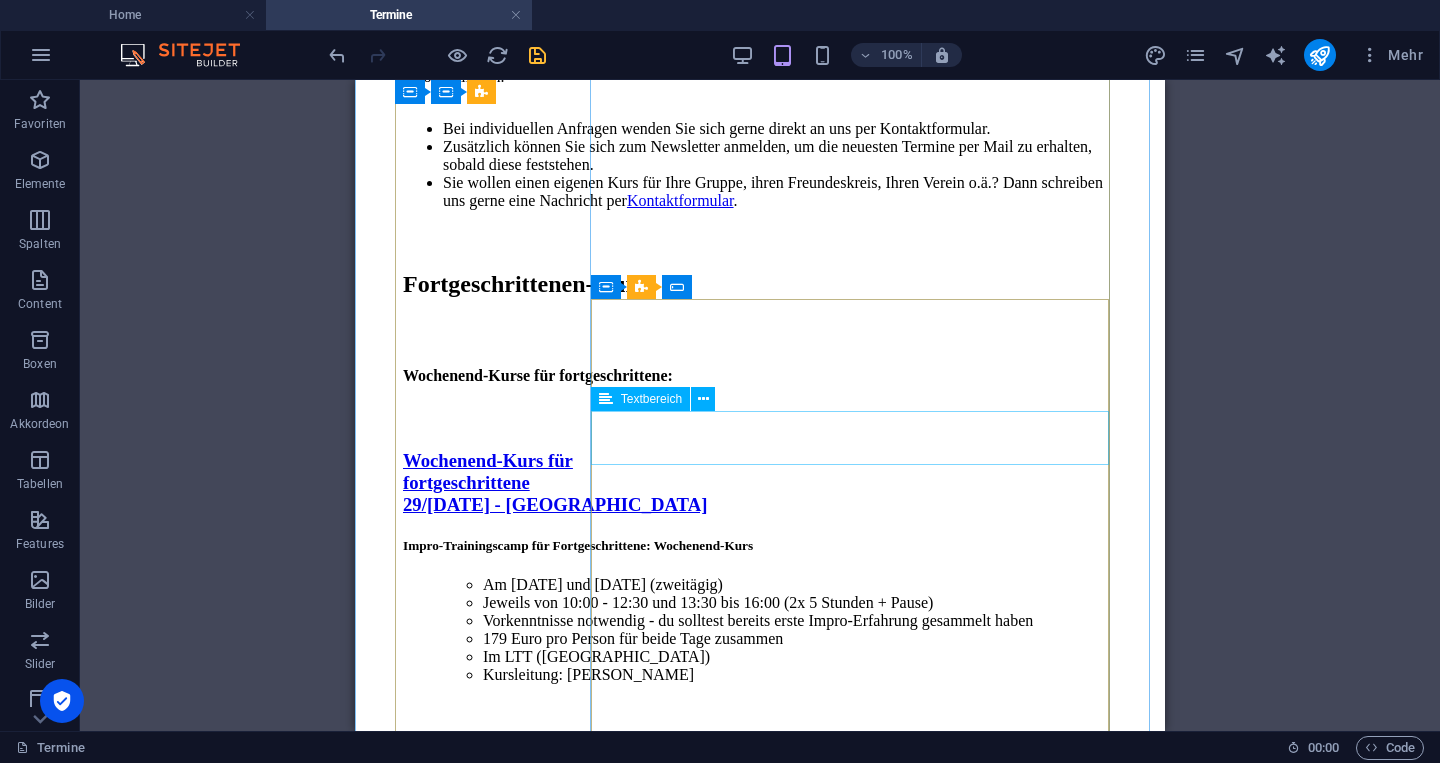 scroll, scrollTop: 7679, scrollLeft: 0, axis: vertical 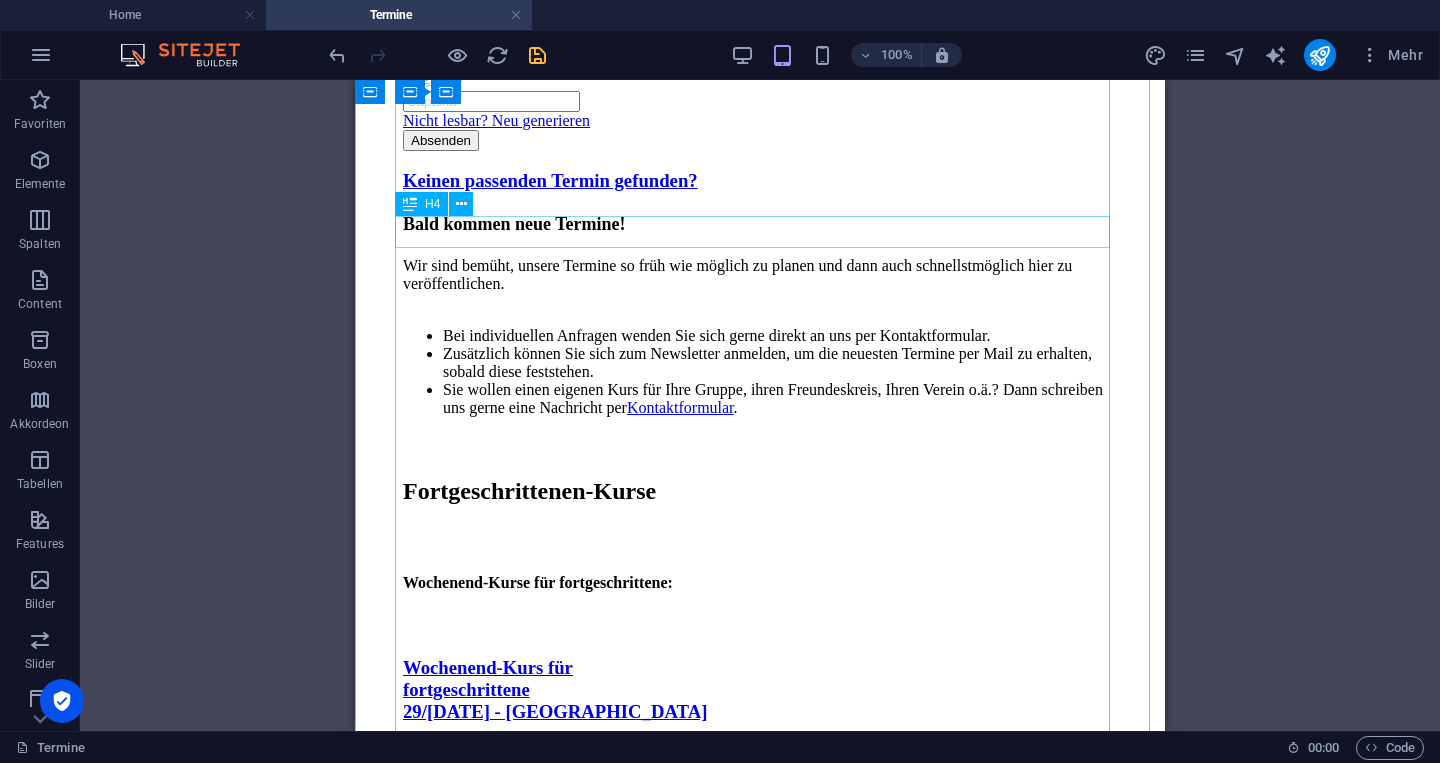 click on "Fortlaufende-Kurse für fortgeschrittene:" at bounding box center (760, 1854) 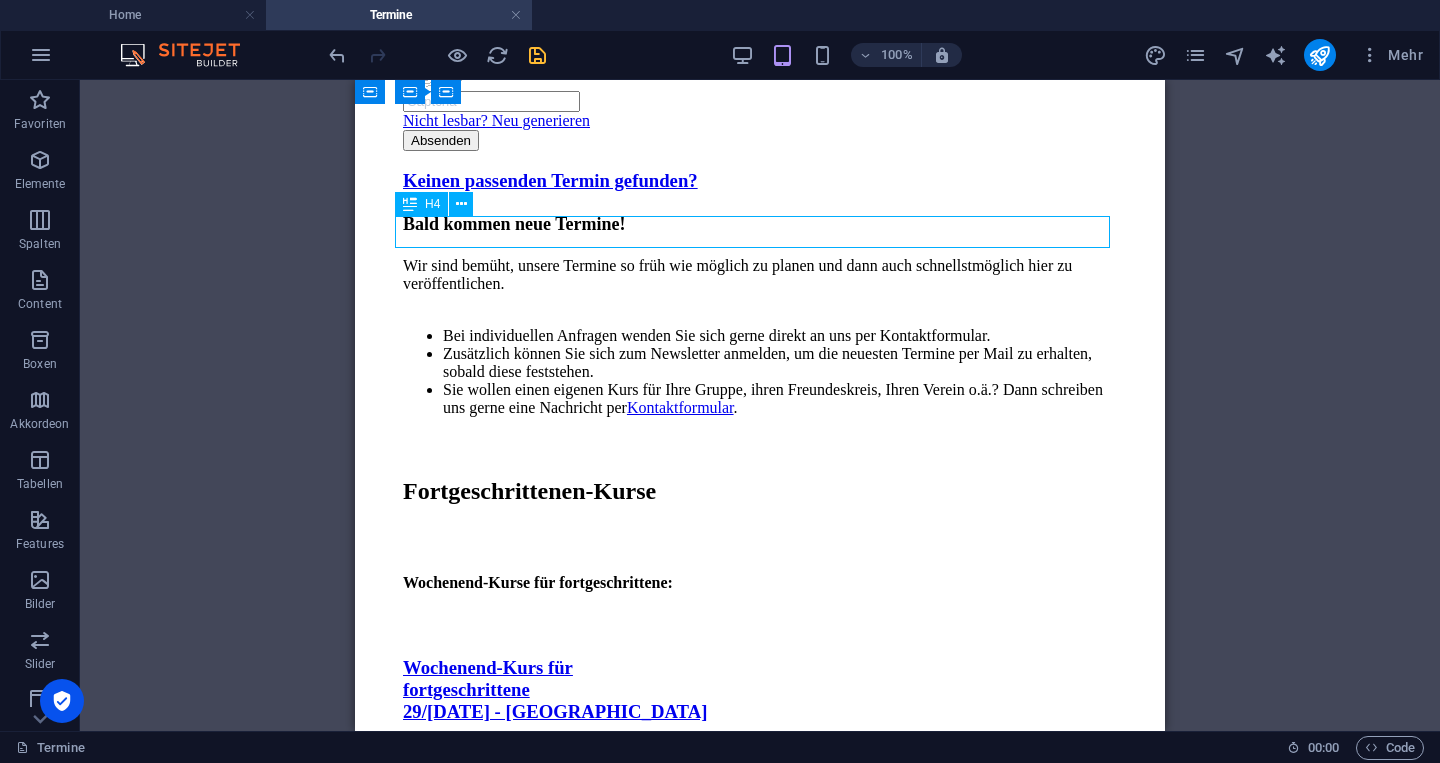 click on "Fortlaufende-Kurse für fortgeschrittene:" at bounding box center (760, 1854) 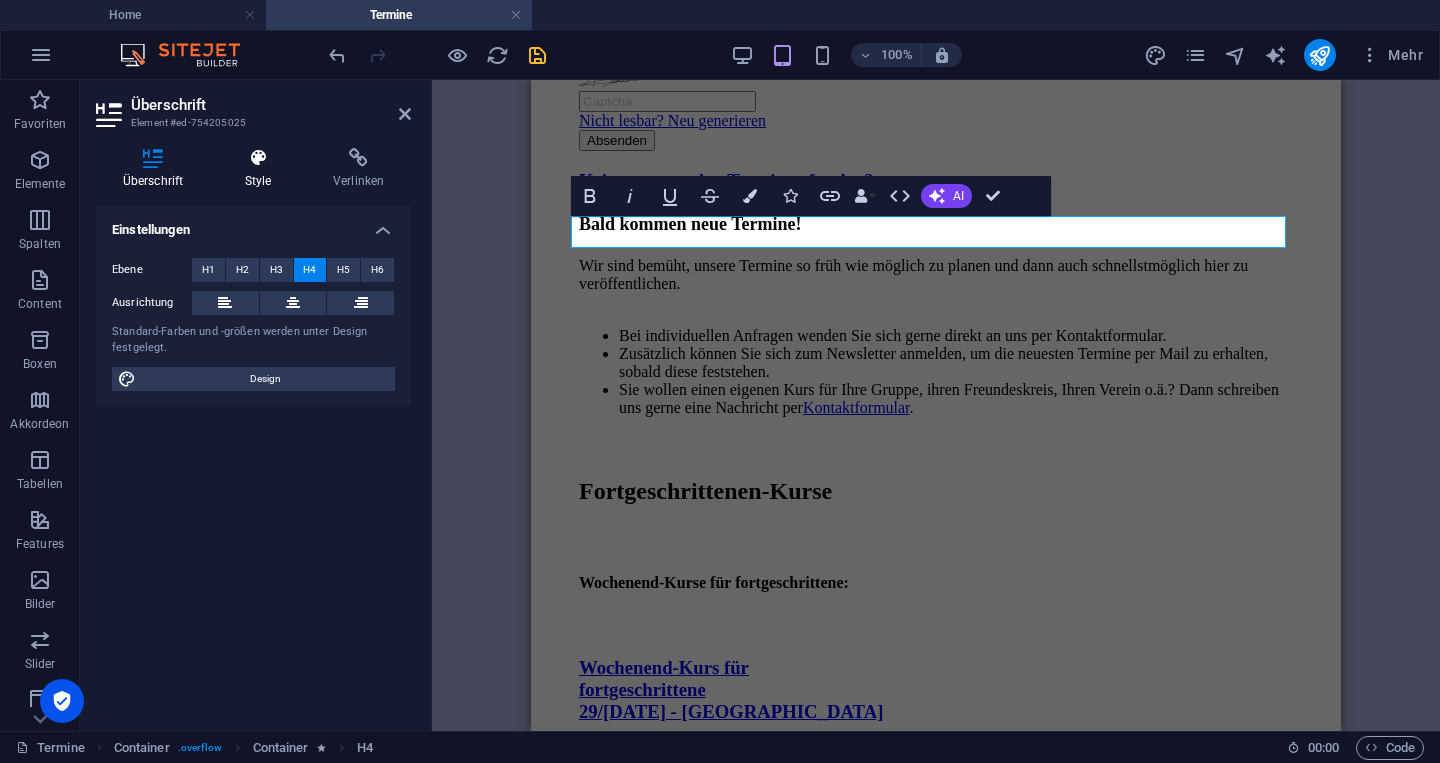 click at bounding box center [258, 158] 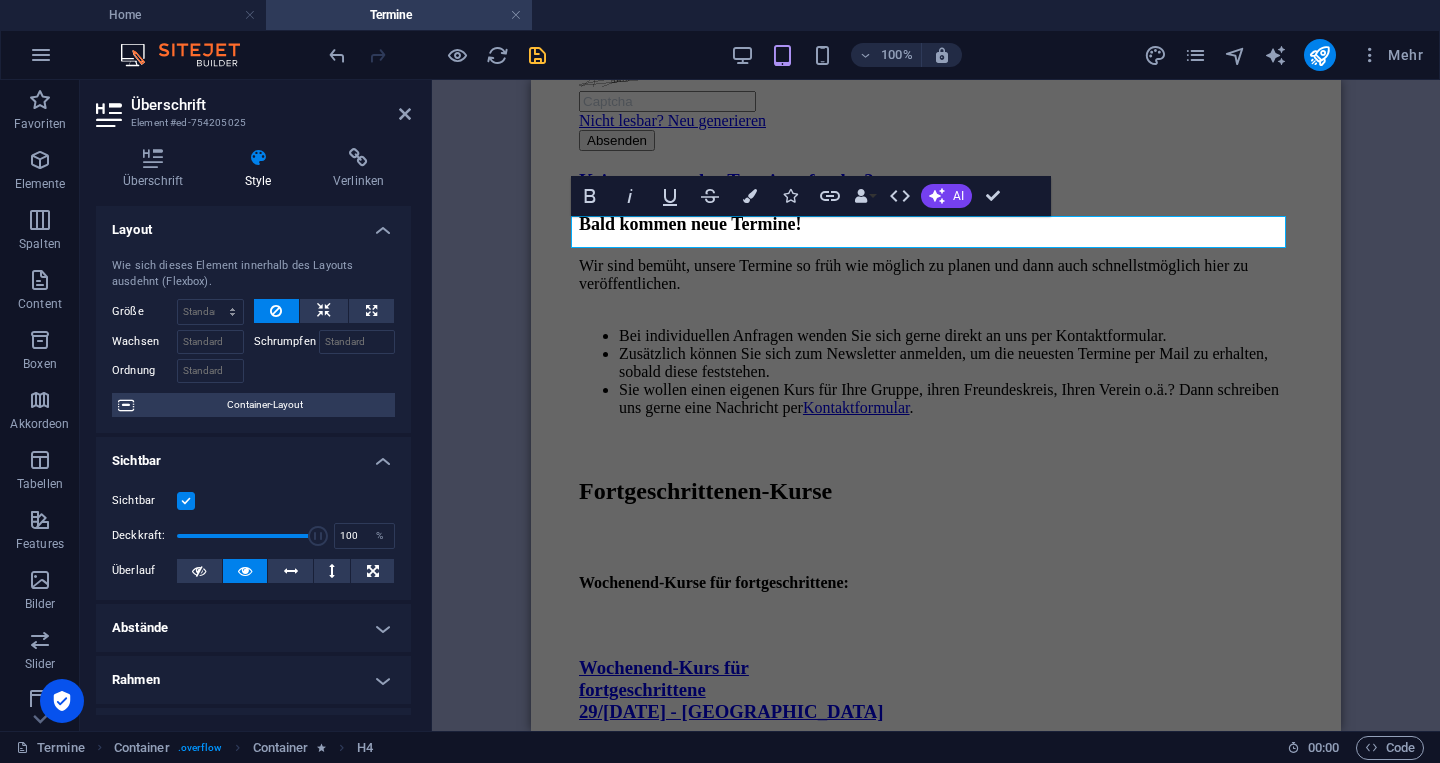 click on "Sichtbar" at bounding box center [253, 501] 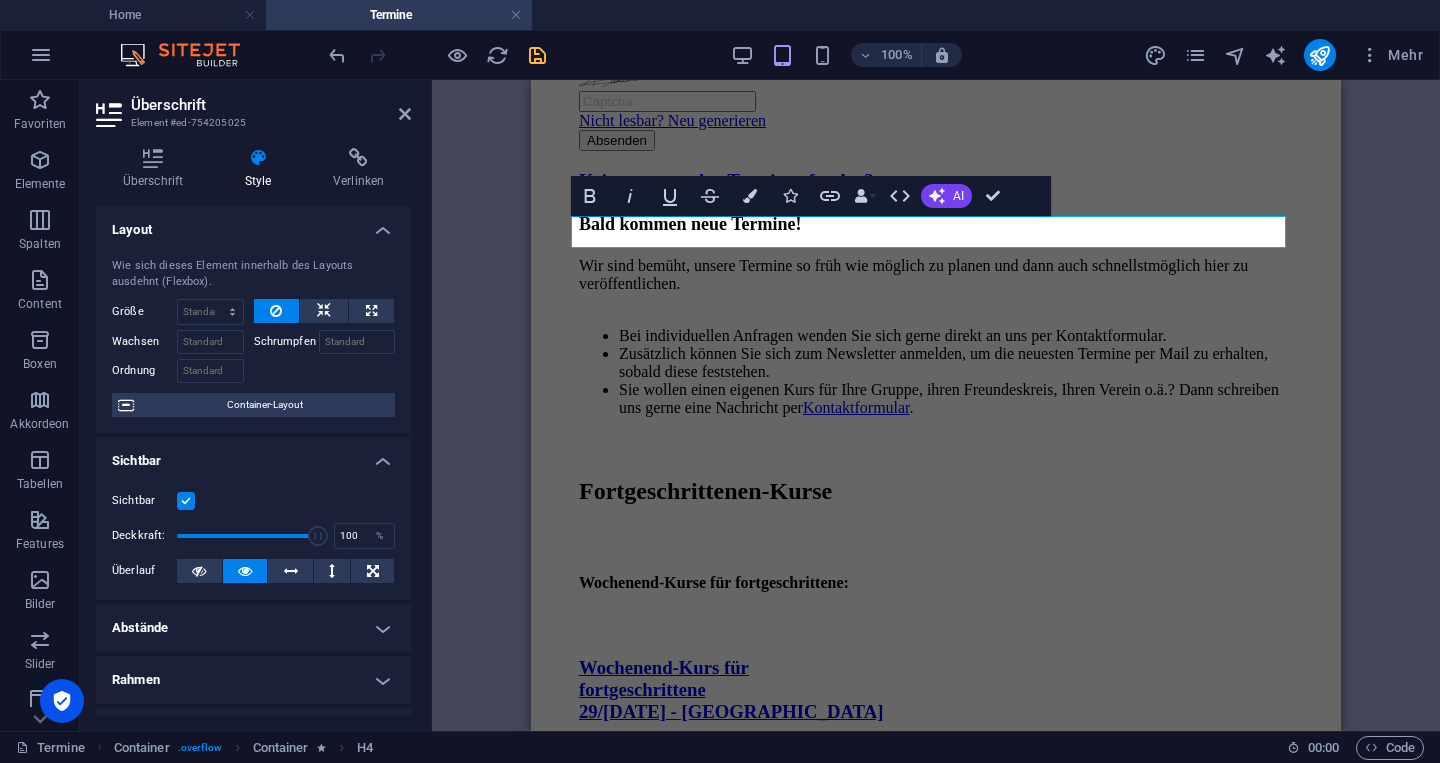 click at bounding box center (186, 501) 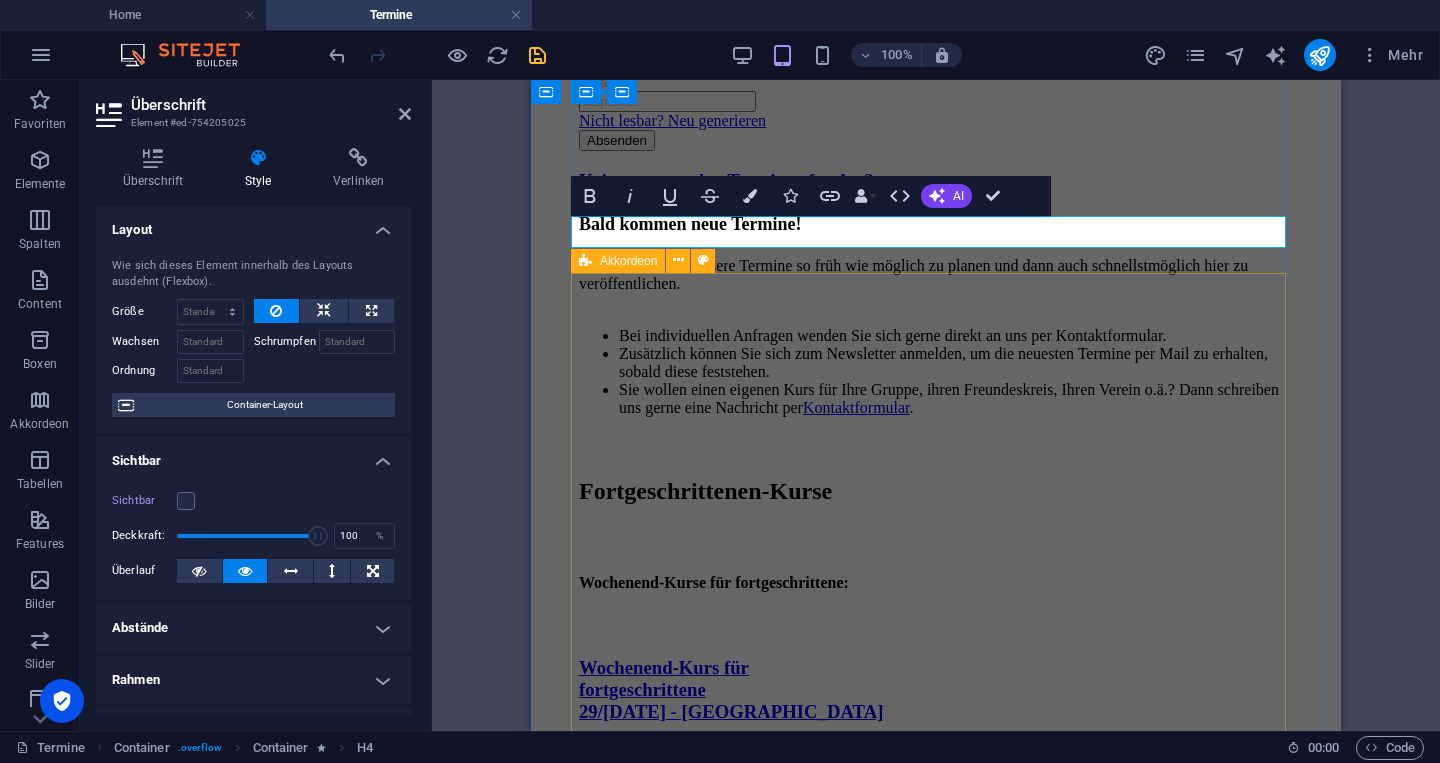 click on "Akkordeon" at bounding box center (618, 261) 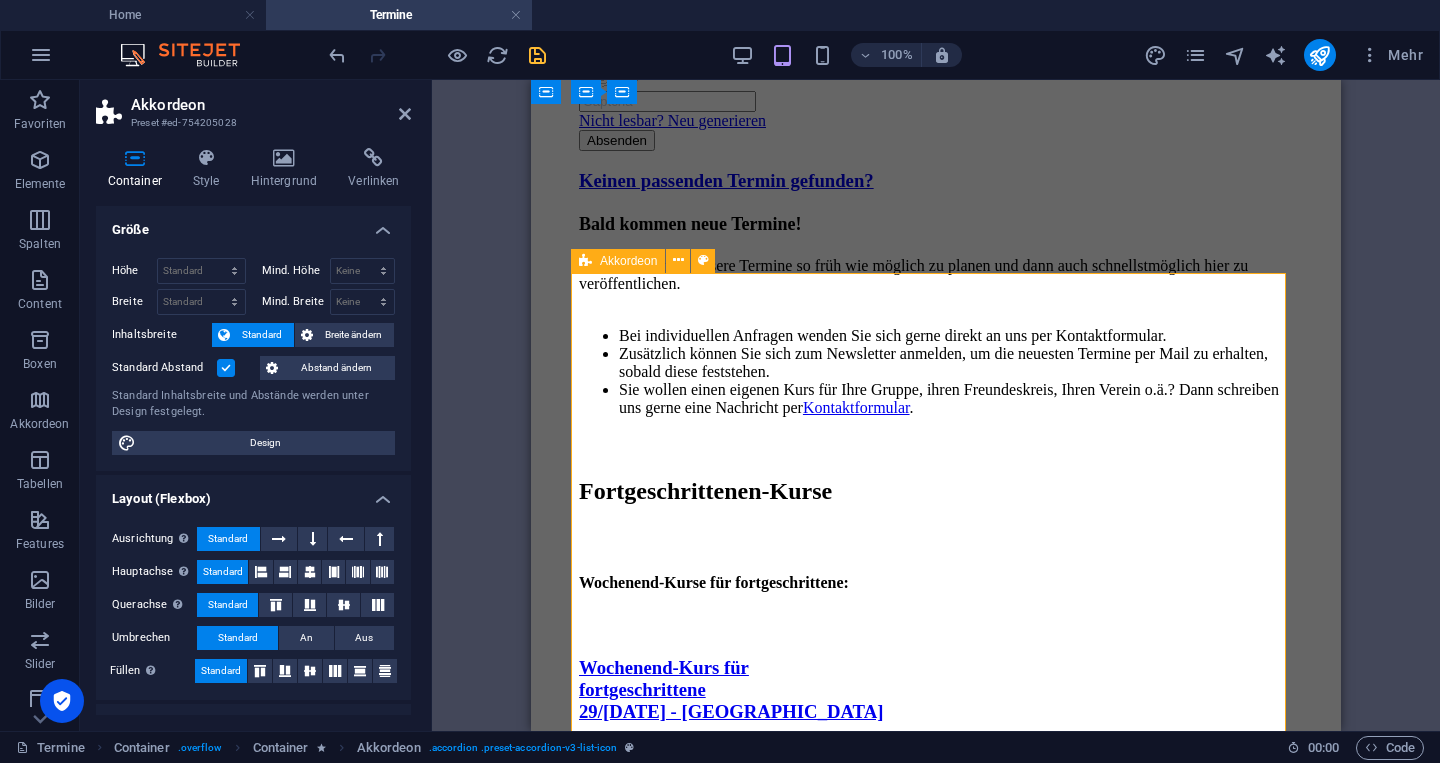 select on "rem" 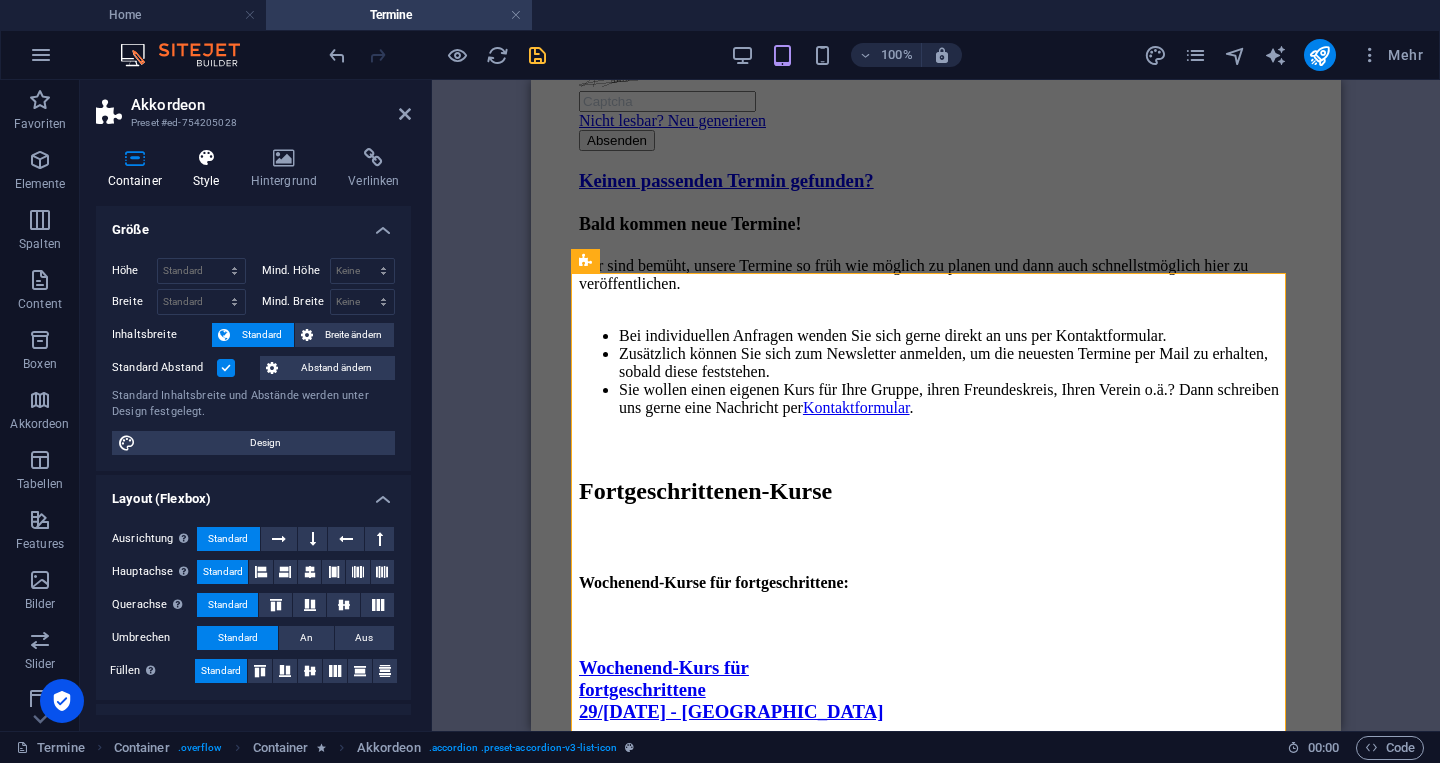 click on "Style" at bounding box center [210, 169] 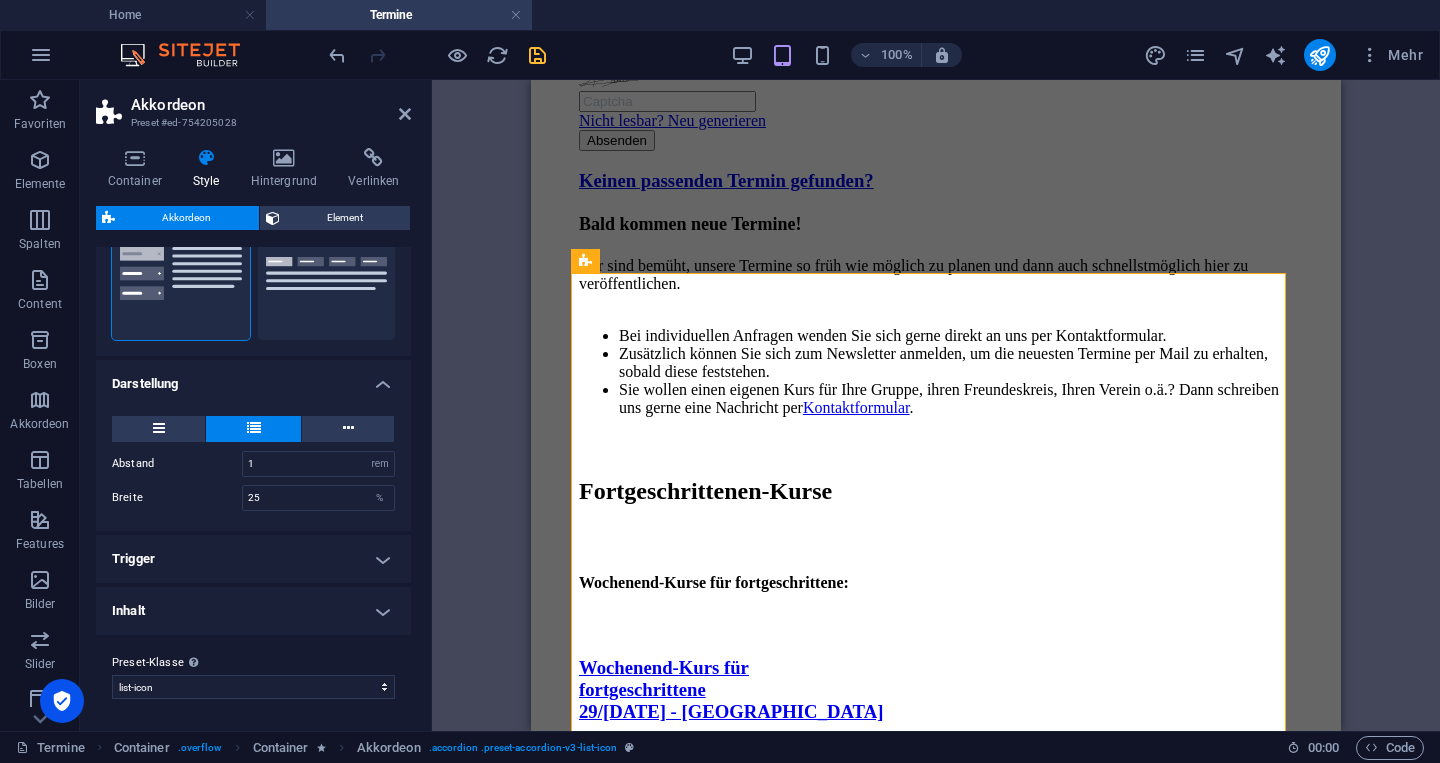 scroll, scrollTop: 0, scrollLeft: 0, axis: both 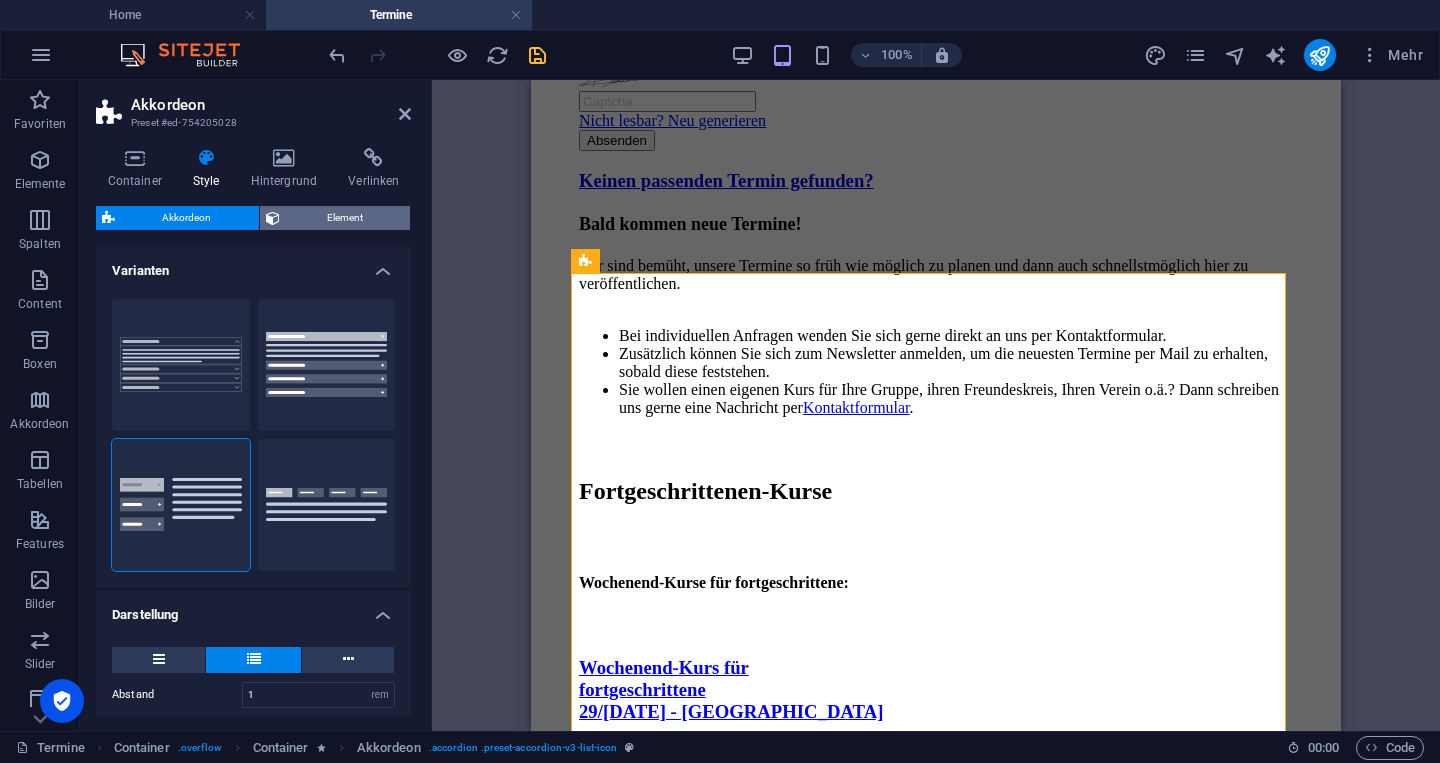 click on "Element" at bounding box center (345, 218) 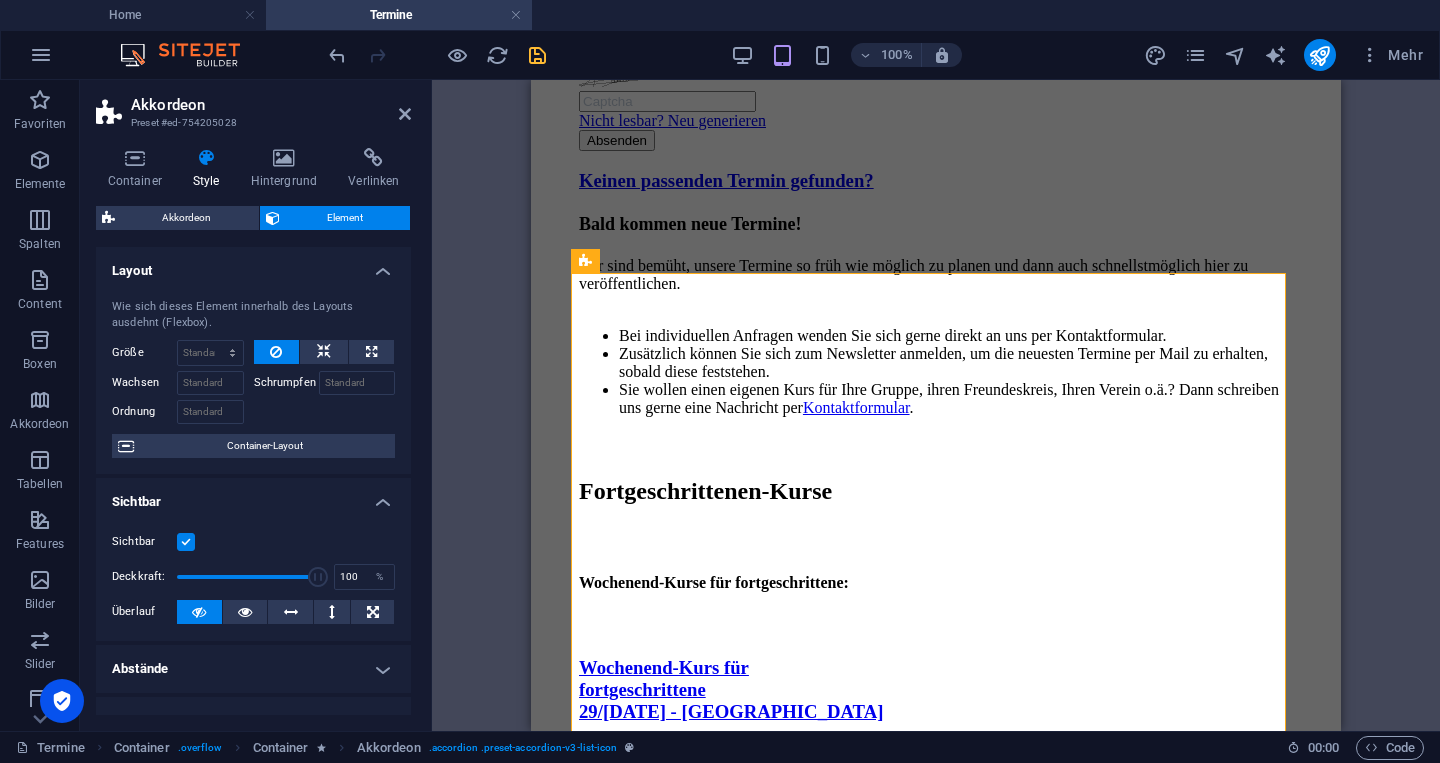 click at bounding box center [186, 542] 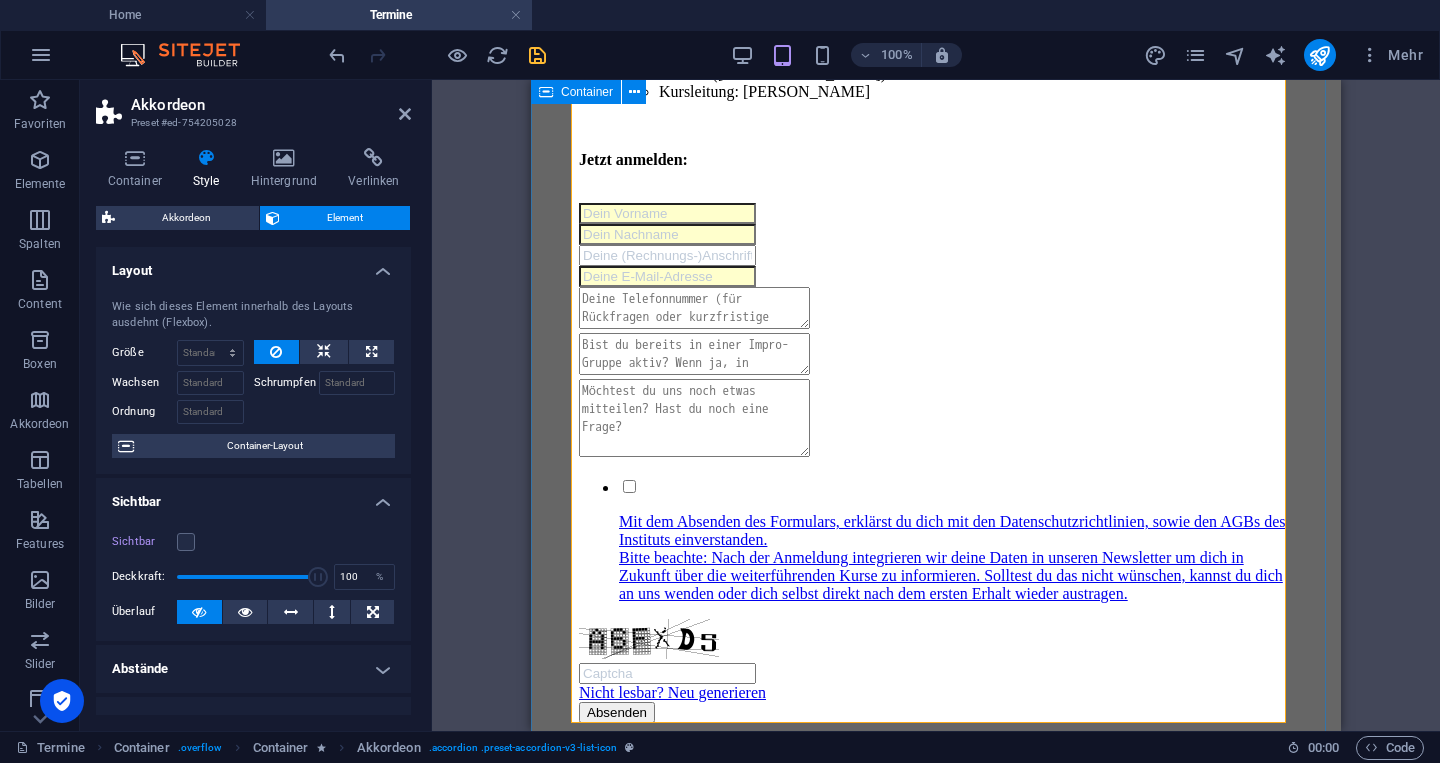 scroll, scrollTop: 8504, scrollLeft: 0, axis: vertical 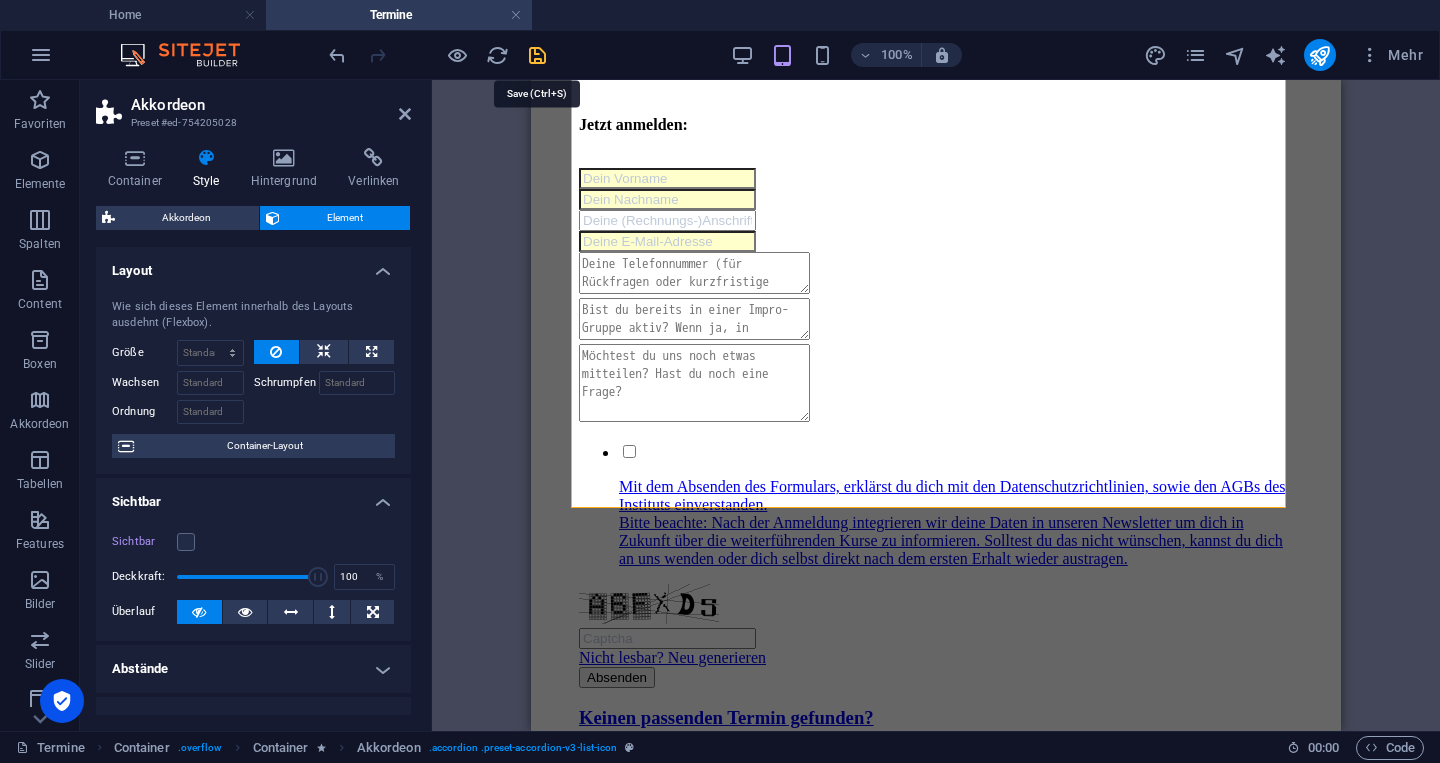 click at bounding box center [537, 55] 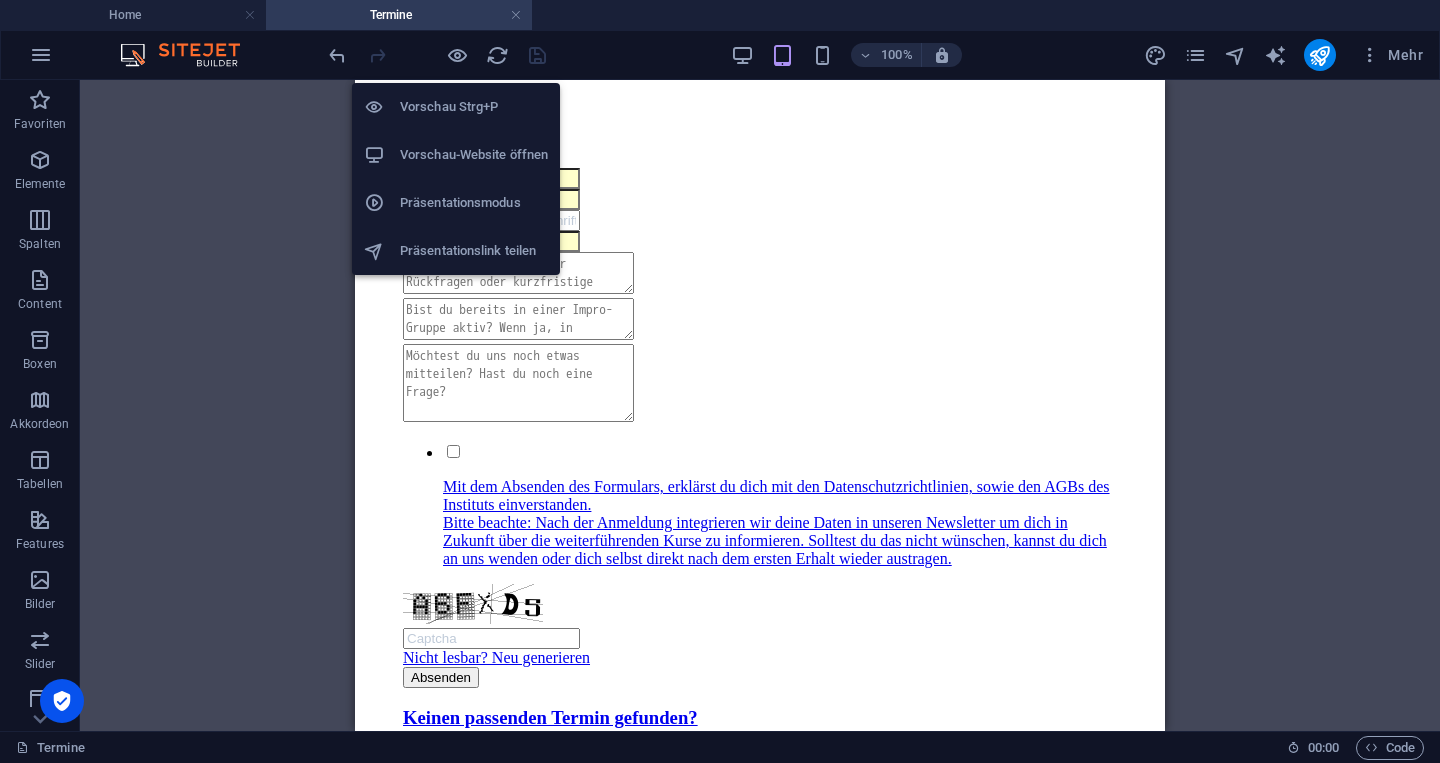 click on "Vorschau Strg+P" at bounding box center [474, 107] 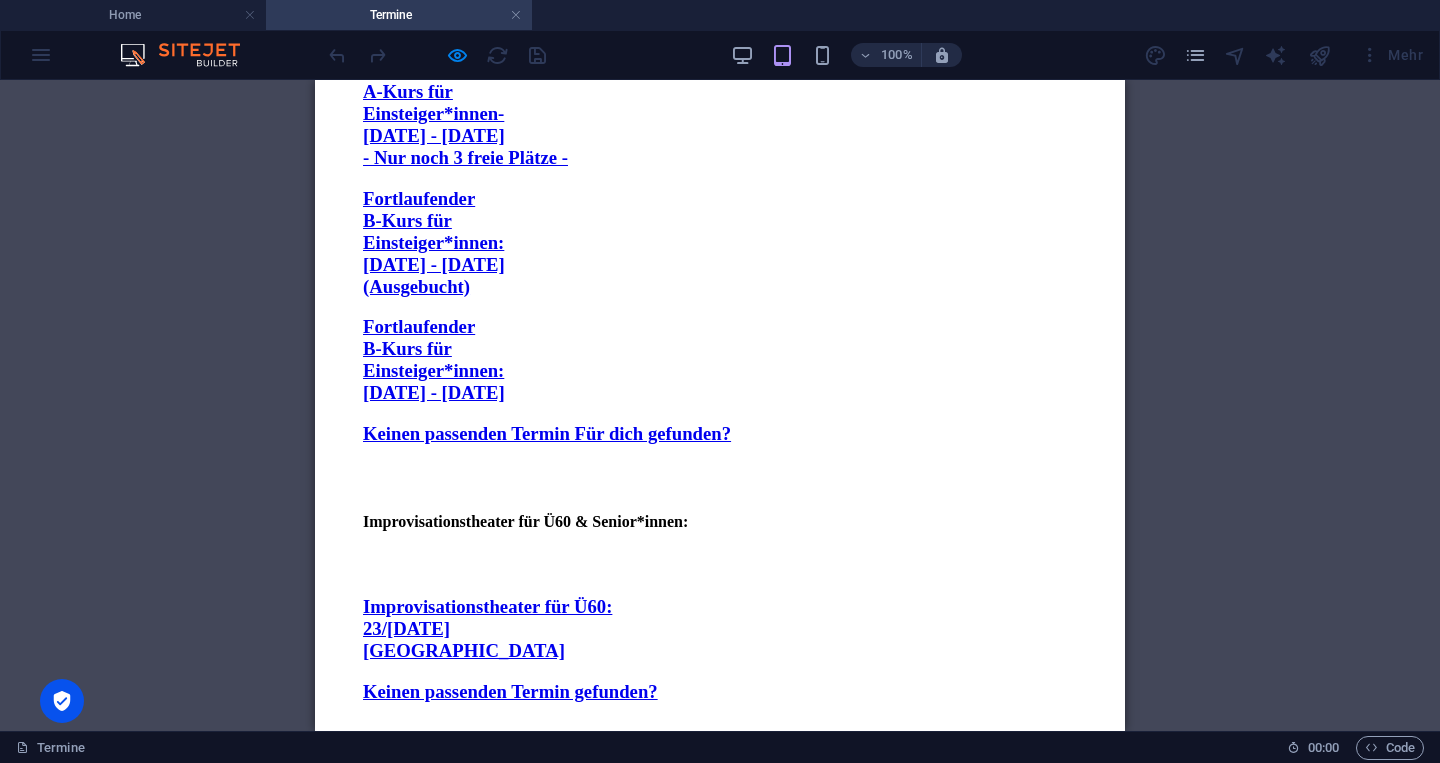 scroll, scrollTop: 1637, scrollLeft: 0, axis: vertical 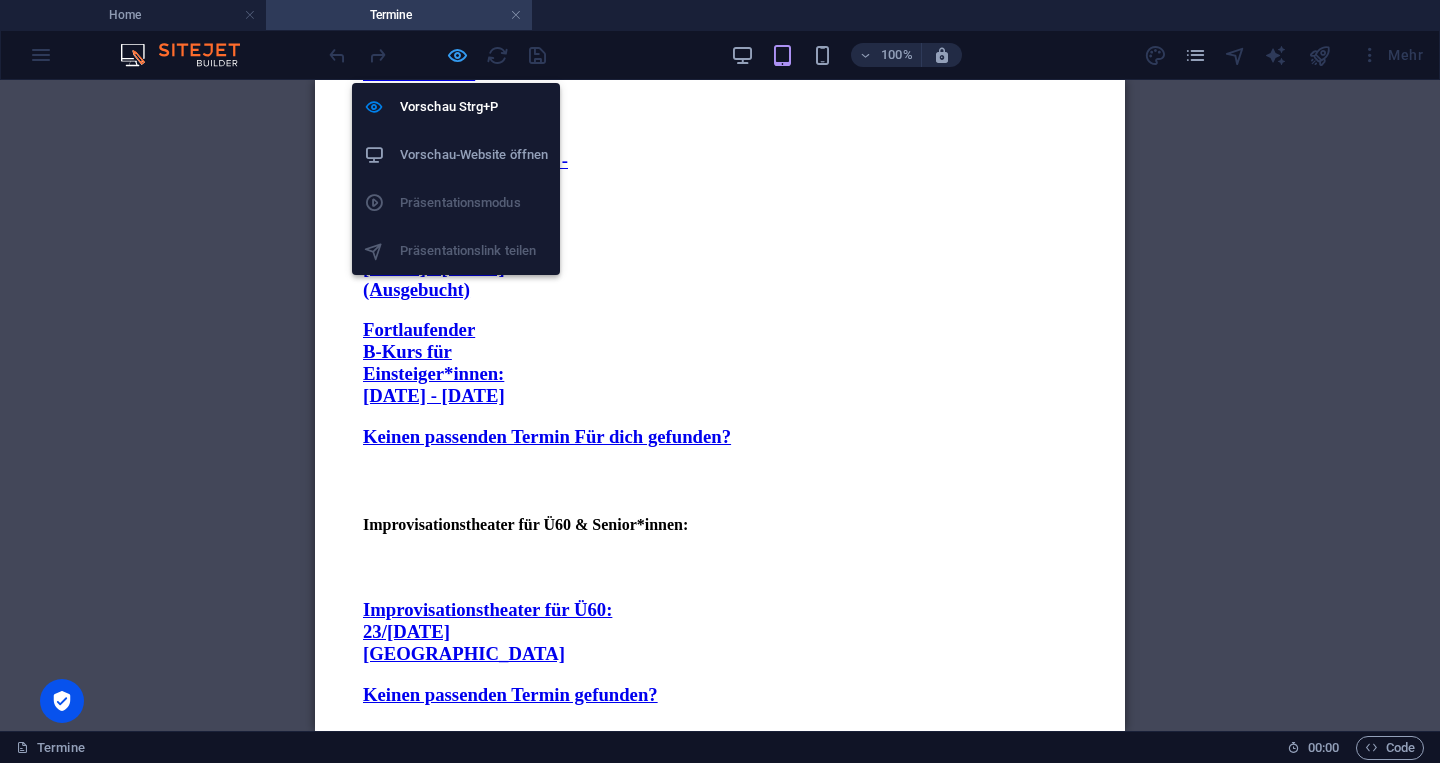 click at bounding box center [457, 55] 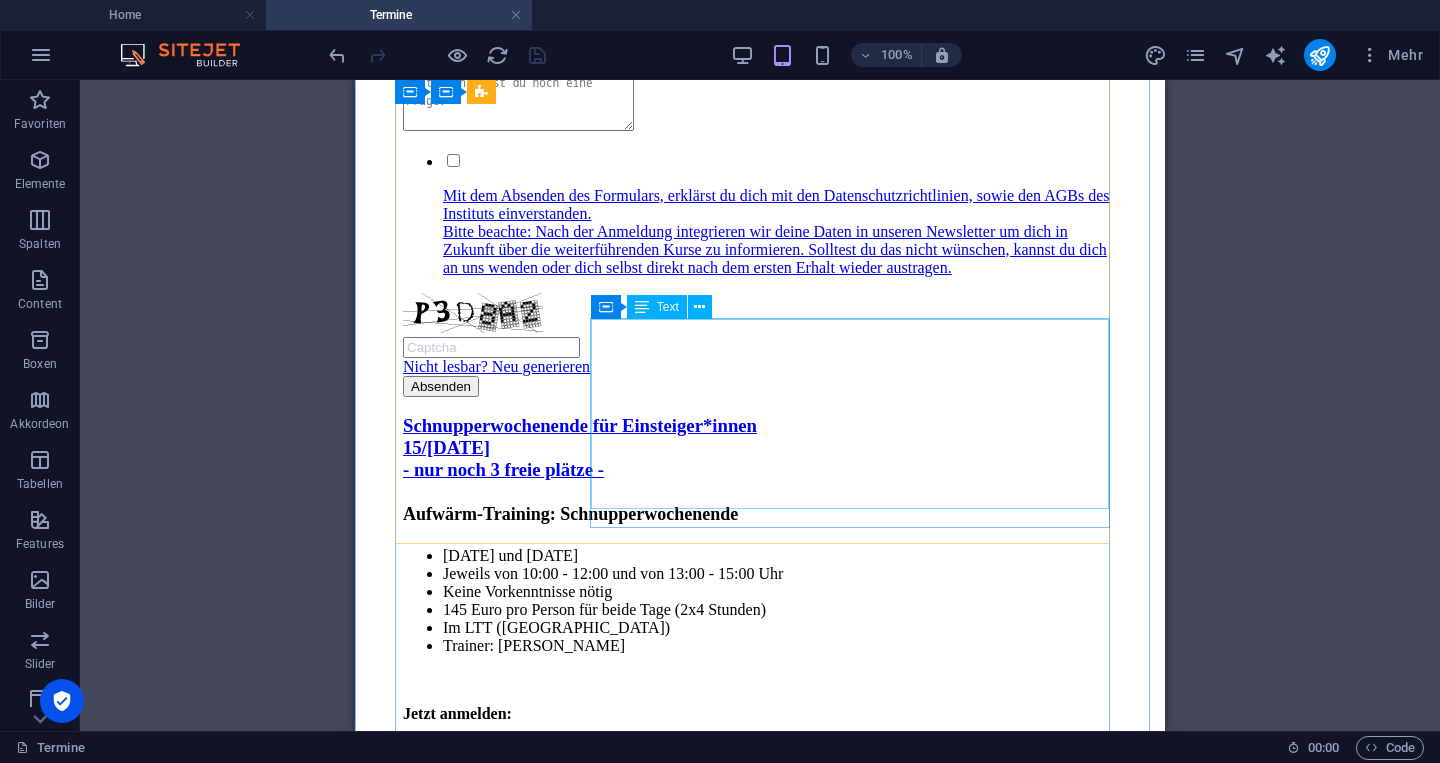 scroll, scrollTop: 1596, scrollLeft: 0, axis: vertical 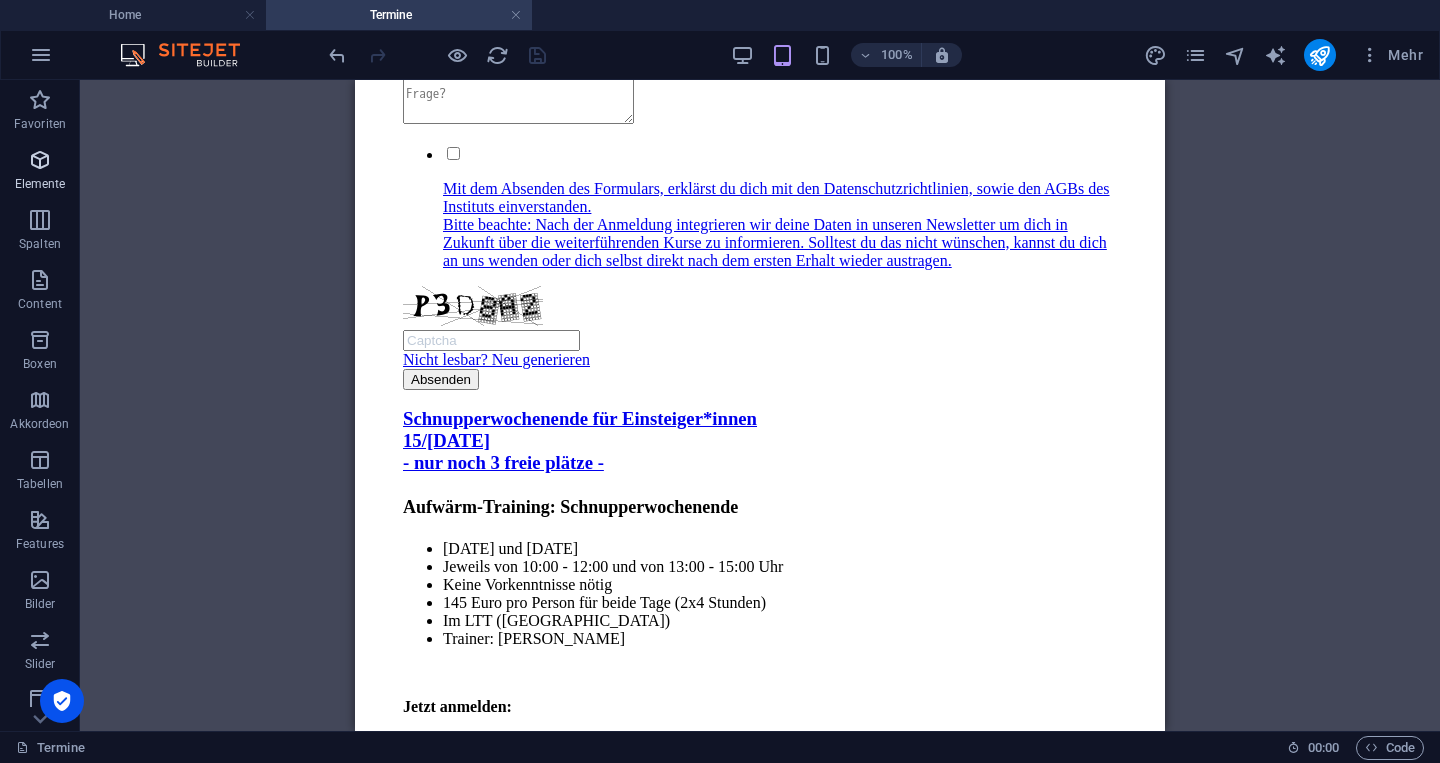 click at bounding box center [40, 160] 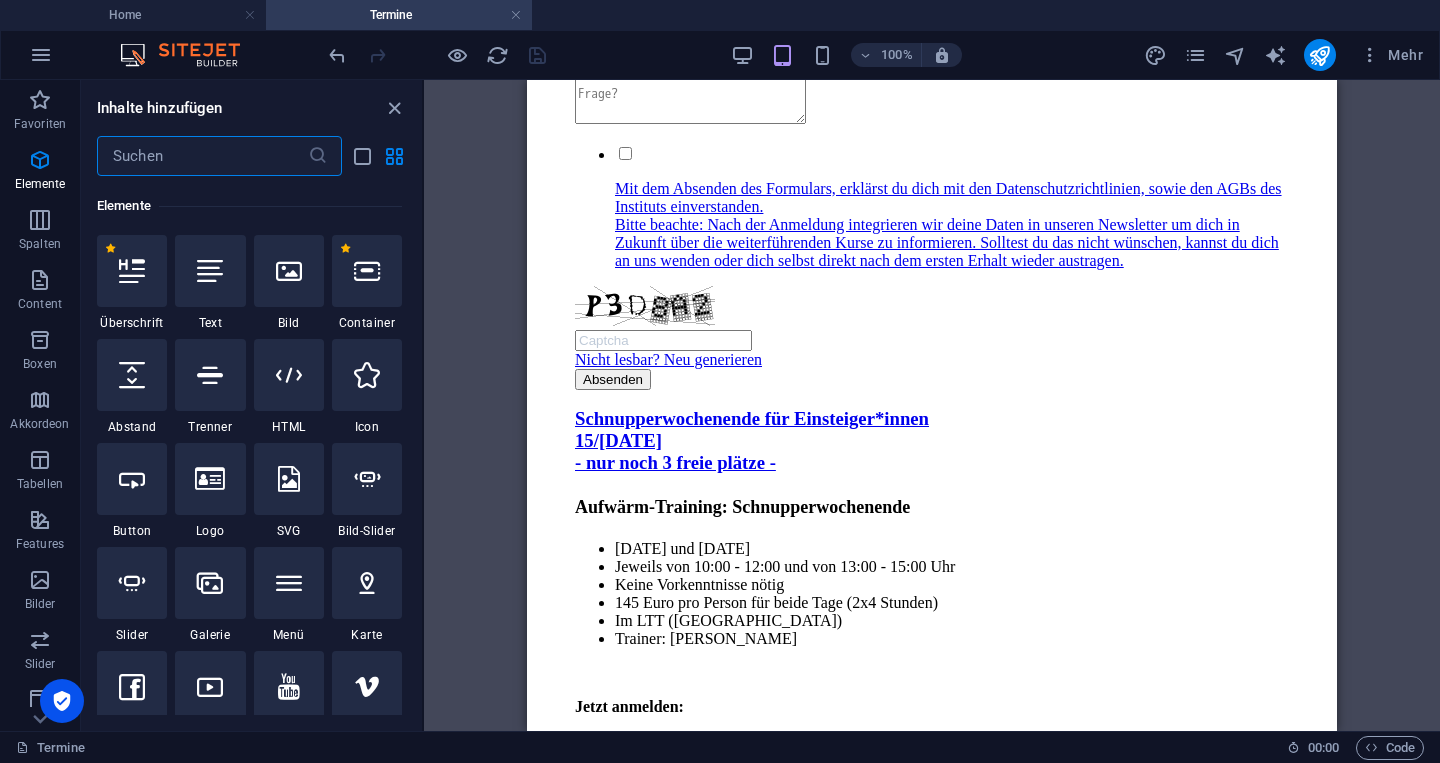 scroll, scrollTop: 213, scrollLeft: 0, axis: vertical 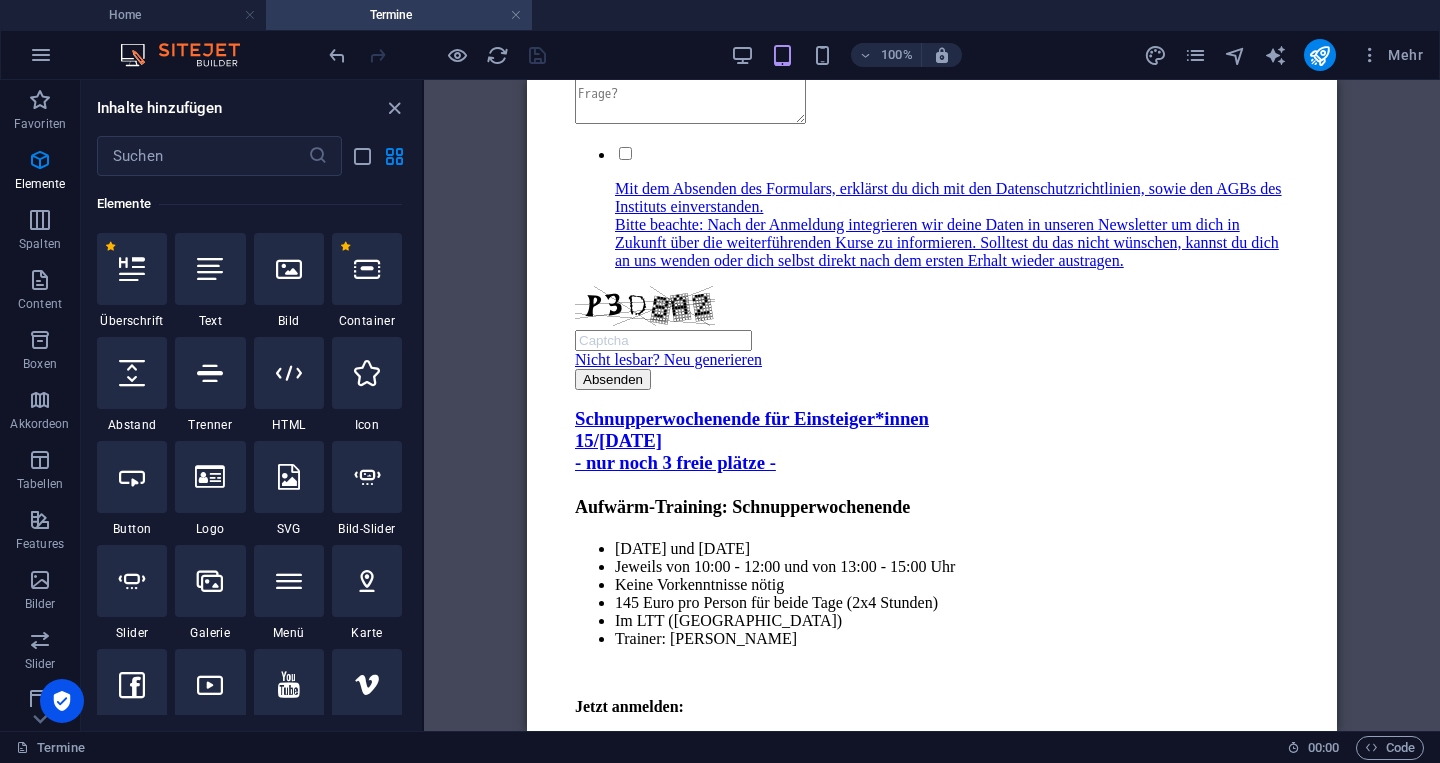 click at bounding box center [742, 55] 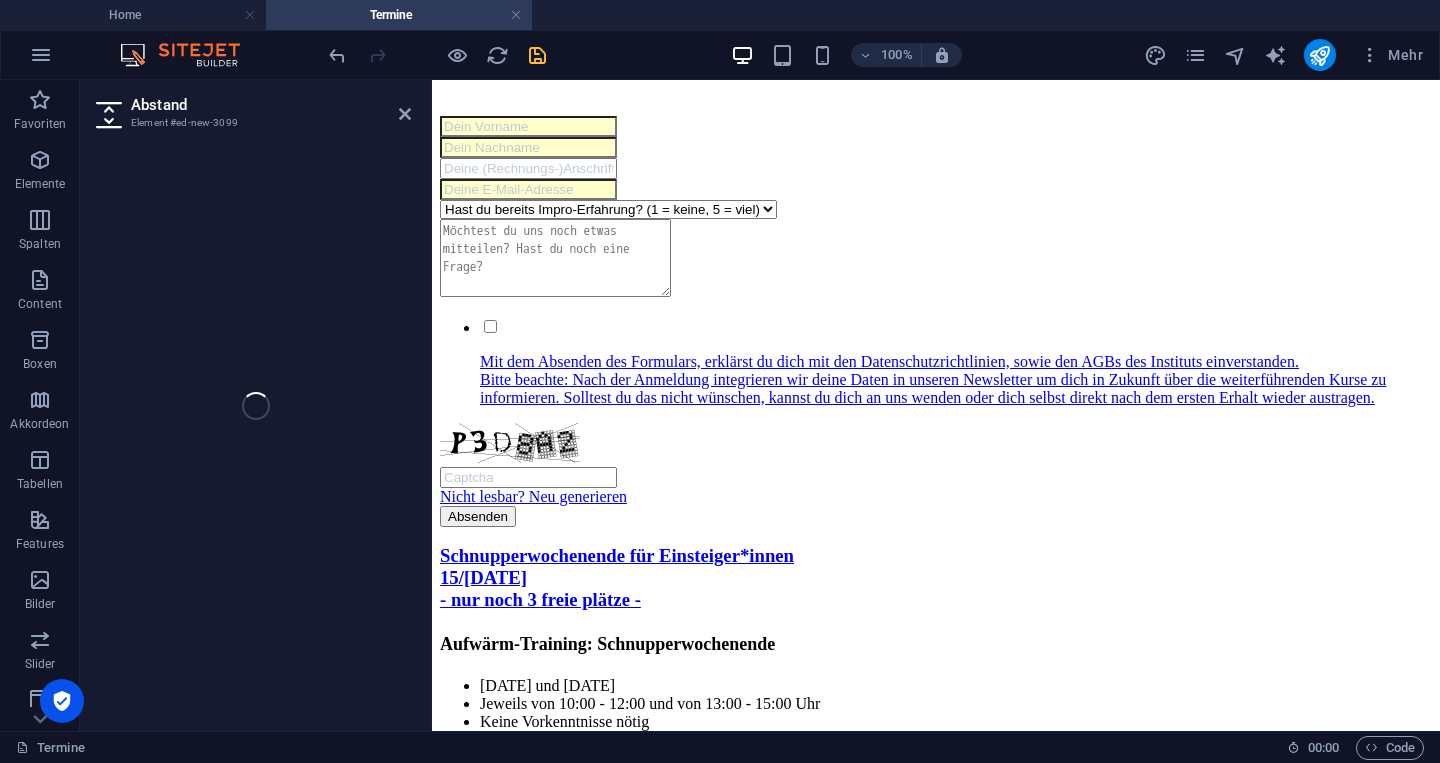 select on "px" 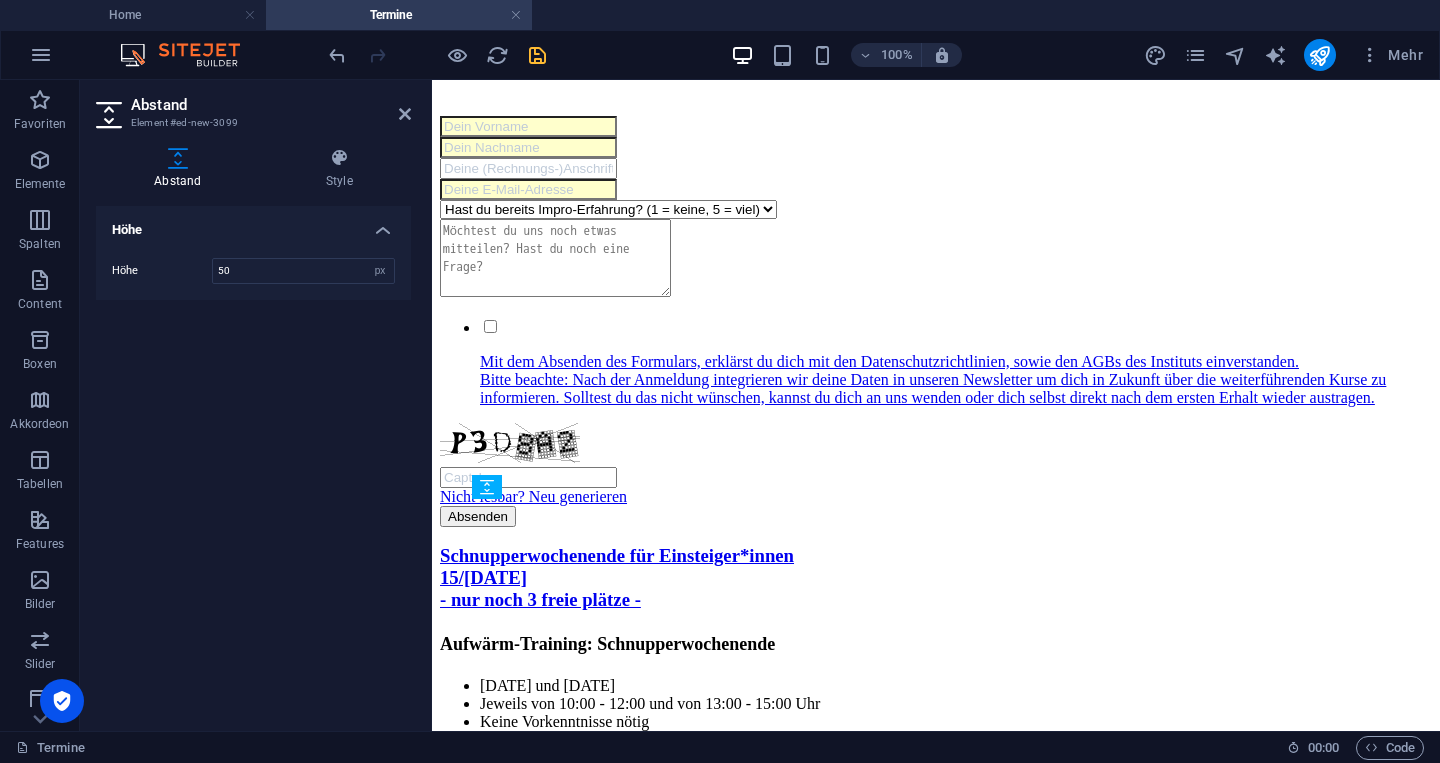 scroll, scrollTop: 1634, scrollLeft: 0, axis: vertical 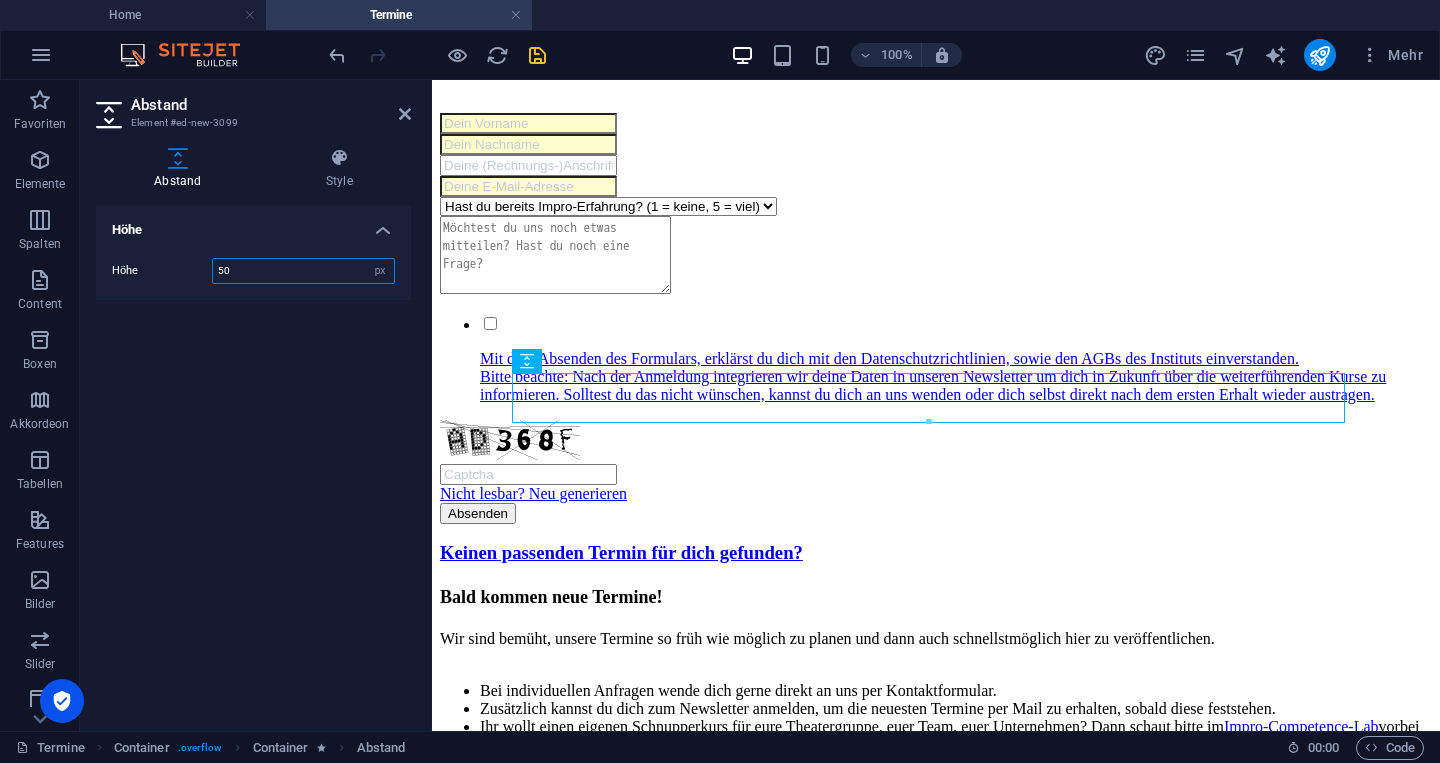 click on "50" at bounding box center (303, 271) 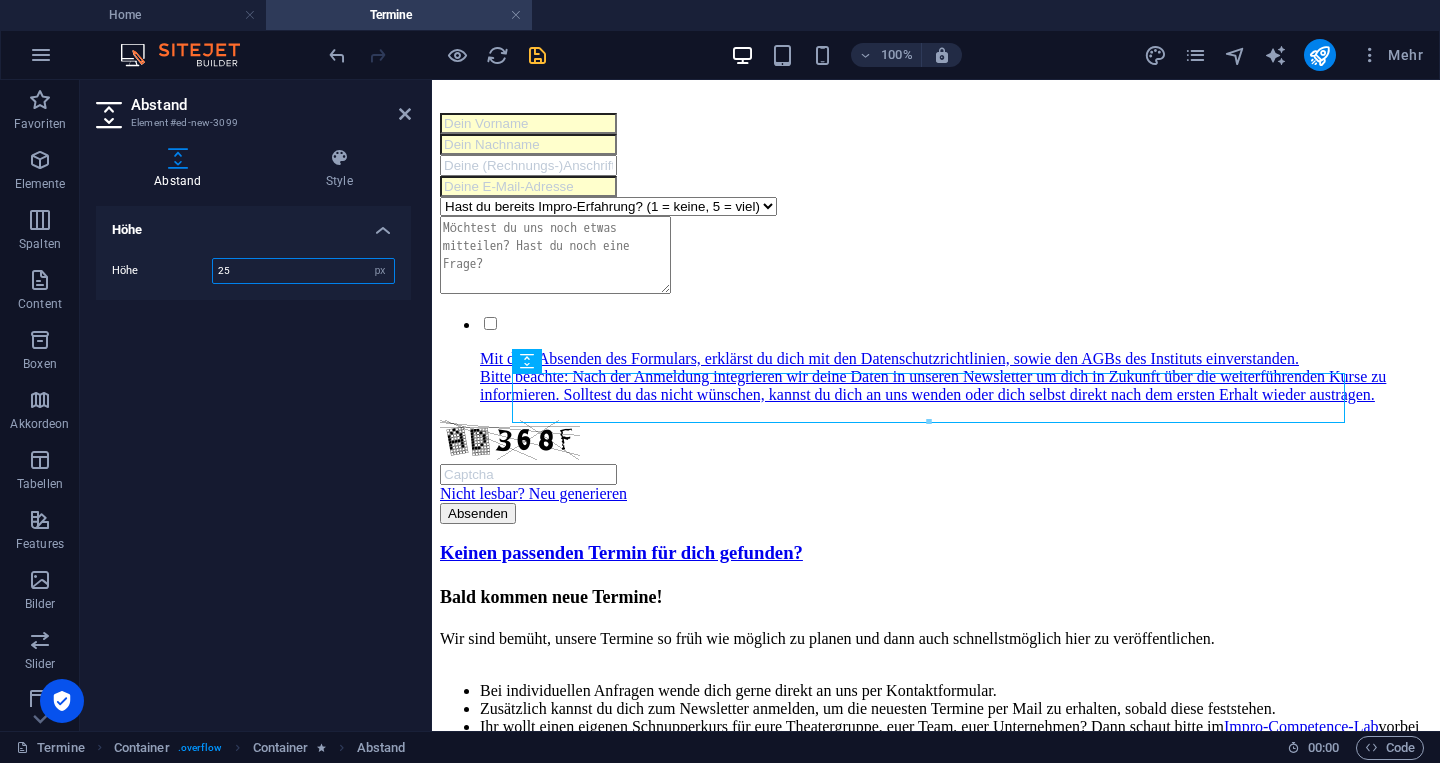 type on "25" 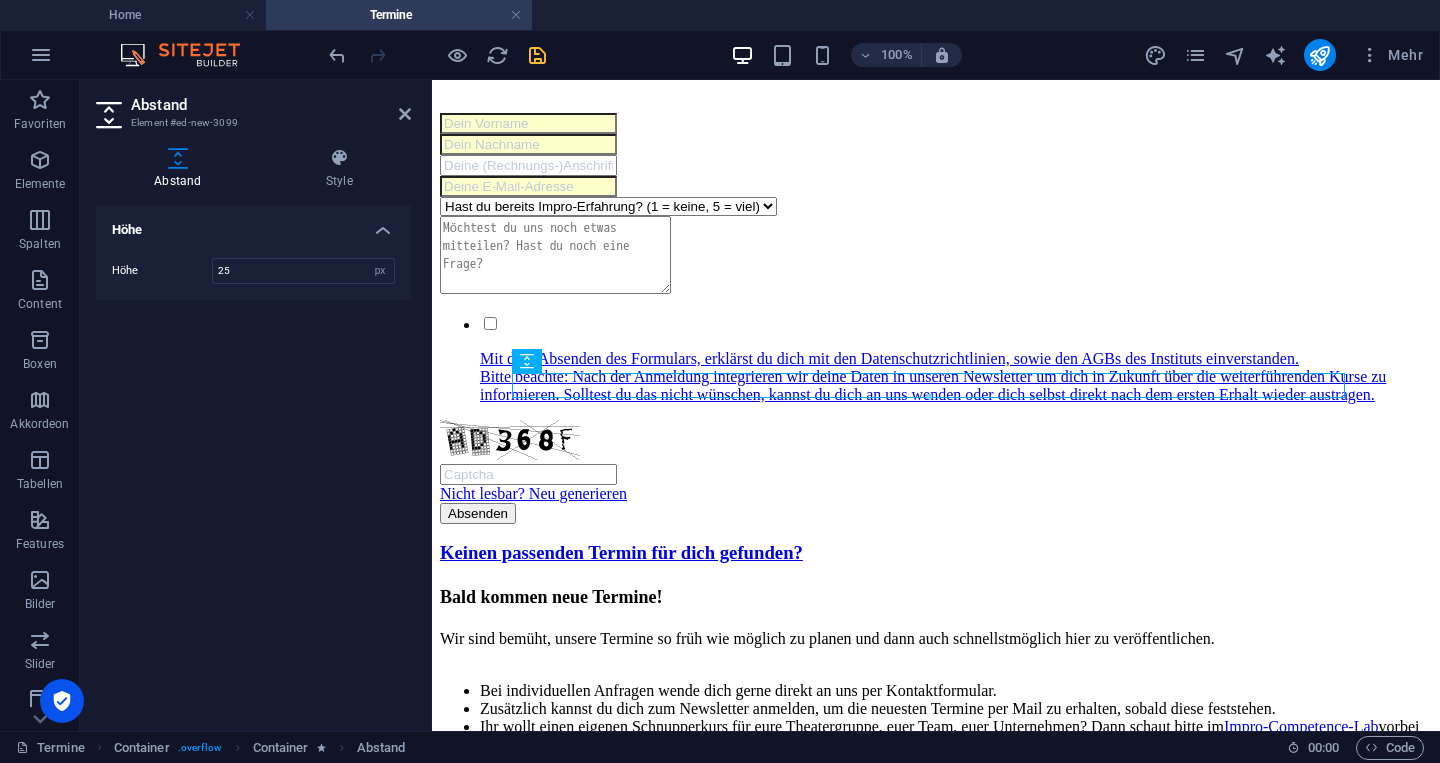 click on "Home Impro-Campus Impro-Competence-Lab Über uns Termine Kontakt Newsletter Termine Auf dieser Seite findest du alle bereits geplanten und buchbaren Kurse aus dem Impro-Campus – vom Einsteigerkurs bis zur Masterclass, von Wochenendkursen bis zu fortlaufenden Kursen. Termine für Organisationen, Teams oder Gruppen vereinbaren wir individuell und passen sie flexibel an eure Bedürfnisse an.  Hier geht es zum Impro-Competence-Lab. Einsteiger*innen-Kurse Schnupperwochenenden für Einsteiger*Innen: Schnupperwochenende für Einsteiger*innen 27/[DATE] Aufwärm-Training: Schnupperwochenende [DATE] und [DATE] Jeweils von 10:00 - 12:00 und von 13:00 - 15:00 Uhr Keine Vorkenntnisse nötig 145 Euro pro Person für beide Tage (2x4 Stunden)  Im LTT (Landestheater [GEOGRAPHIC_DATA]) Trainer: [PERSON_NAME] Jetzt anmelden:  Hast du bereits Impro-Erfahrung? (1 = keine, 5 = viel) 1 2 3 4 5   Nicht lesbar? Neu generieren Absenden Schnupperwochenende für Einsteiger*innen 15/[DATE] 1 2 3 4 5   1" at bounding box center (936, 4536) 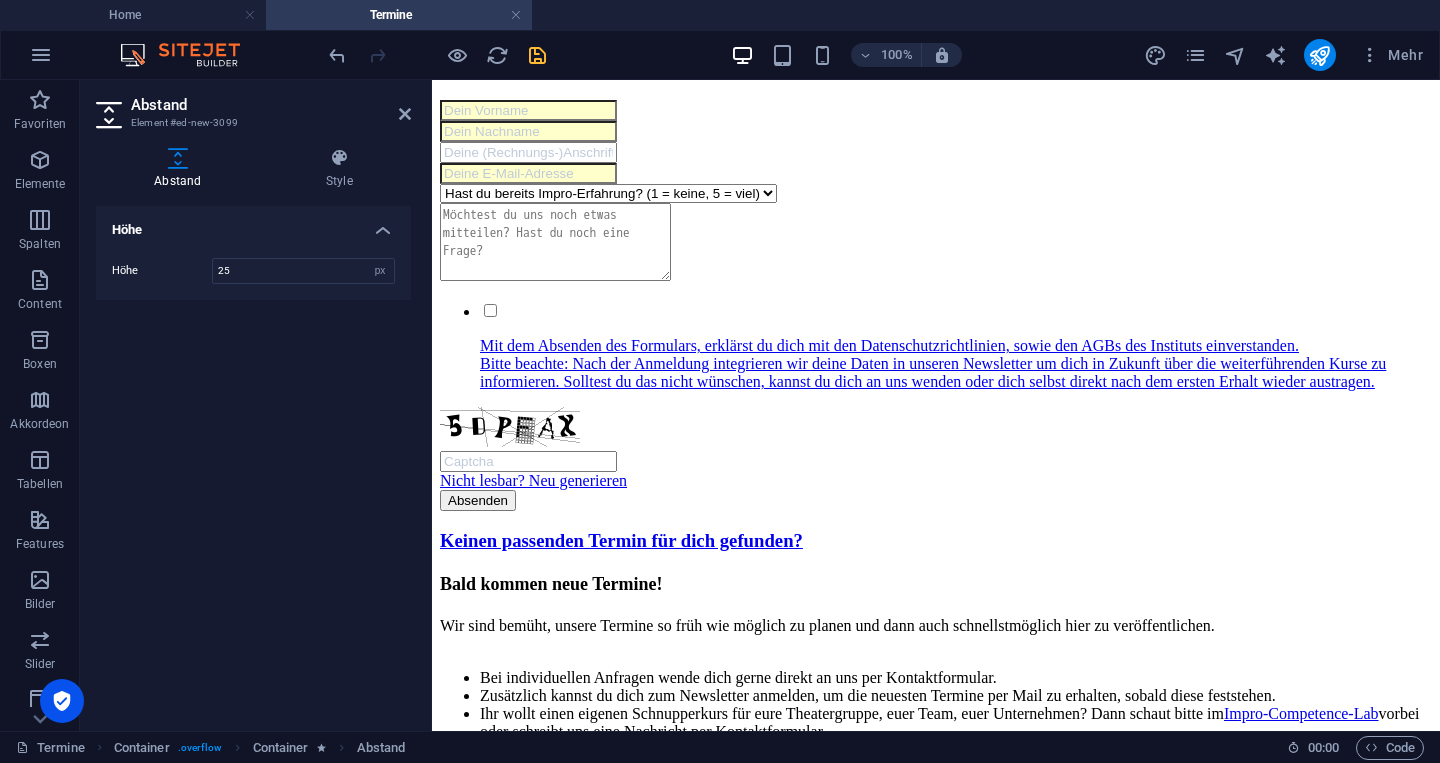 scroll, scrollTop: 3572, scrollLeft: 0, axis: vertical 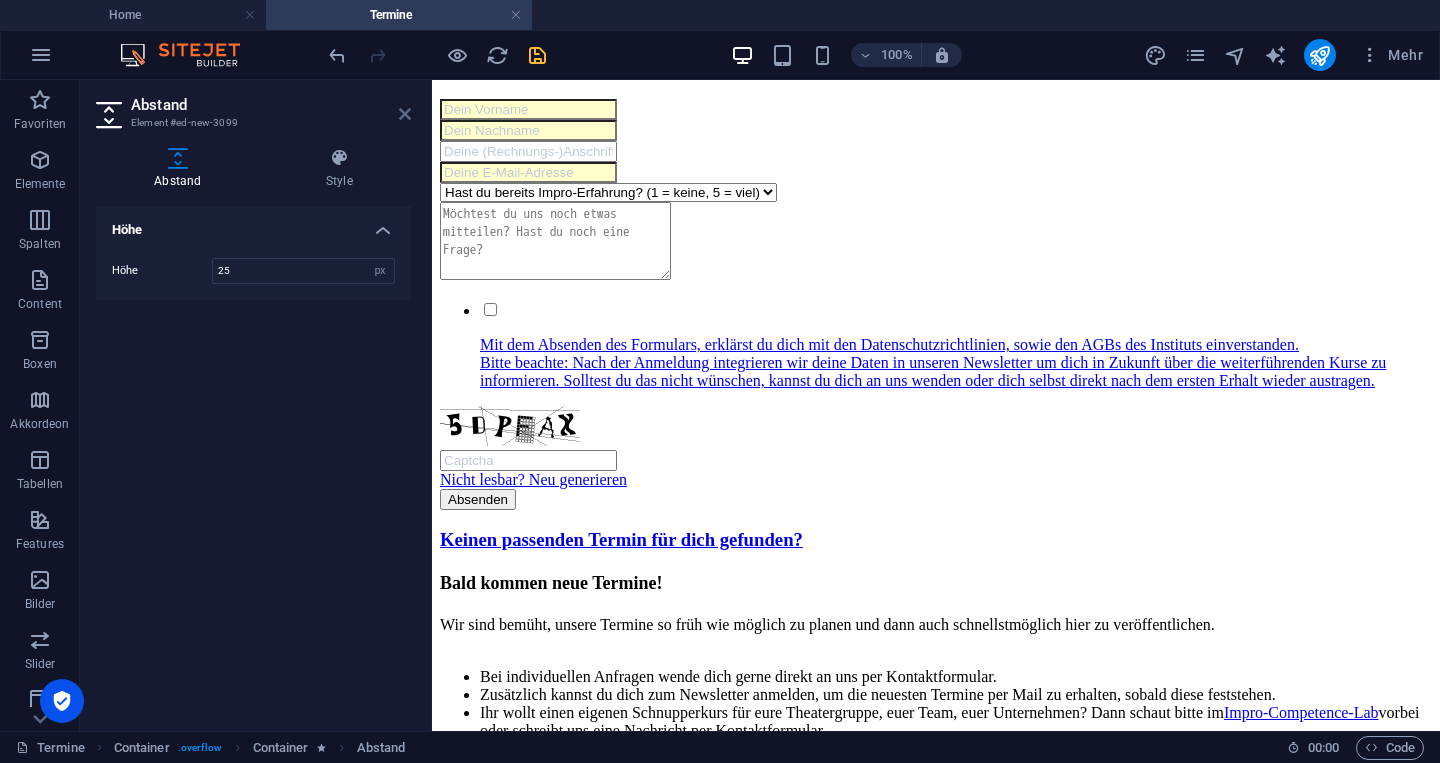 click at bounding box center [405, 114] 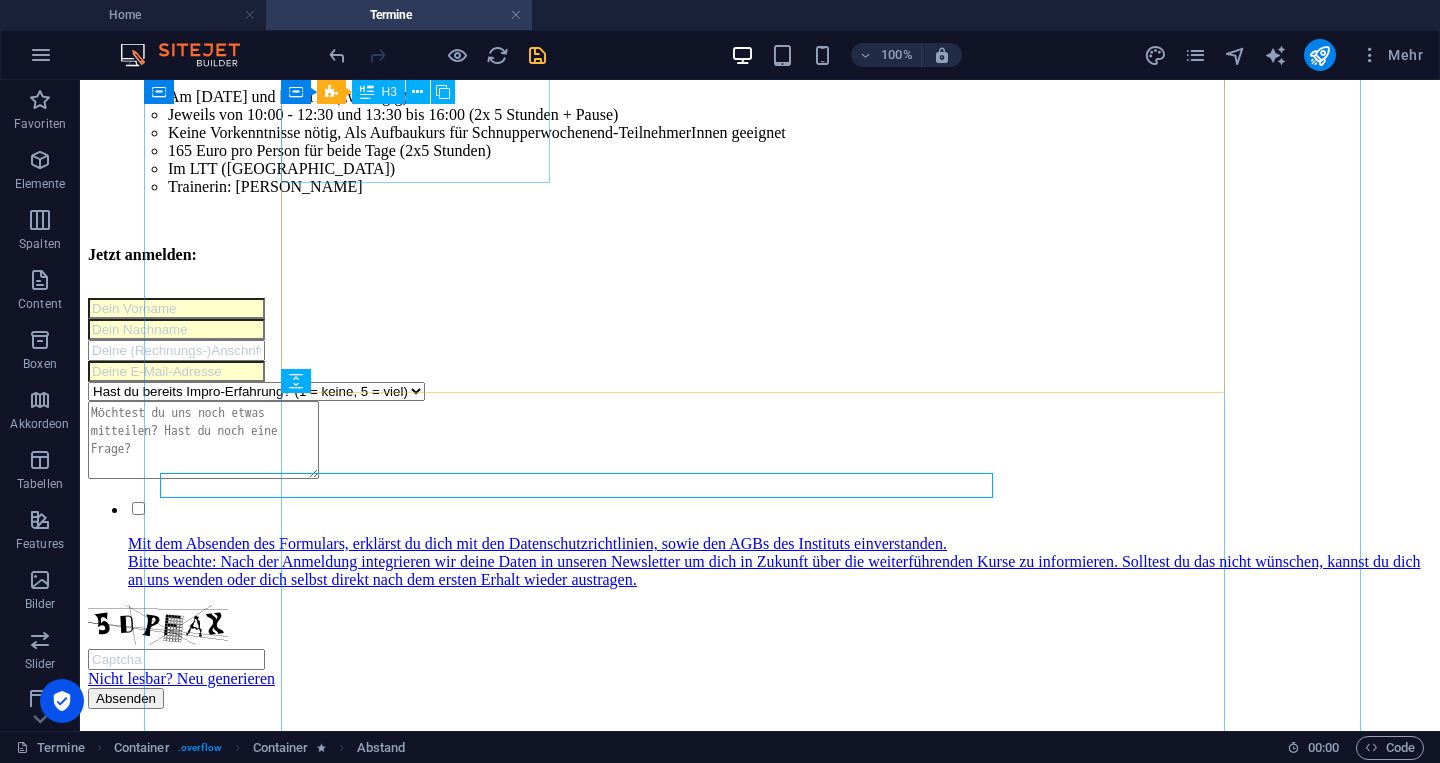scroll, scrollTop: 2270, scrollLeft: 0, axis: vertical 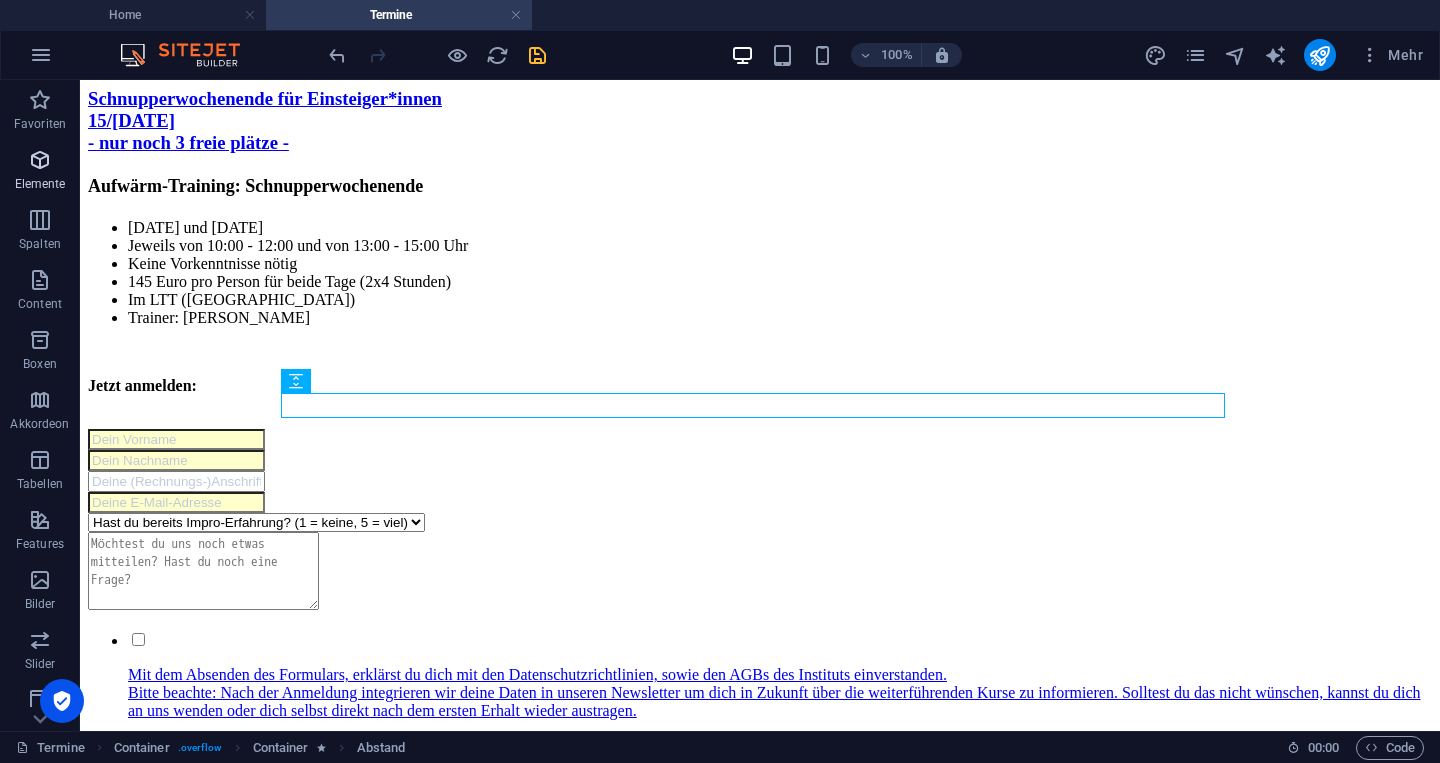 click on "Elemente" at bounding box center [40, 184] 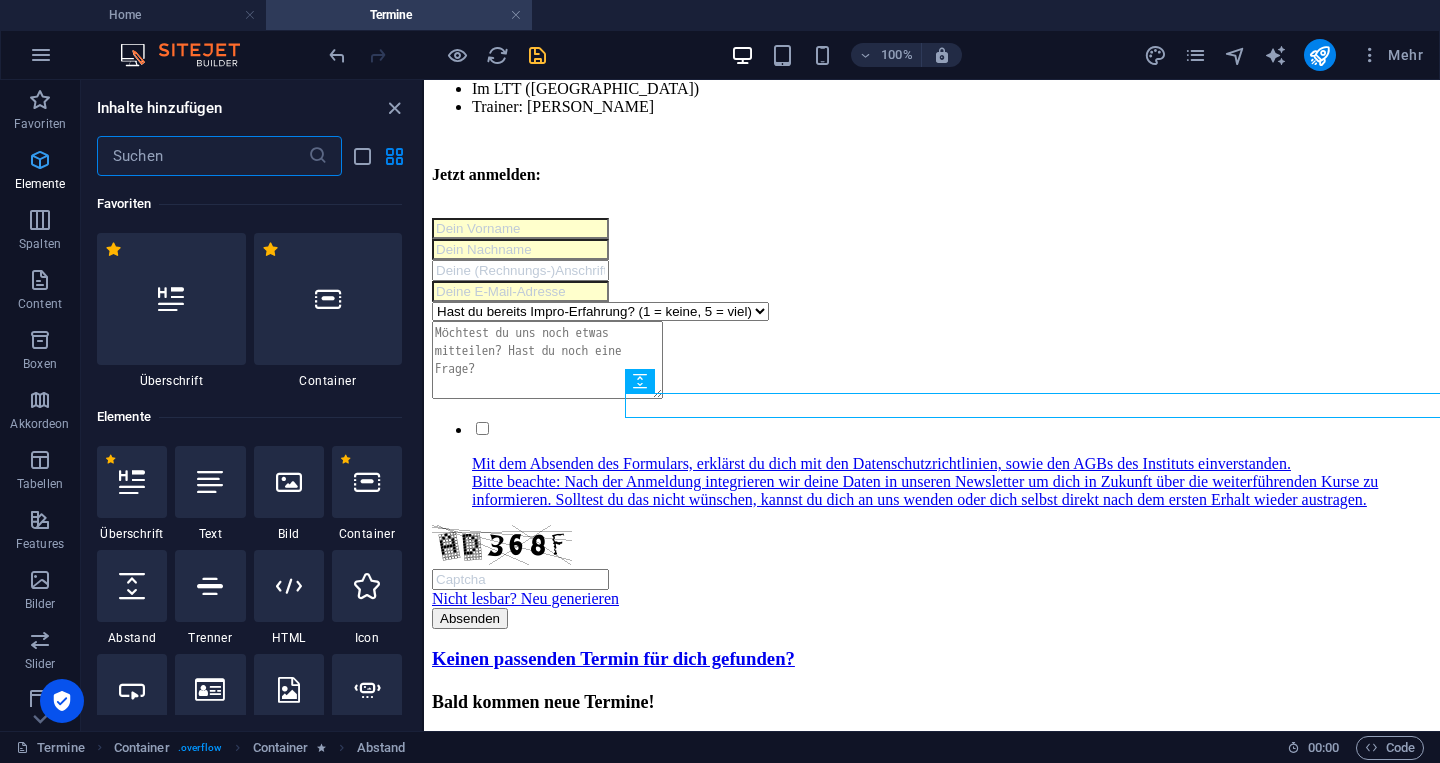 scroll, scrollTop: 2326, scrollLeft: 0, axis: vertical 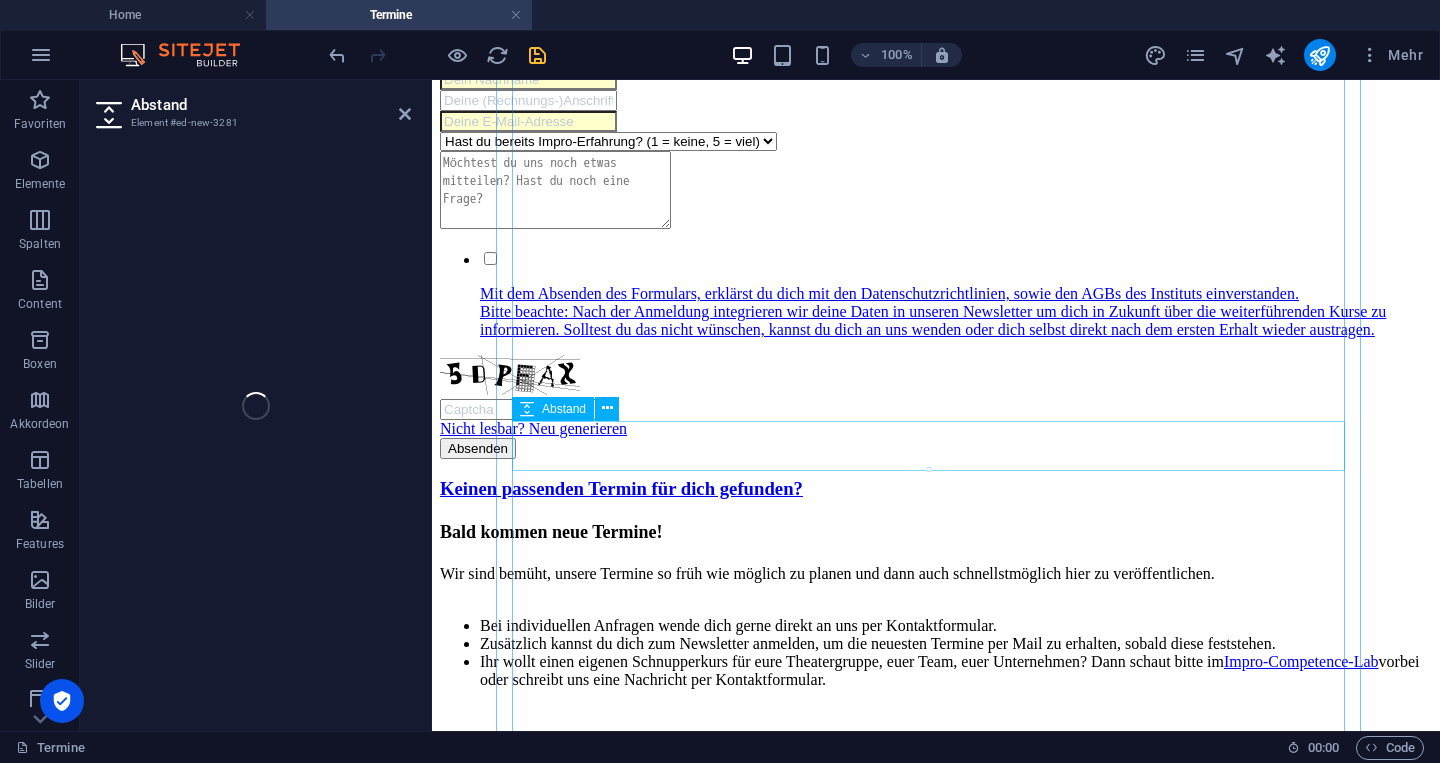 select on "px" 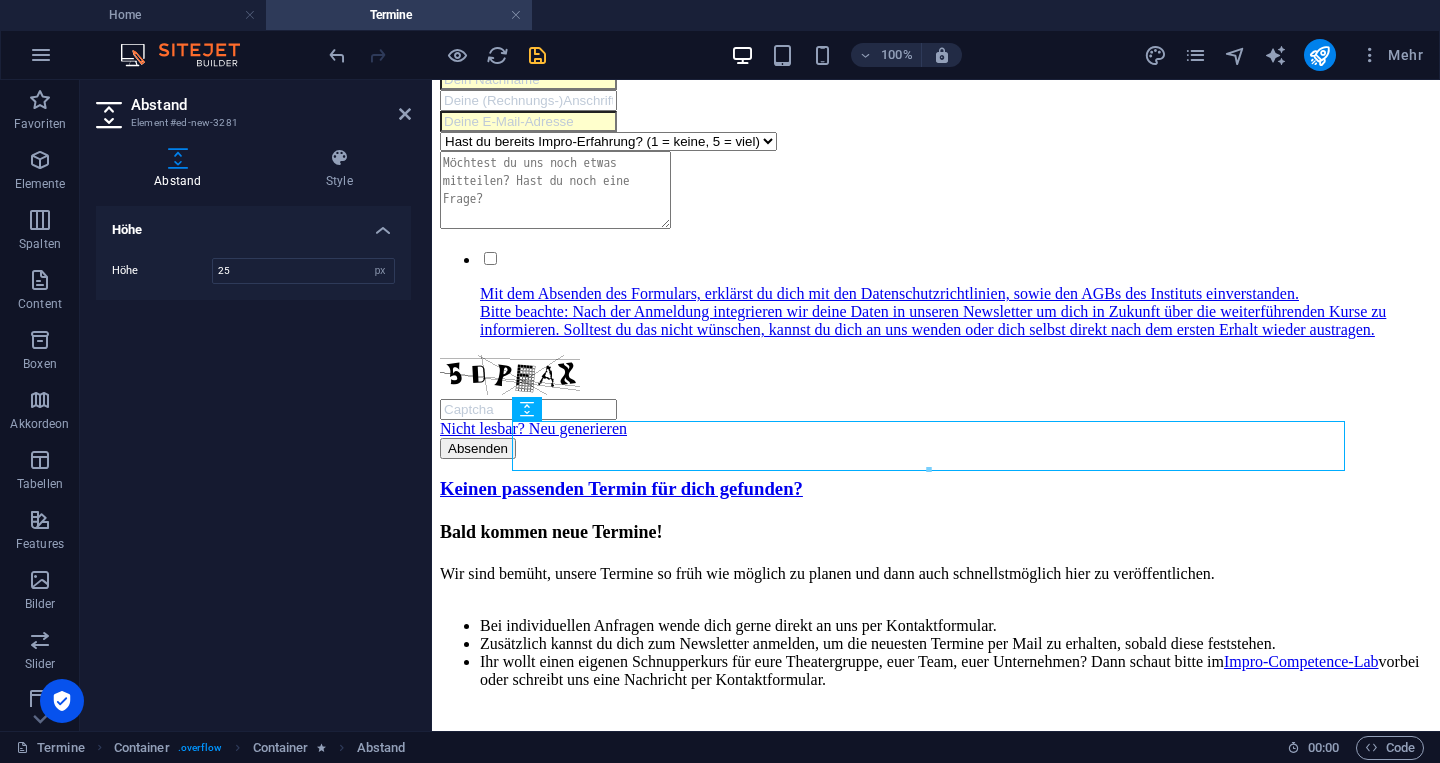type on "25" 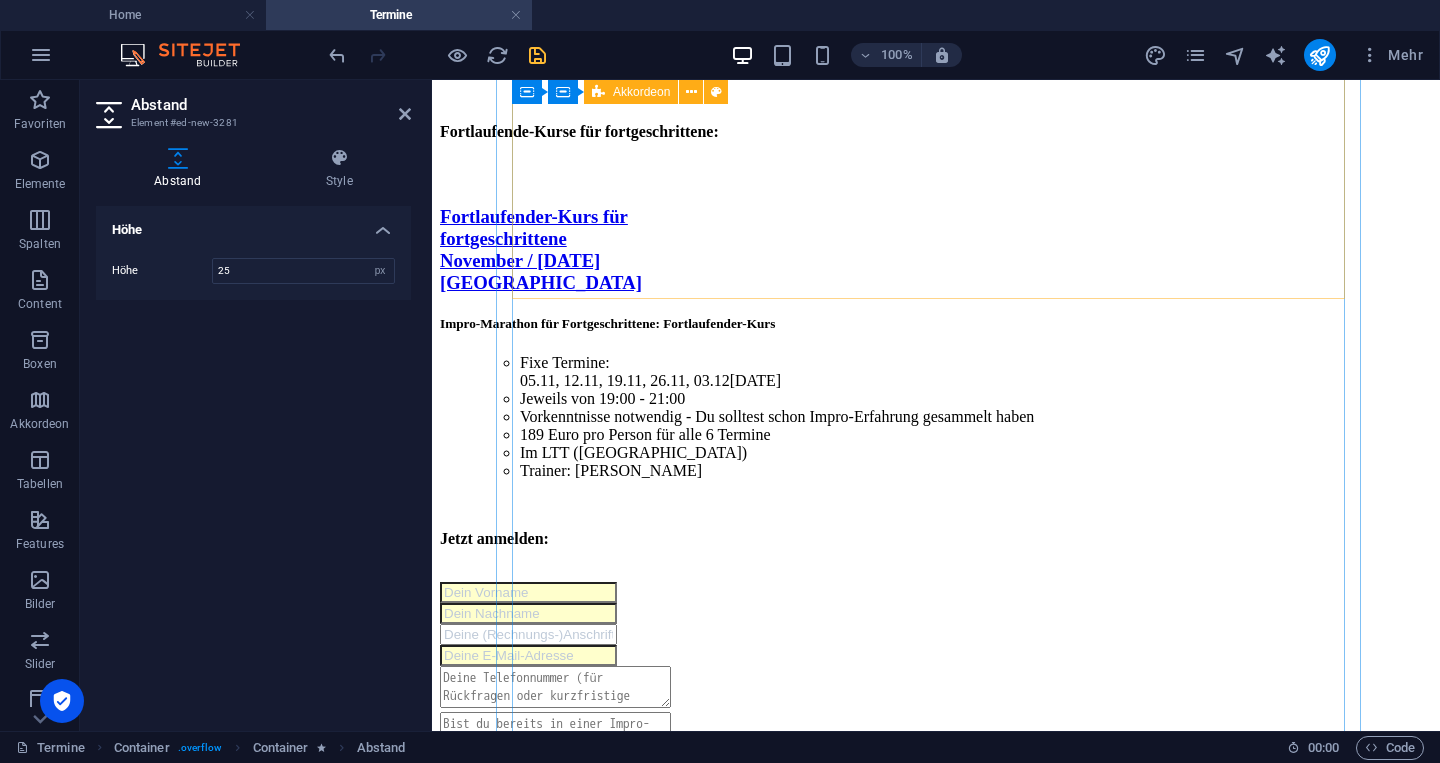 scroll, scrollTop: 9268, scrollLeft: 0, axis: vertical 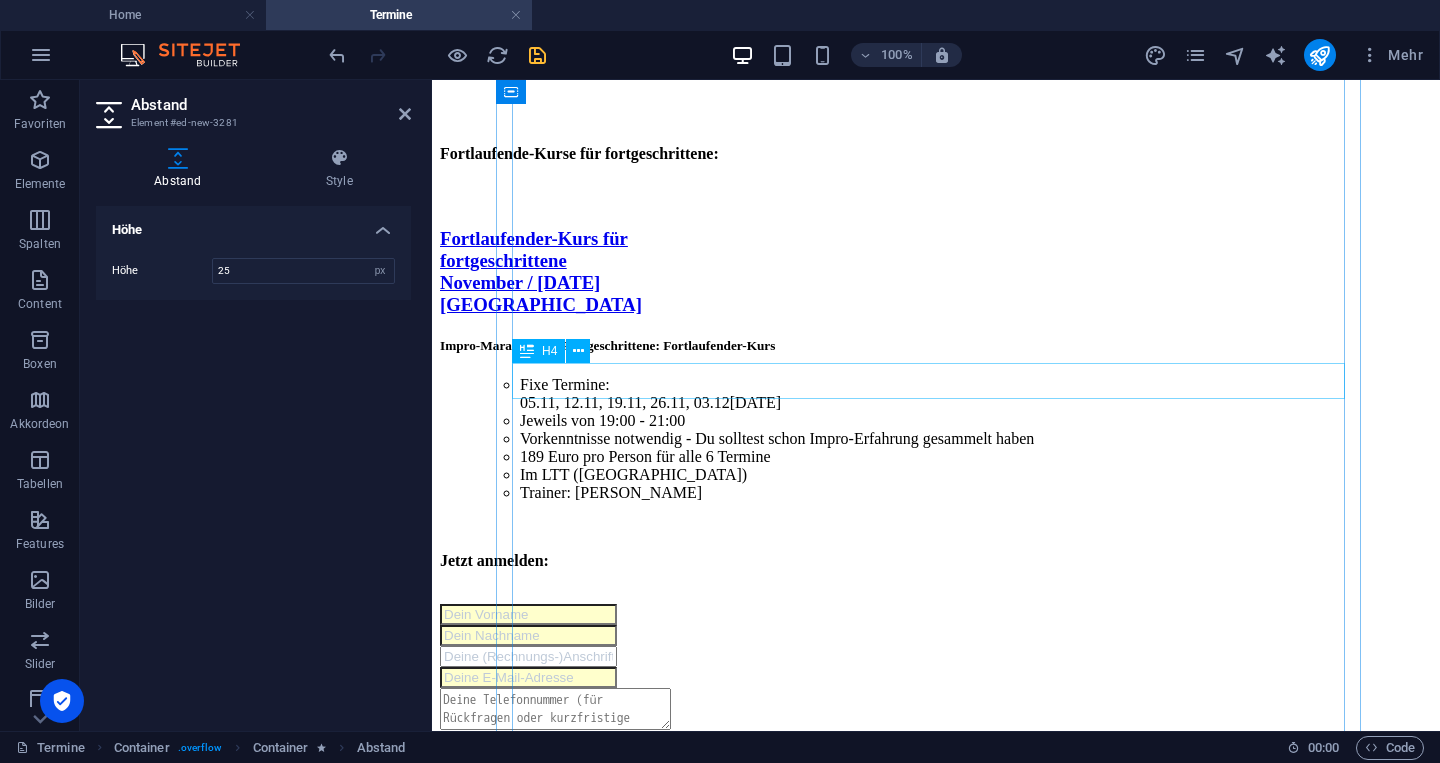 click on "H4" at bounding box center (549, 351) 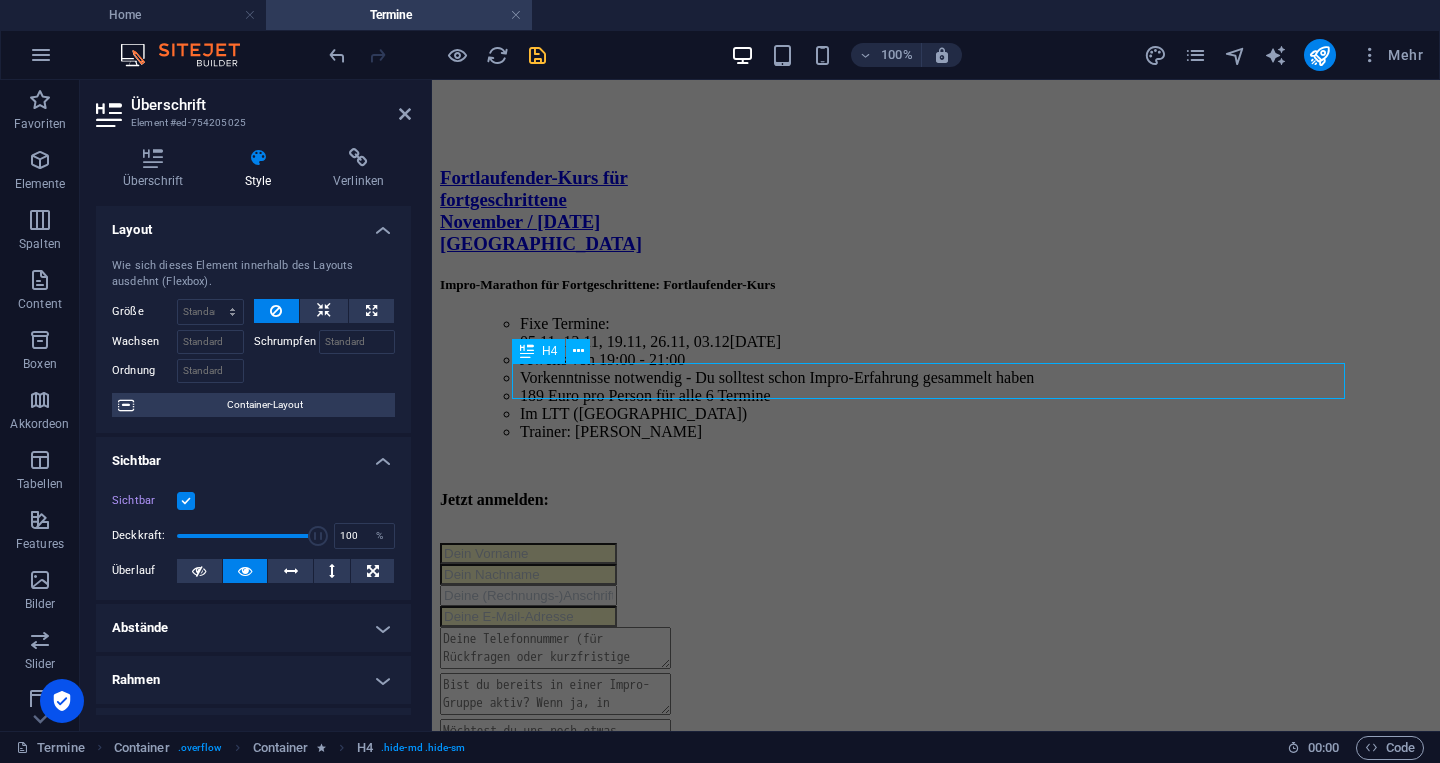 scroll, scrollTop: 9269, scrollLeft: 0, axis: vertical 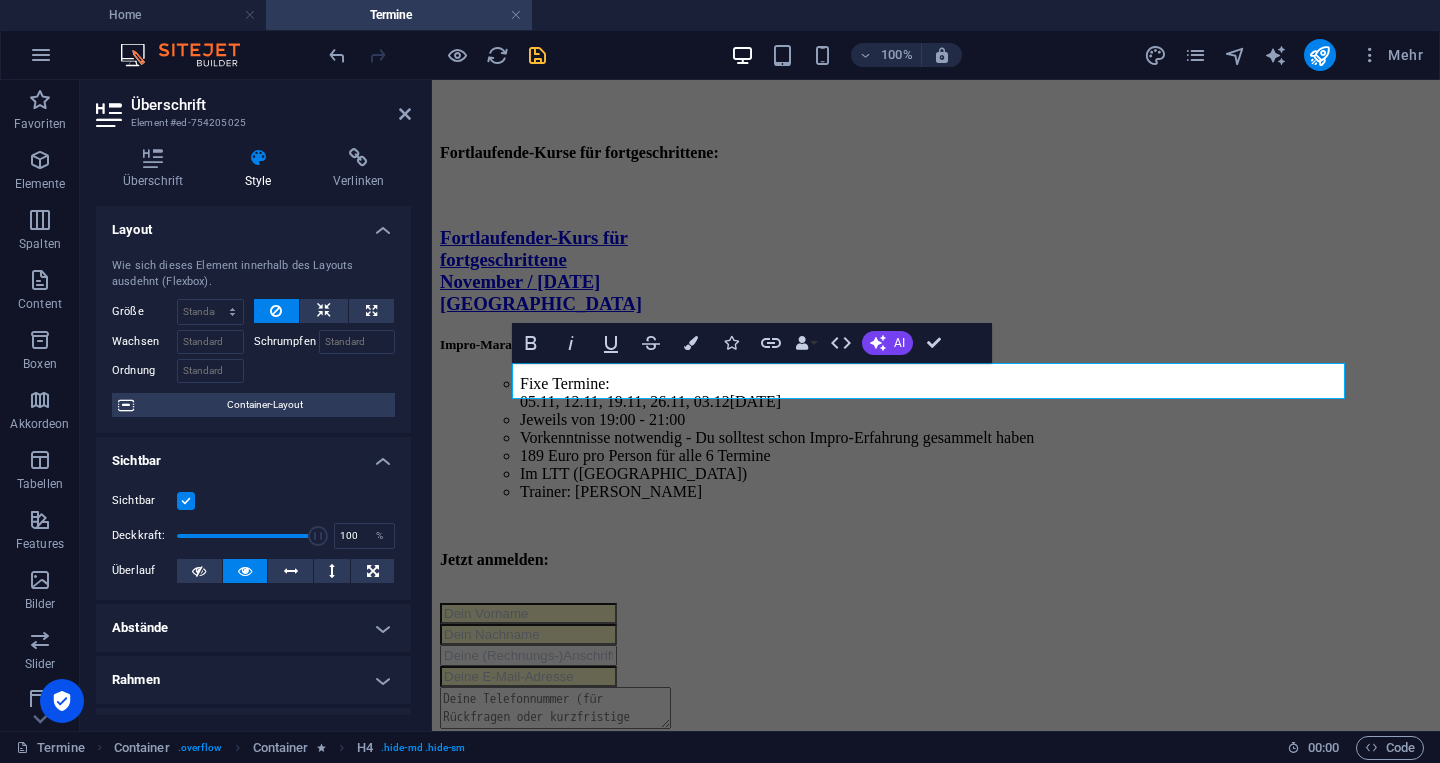click at bounding box center (186, 501) 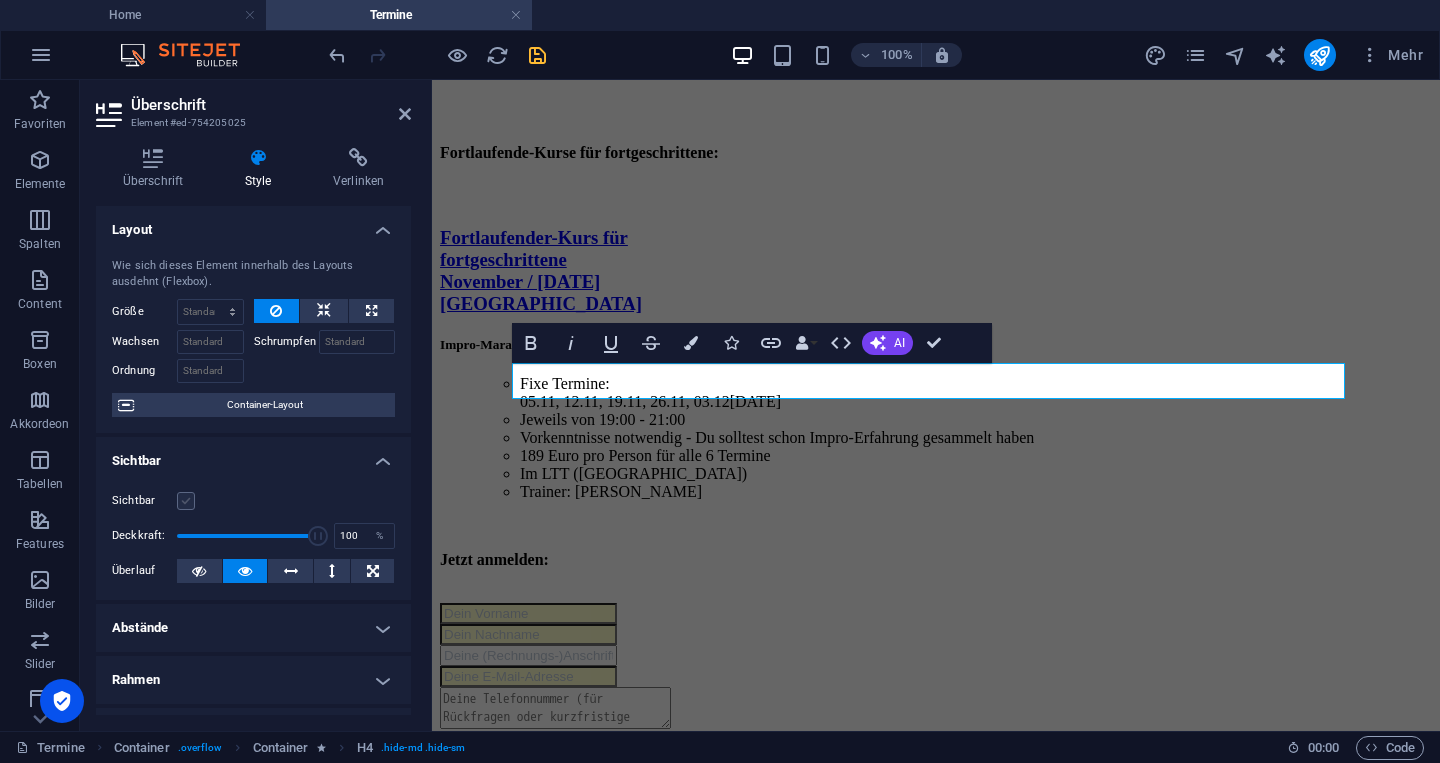 scroll, scrollTop: 9268, scrollLeft: 0, axis: vertical 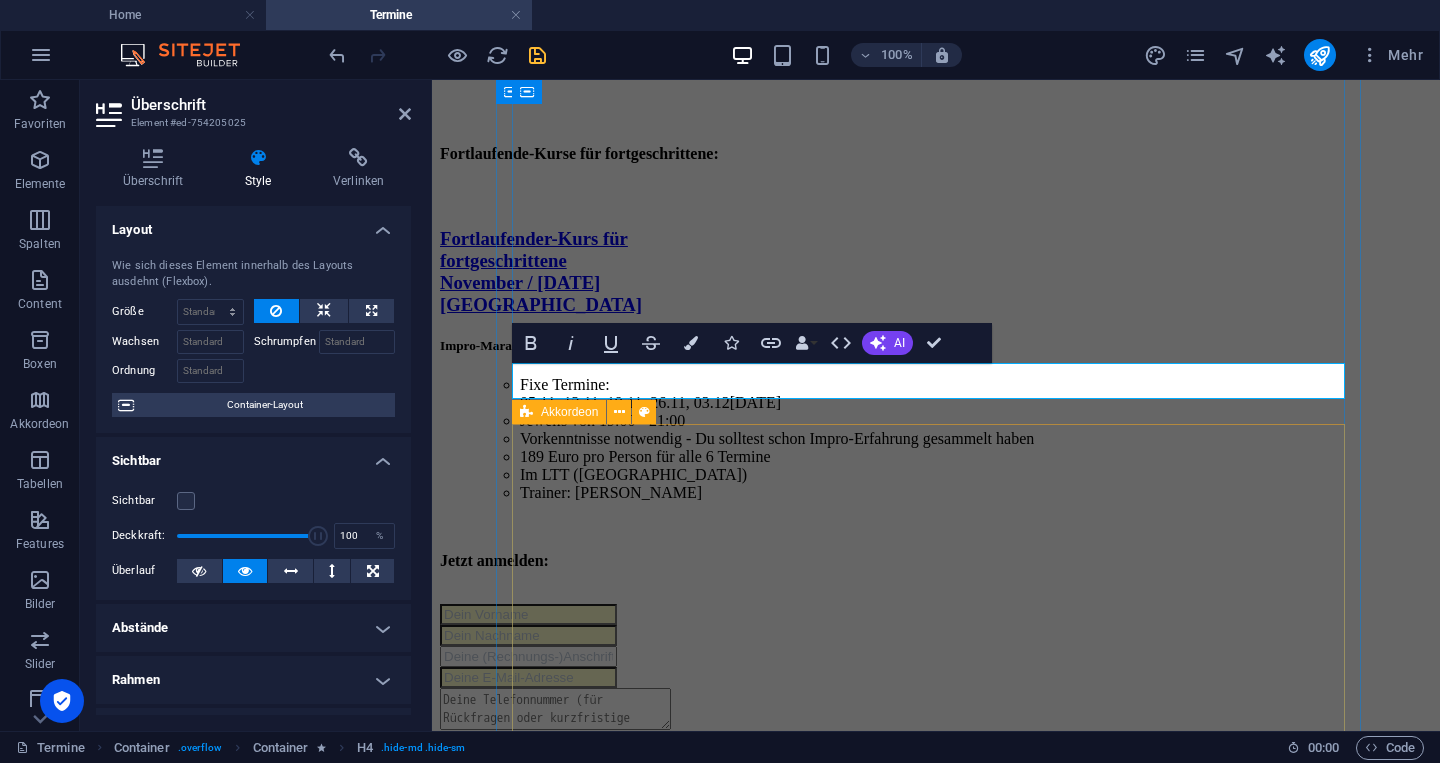 click at bounding box center (526, 412) 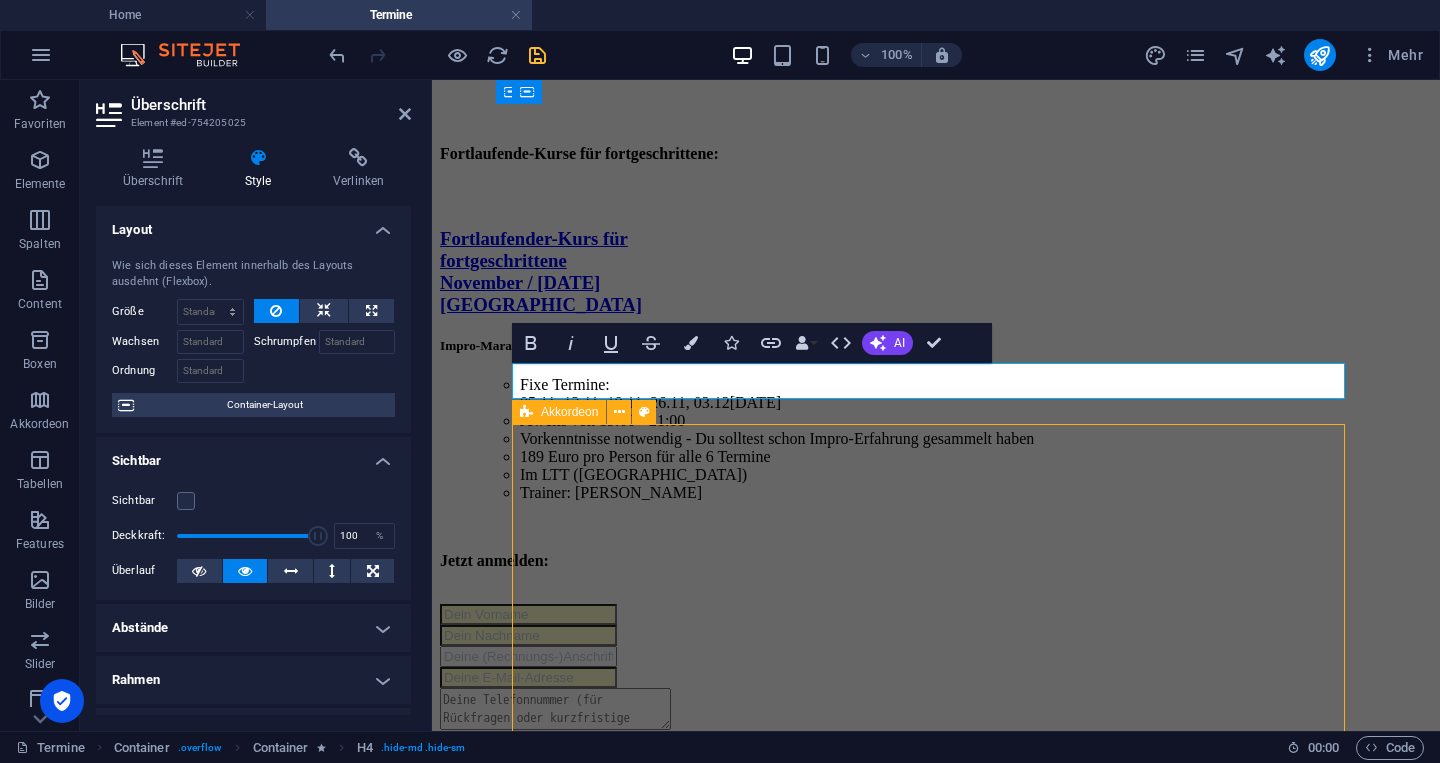 drag, startPoint x: 529, startPoint y: 415, endPoint x: 66, endPoint y: 347, distance: 467.9669 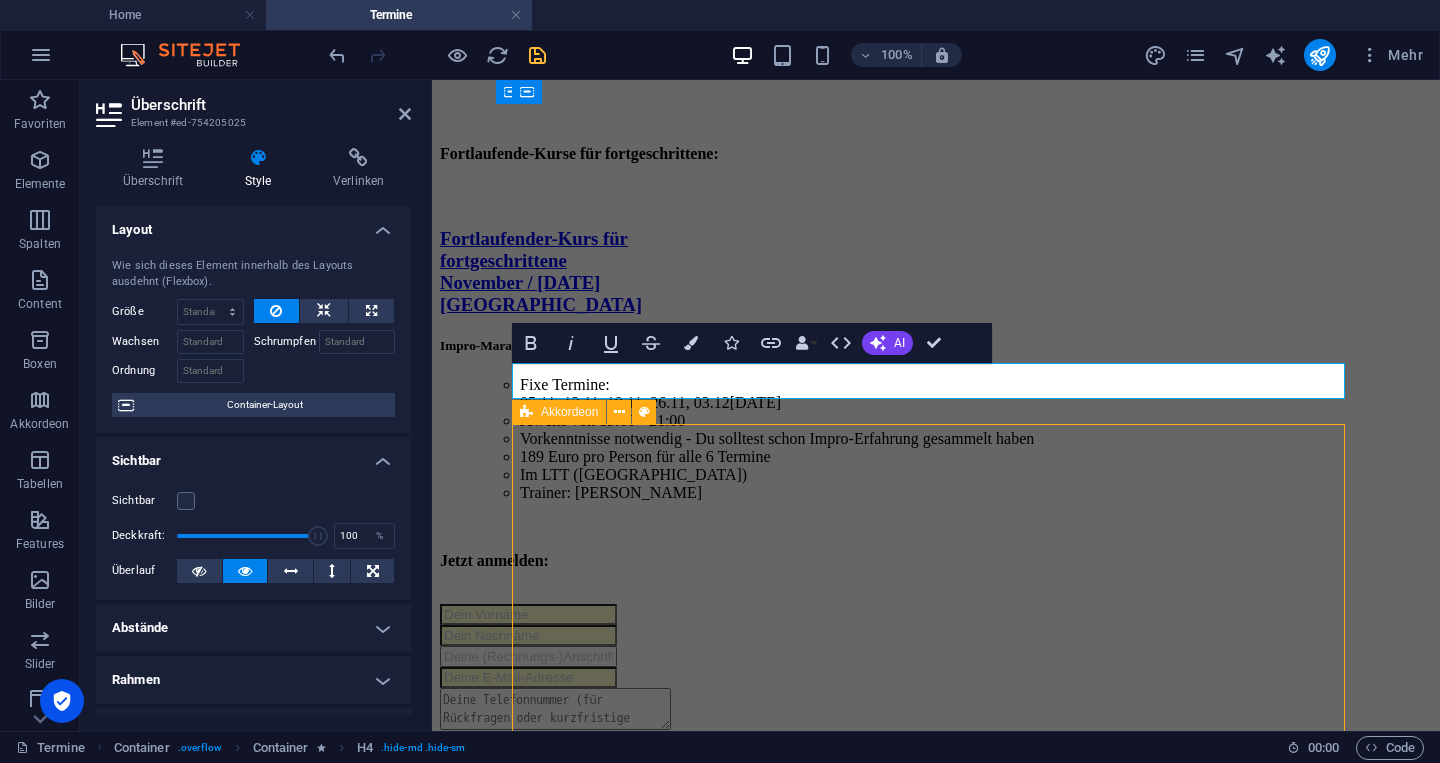 click at bounding box center (526, 412) 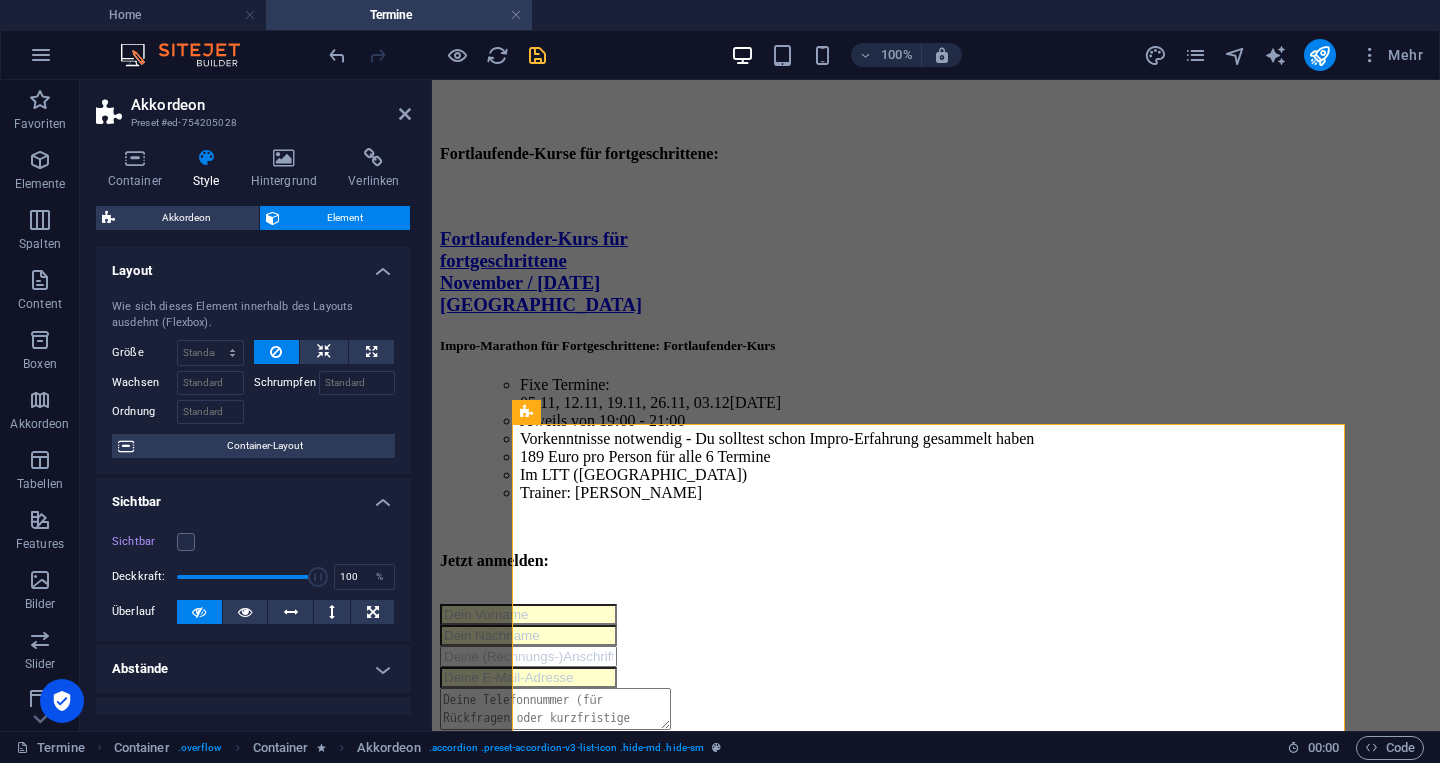 scroll, scrollTop: 9269, scrollLeft: 0, axis: vertical 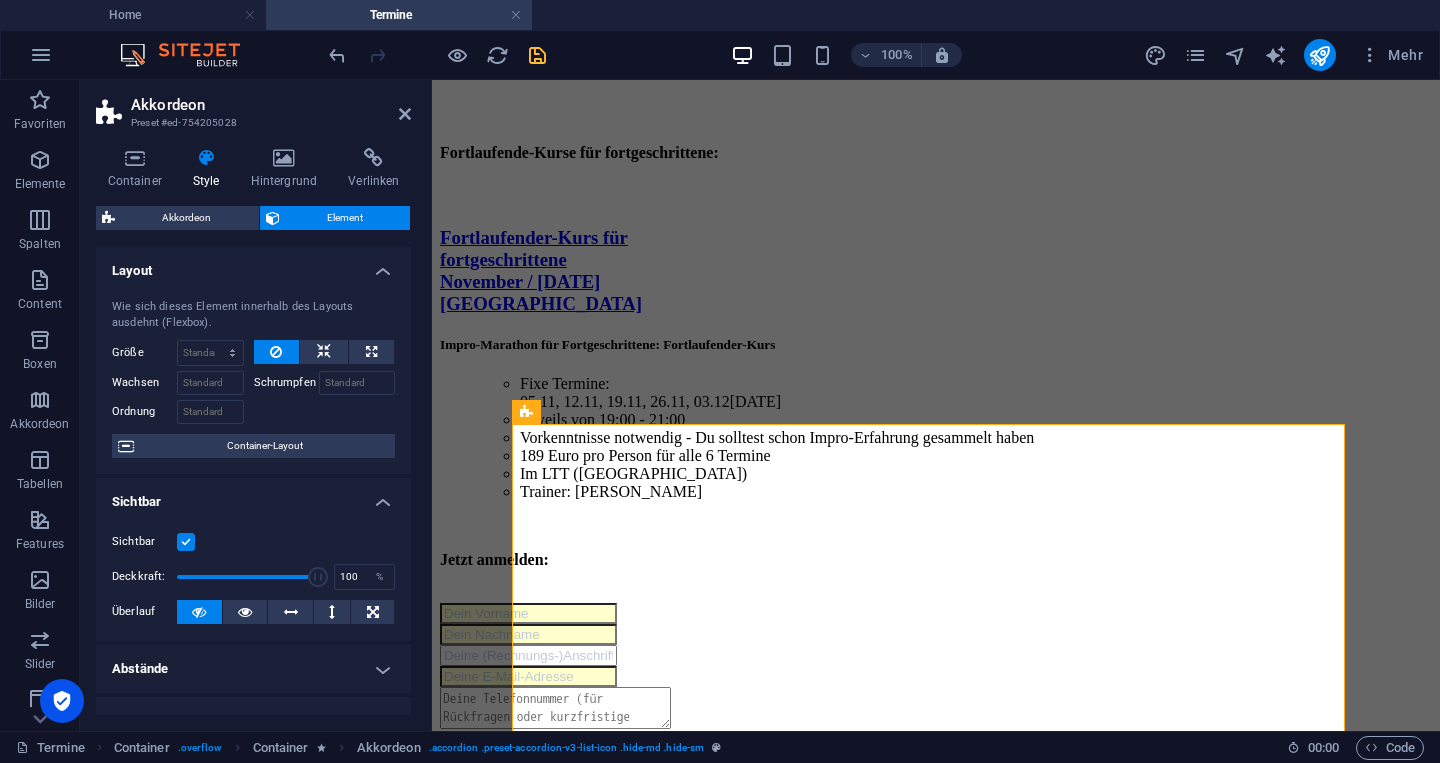 click at bounding box center (186, 542) 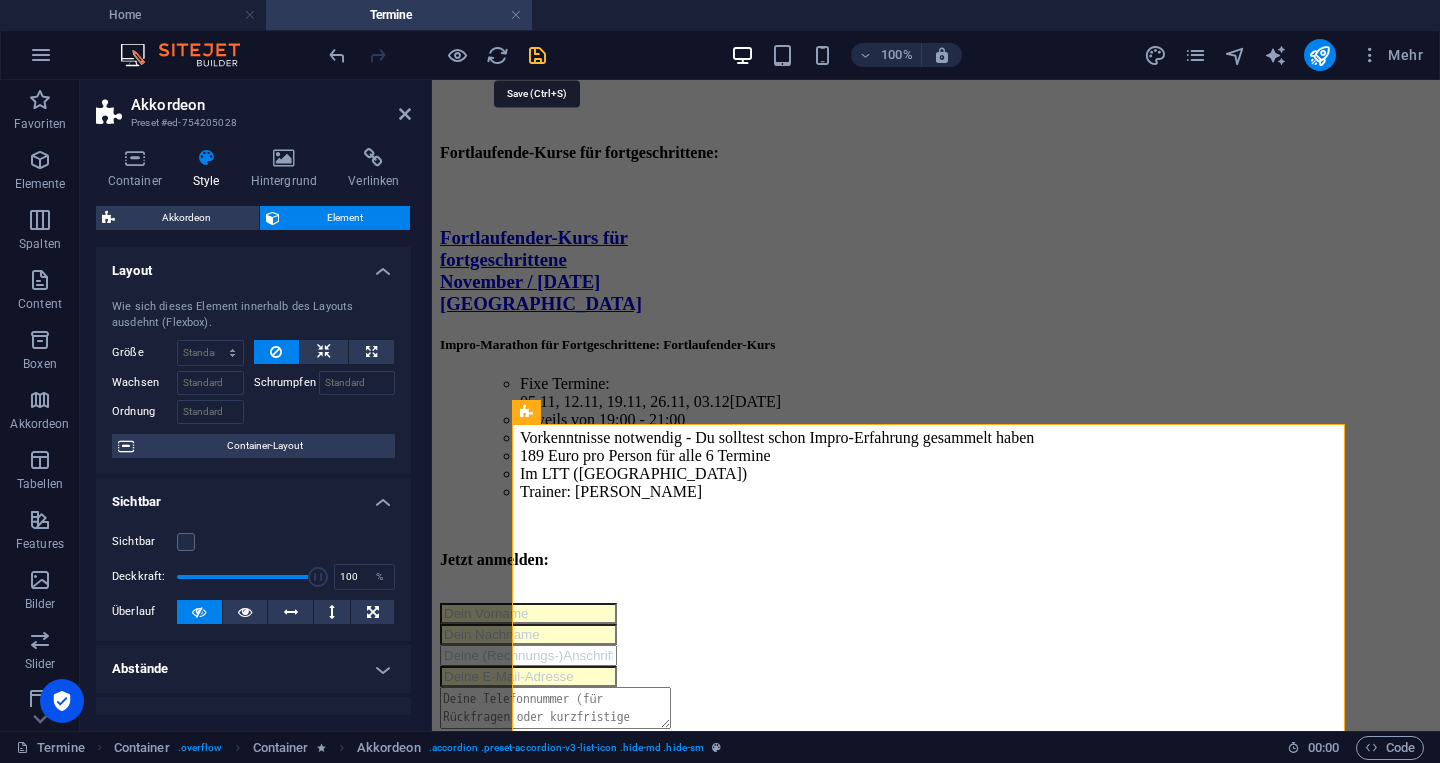 click at bounding box center (537, 55) 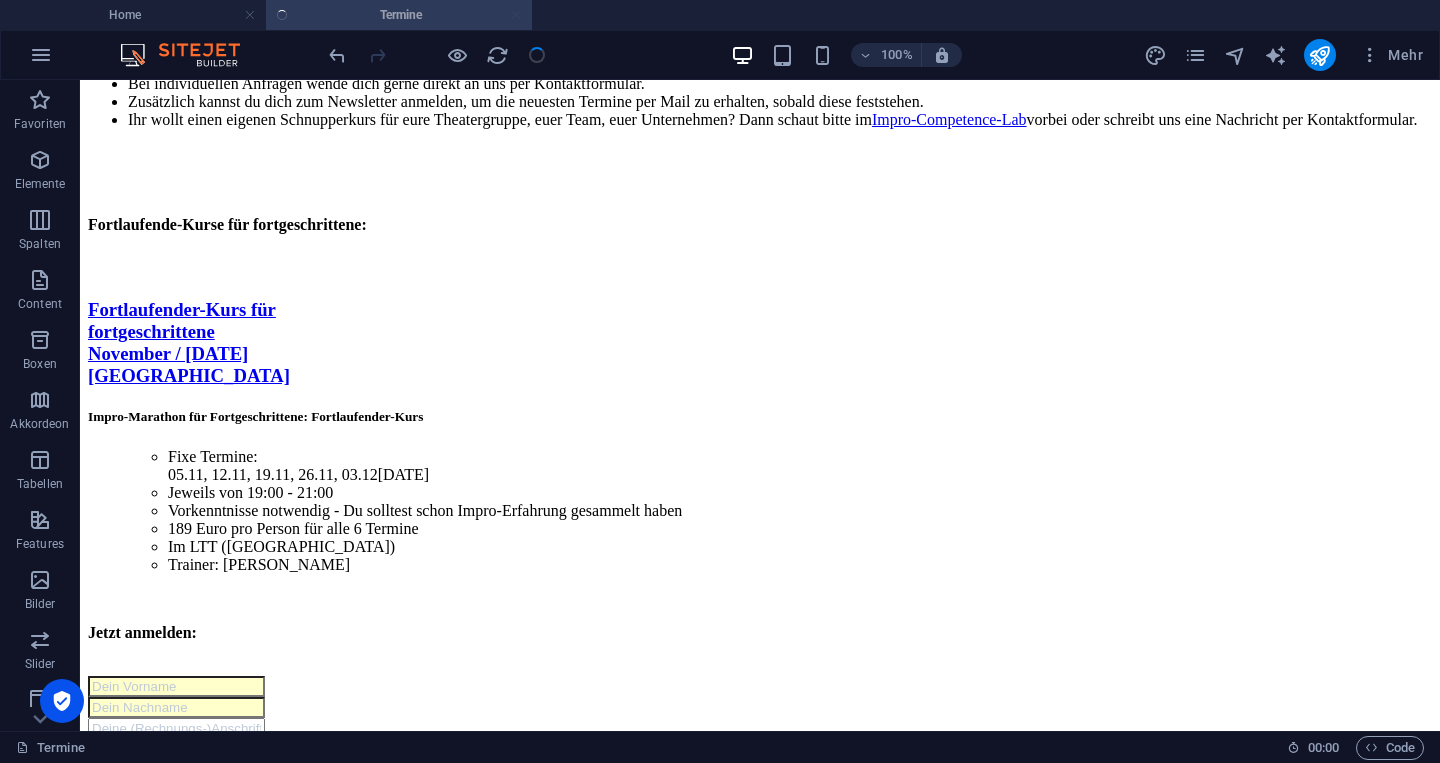 scroll, scrollTop: 8984, scrollLeft: 0, axis: vertical 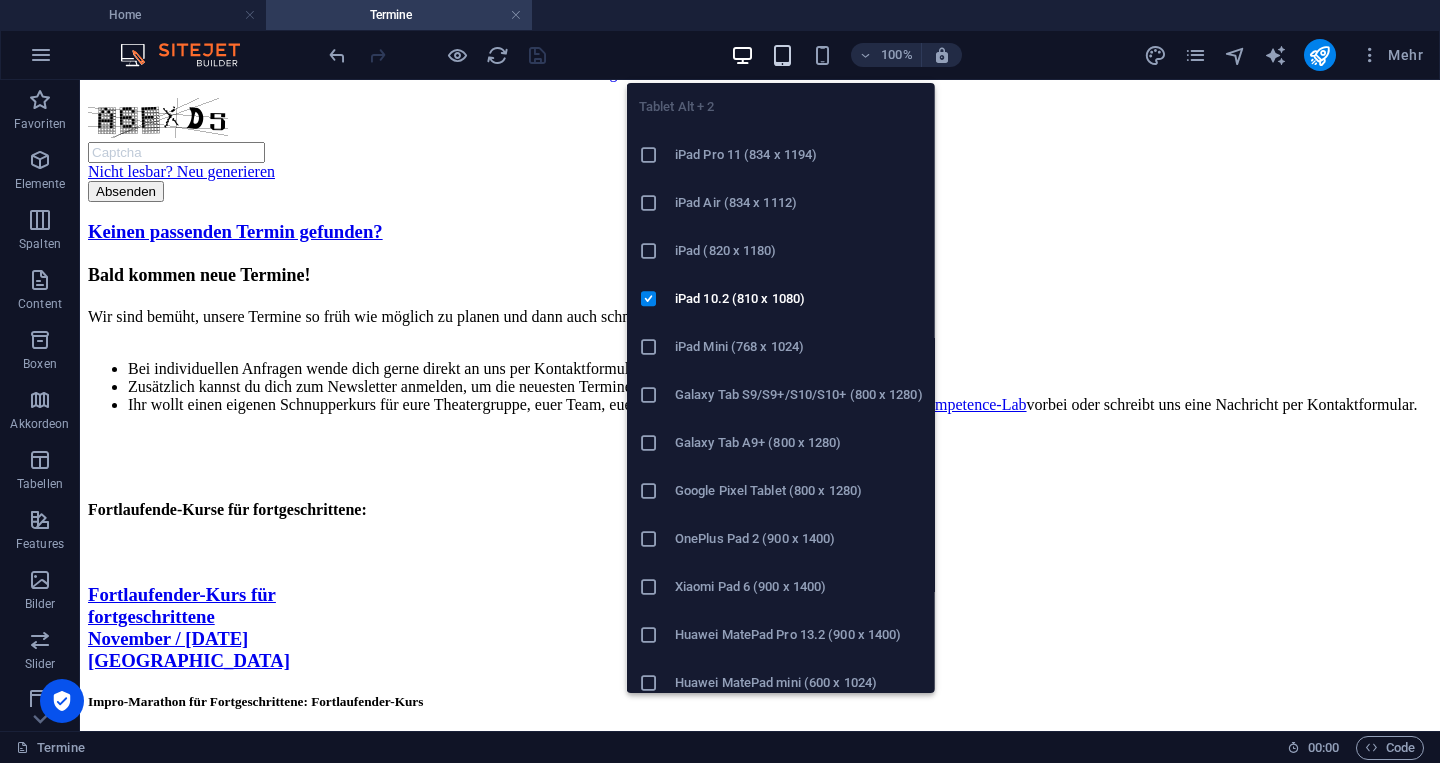 click at bounding box center (782, 55) 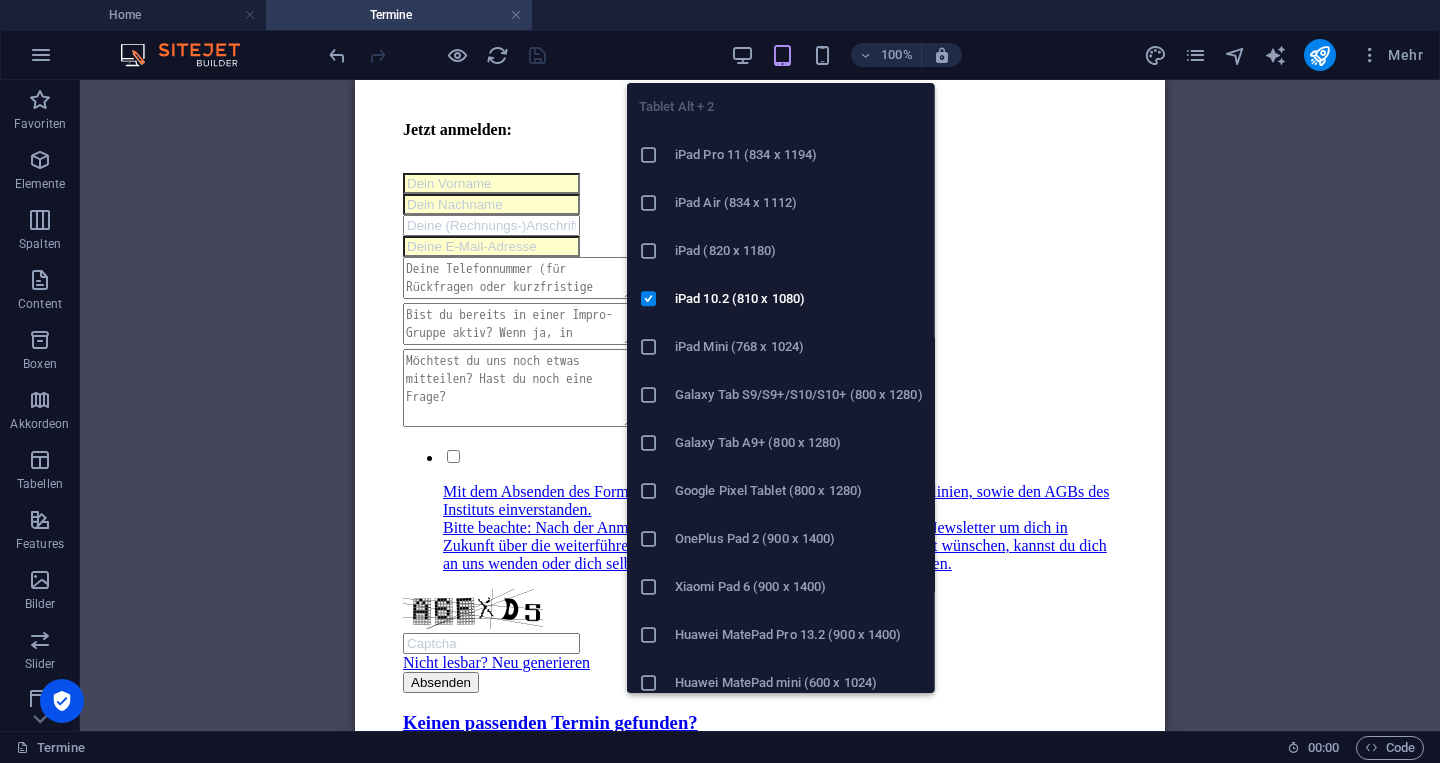 scroll, scrollTop: 8366, scrollLeft: 0, axis: vertical 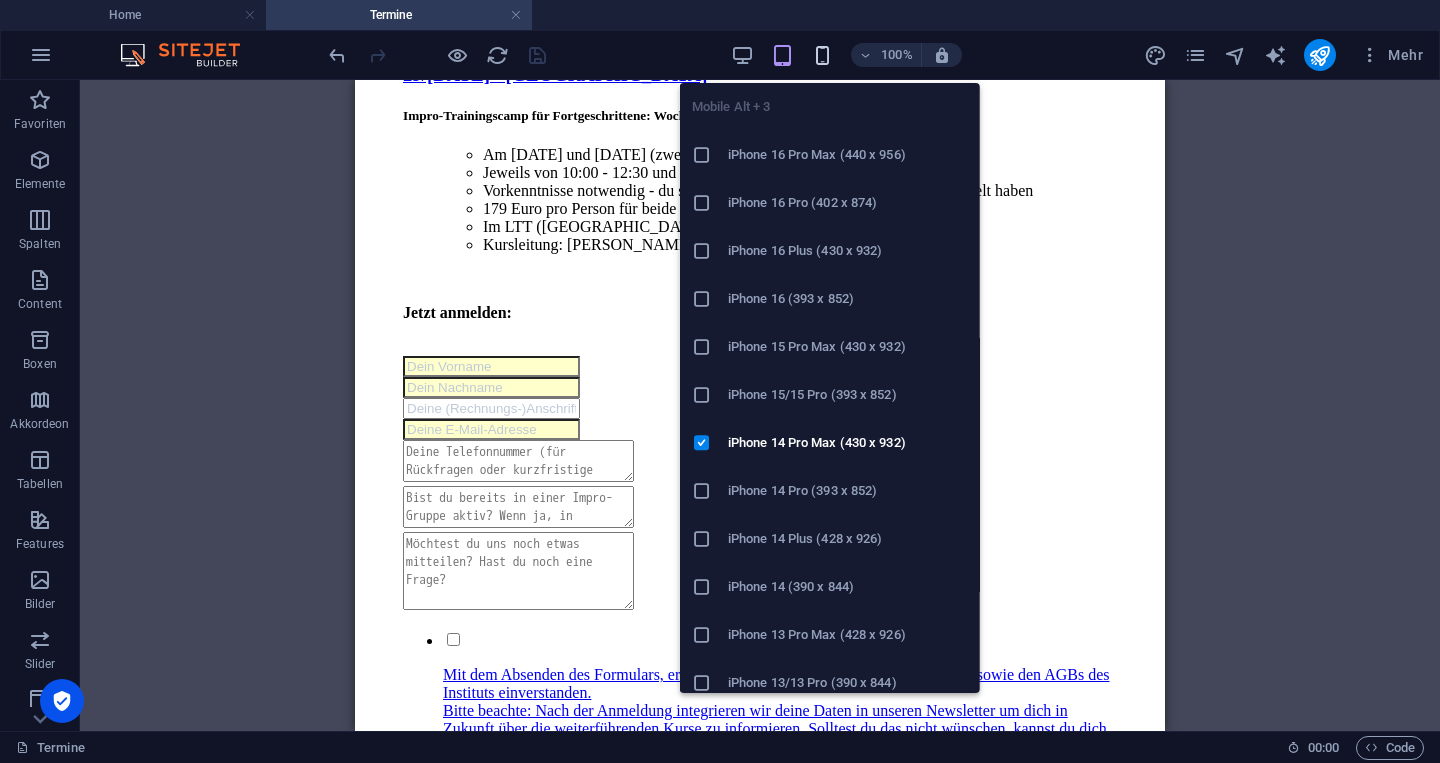 click at bounding box center [822, 55] 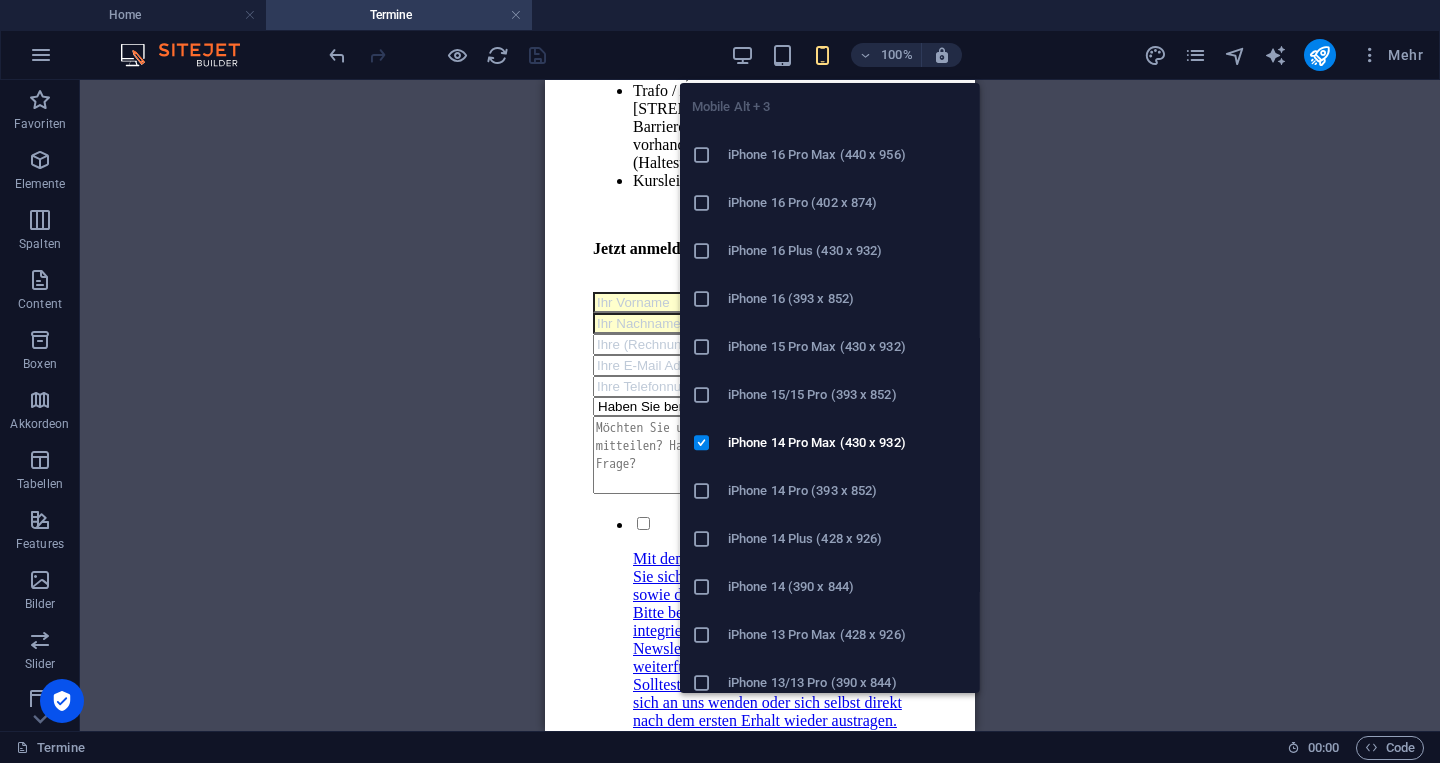 scroll, scrollTop: 11024, scrollLeft: 0, axis: vertical 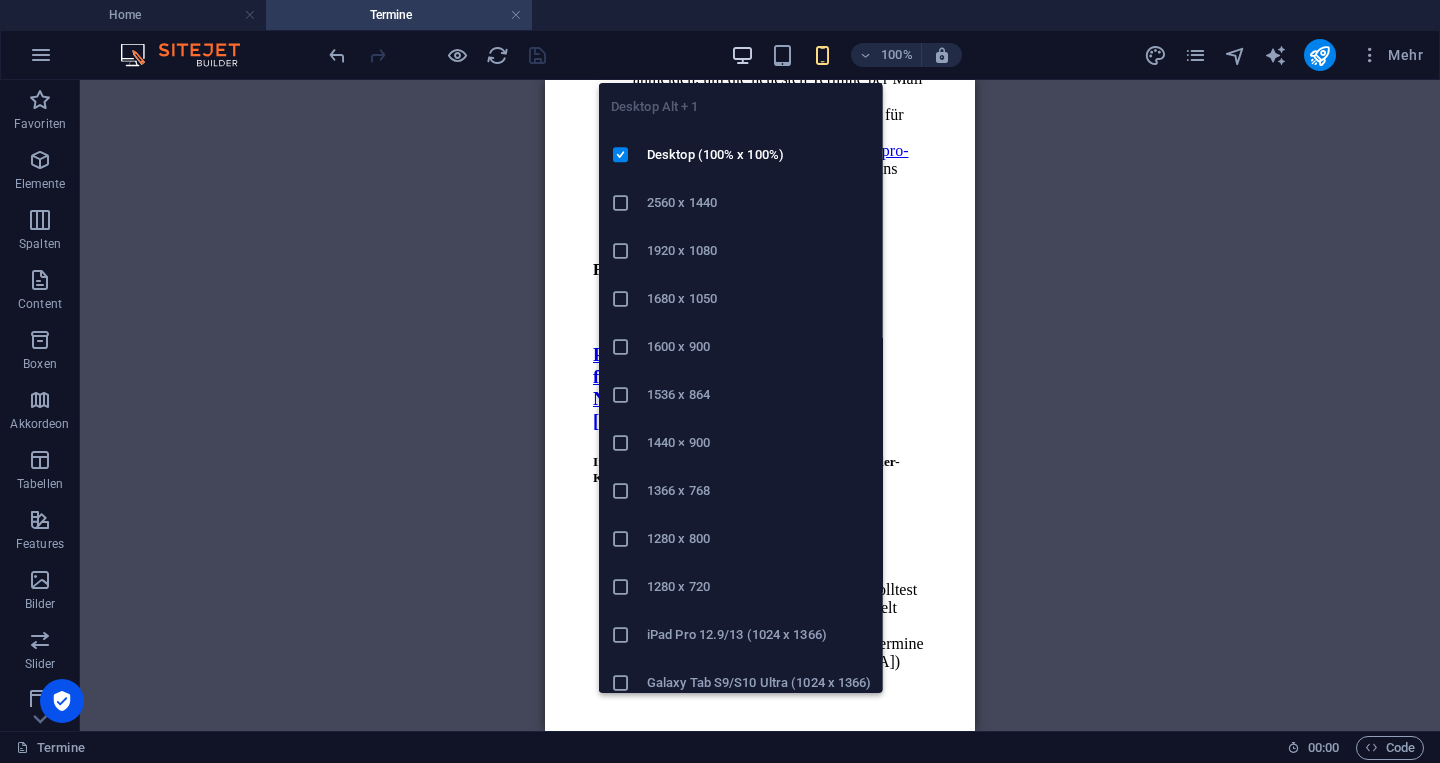 click at bounding box center [742, 55] 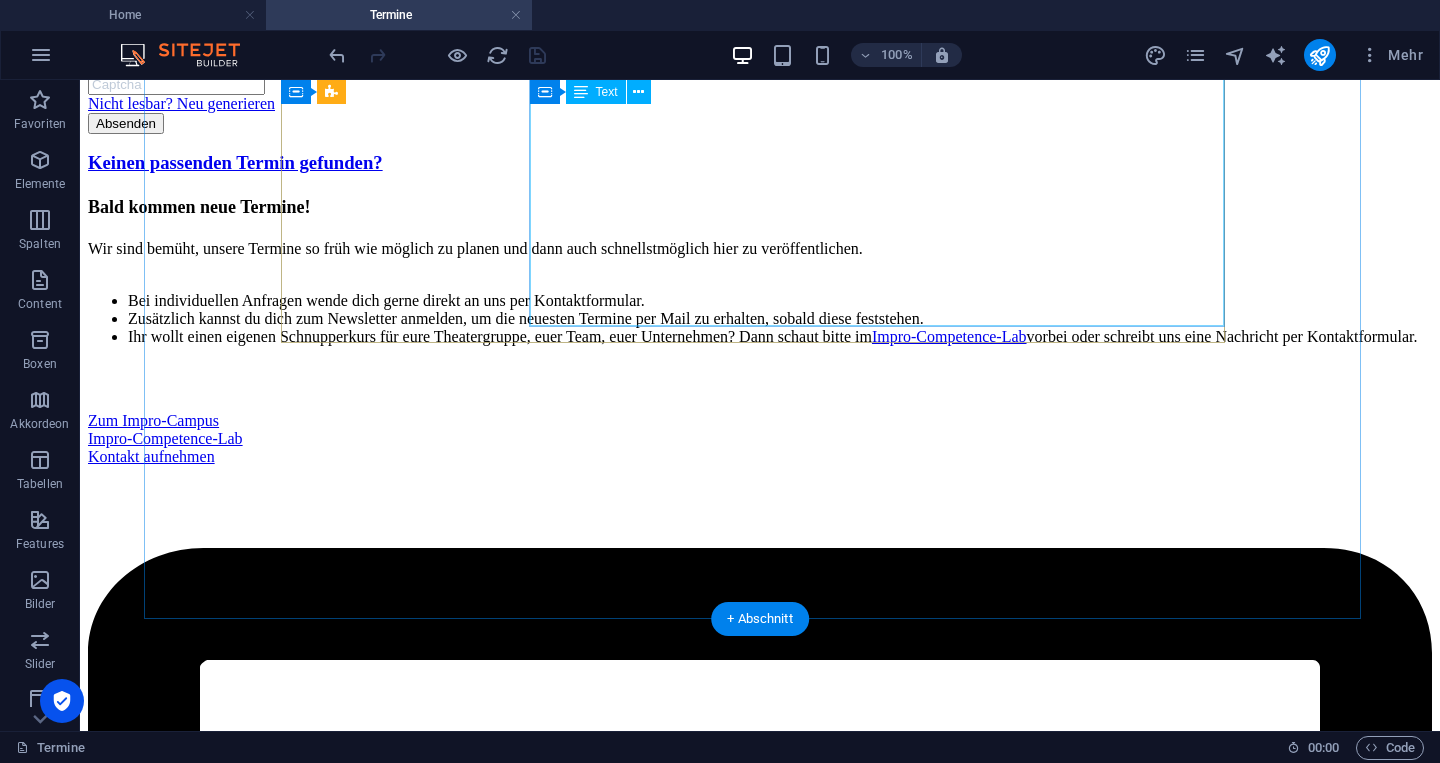 scroll, scrollTop: 10267, scrollLeft: 0, axis: vertical 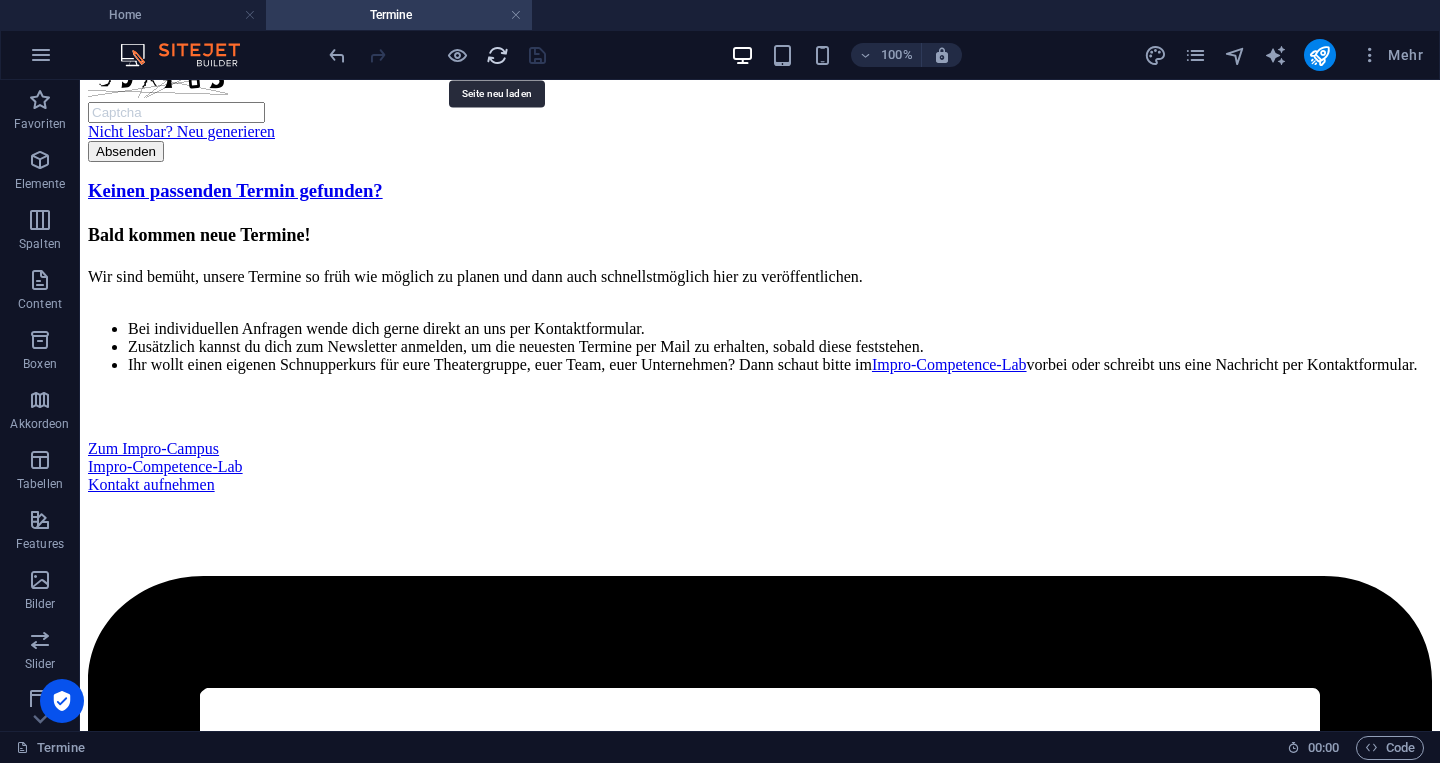 click at bounding box center (497, 55) 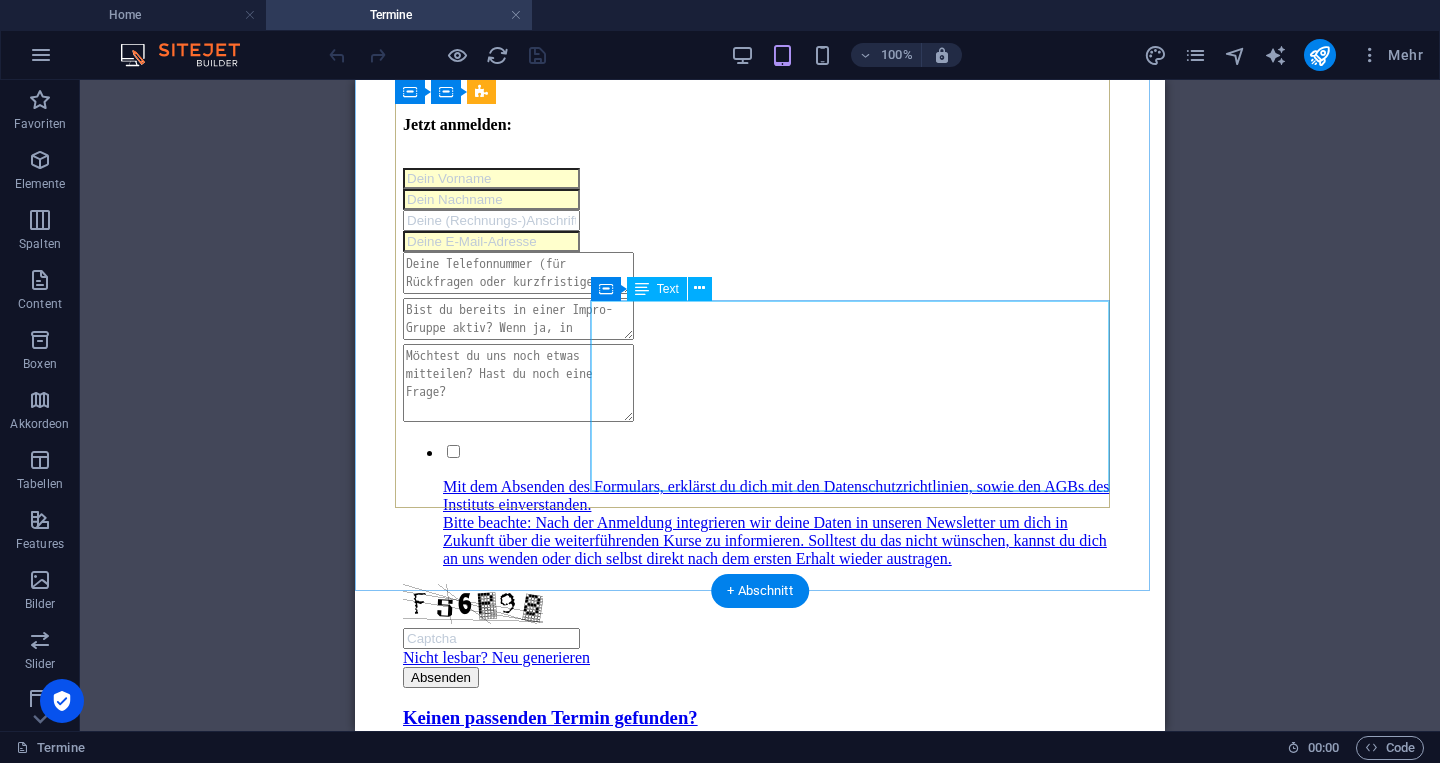 scroll, scrollTop: 6844, scrollLeft: 0, axis: vertical 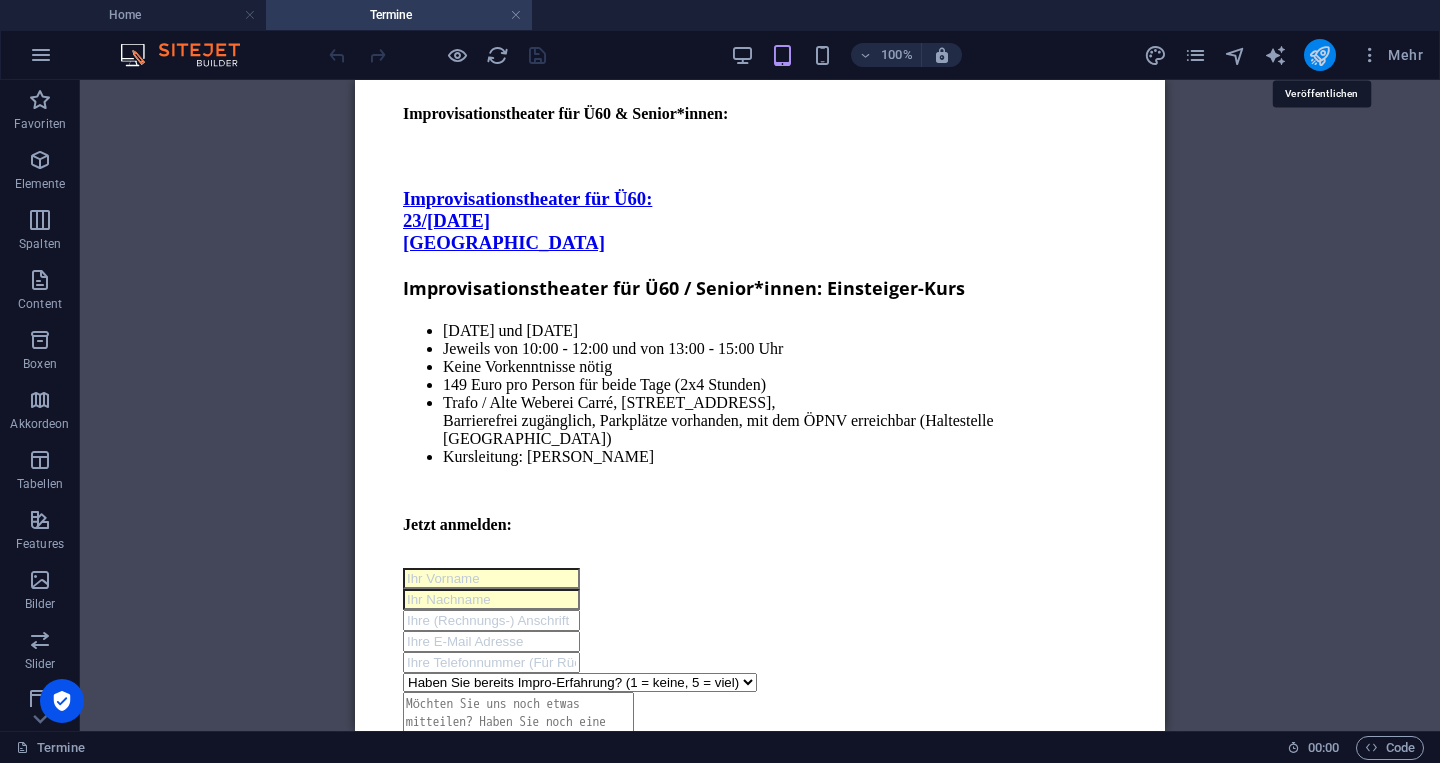 click at bounding box center [1319, 55] 